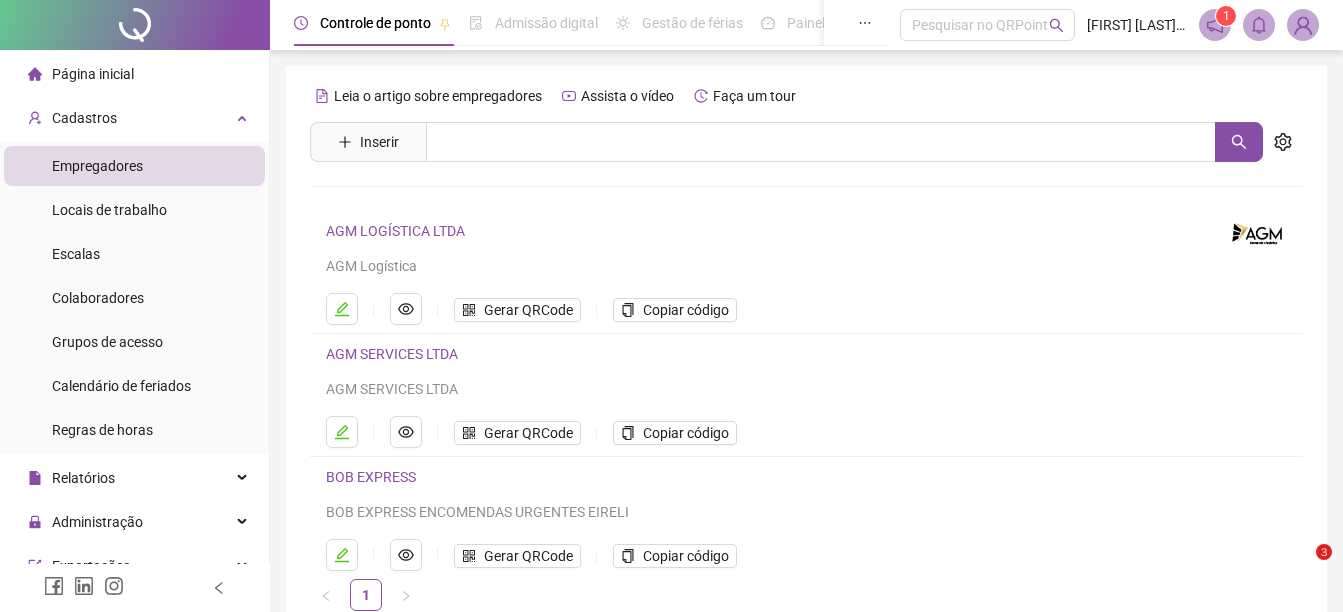scroll, scrollTop: 0, scrollLeft: 0, axis: both 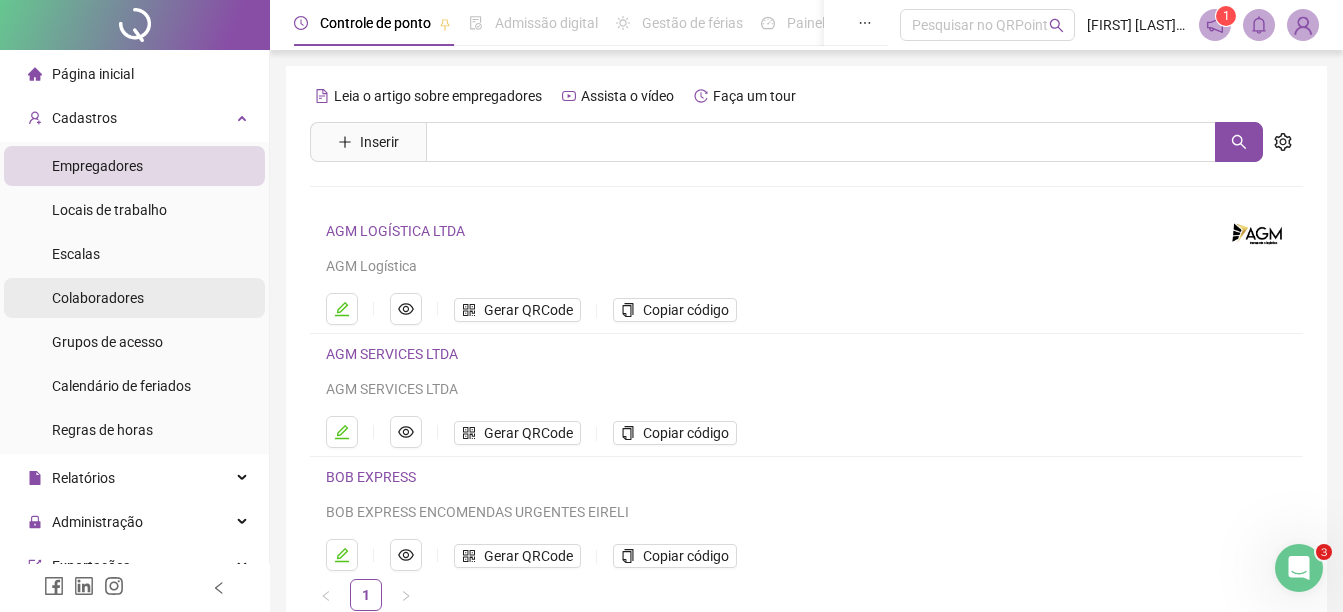 click on "Colaboradores" at bounding box center [98, 298] 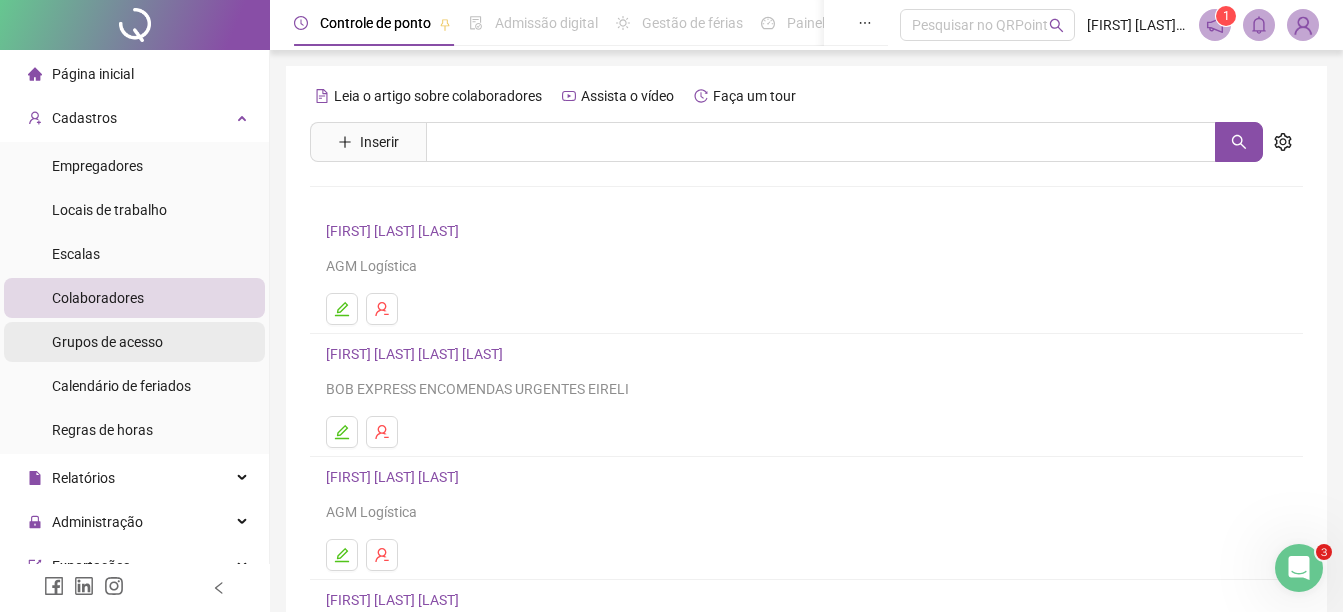 scroll, scrollTop: 286, scrollLeft: 0, axis: vertical 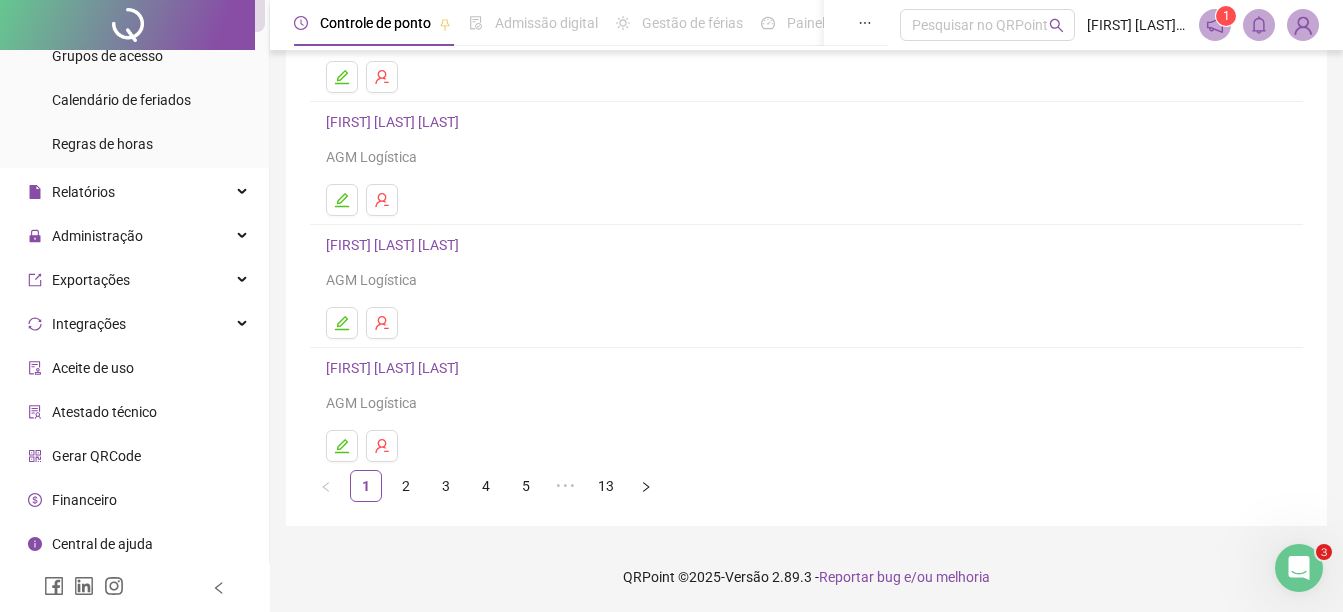click on "3" at bounding box center (446, 486) 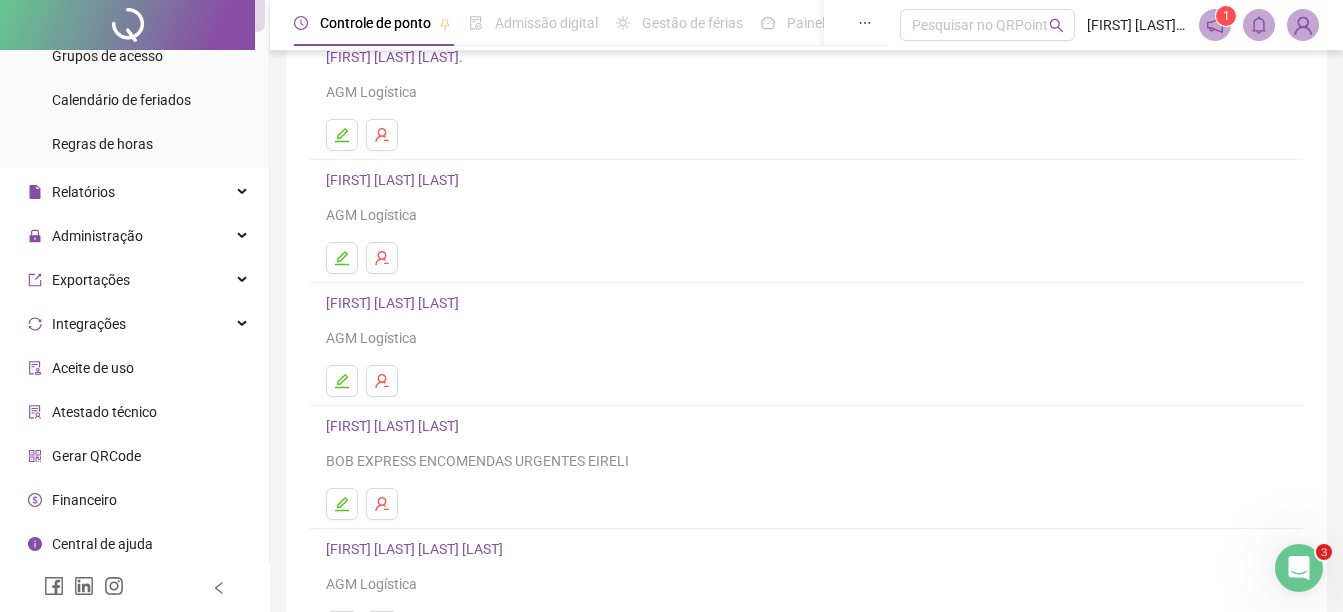 scroll, scrollTop: 355, scrollLeft: 0, axis: vertical 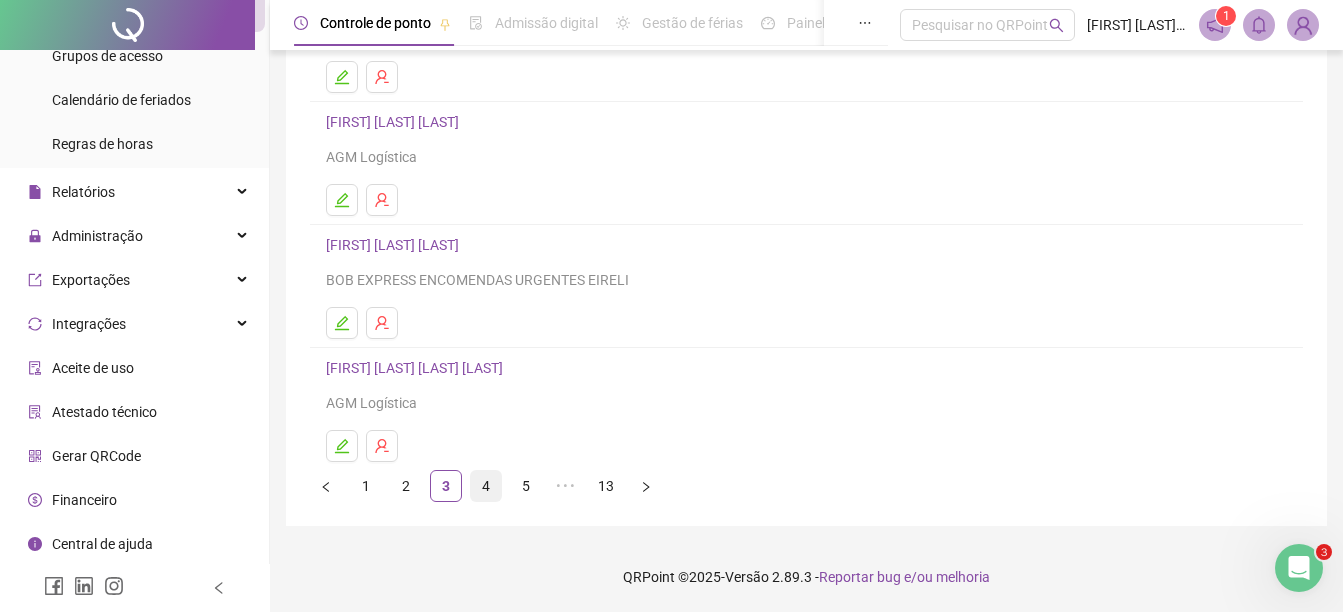 click on "4" at bounding box center [486, 486] 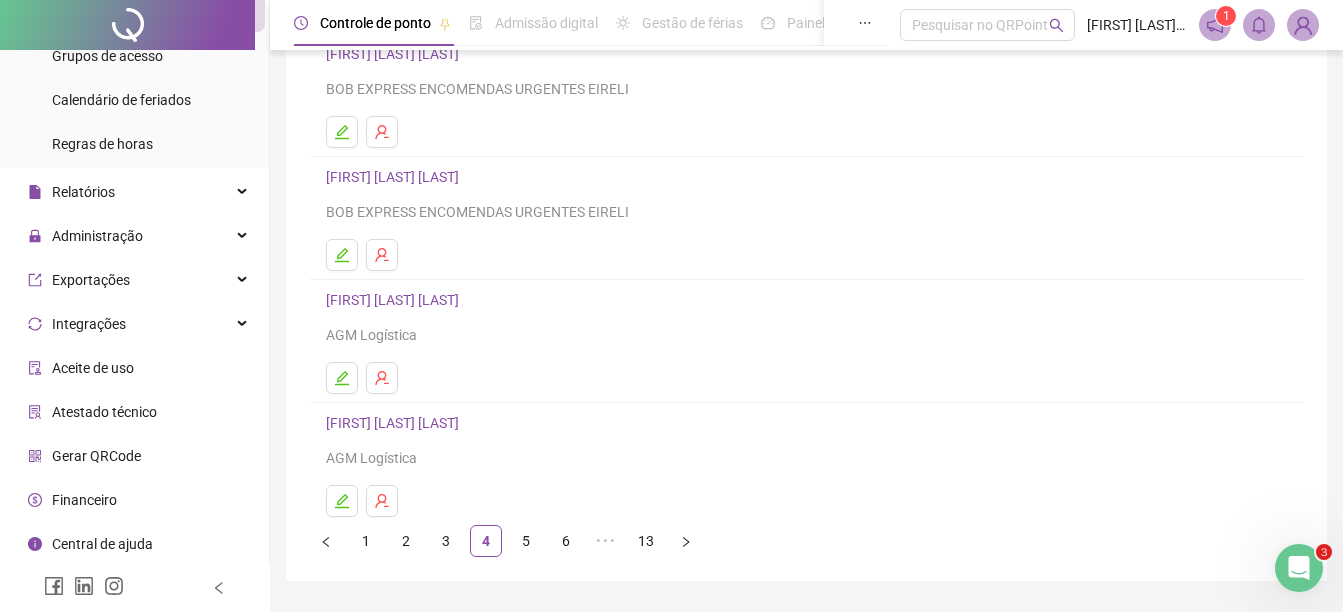 scroll, scrollTop: 355, scrollLeft: 0, axis: vertical 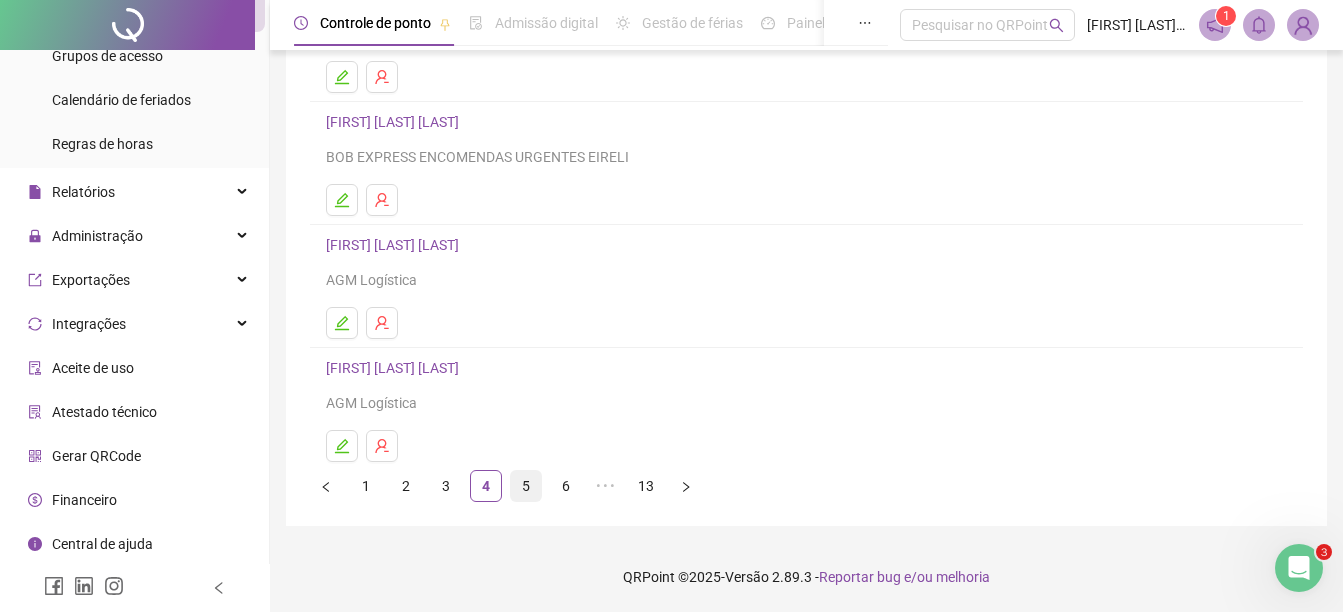 click on "5" at bounding box center [526, 486] 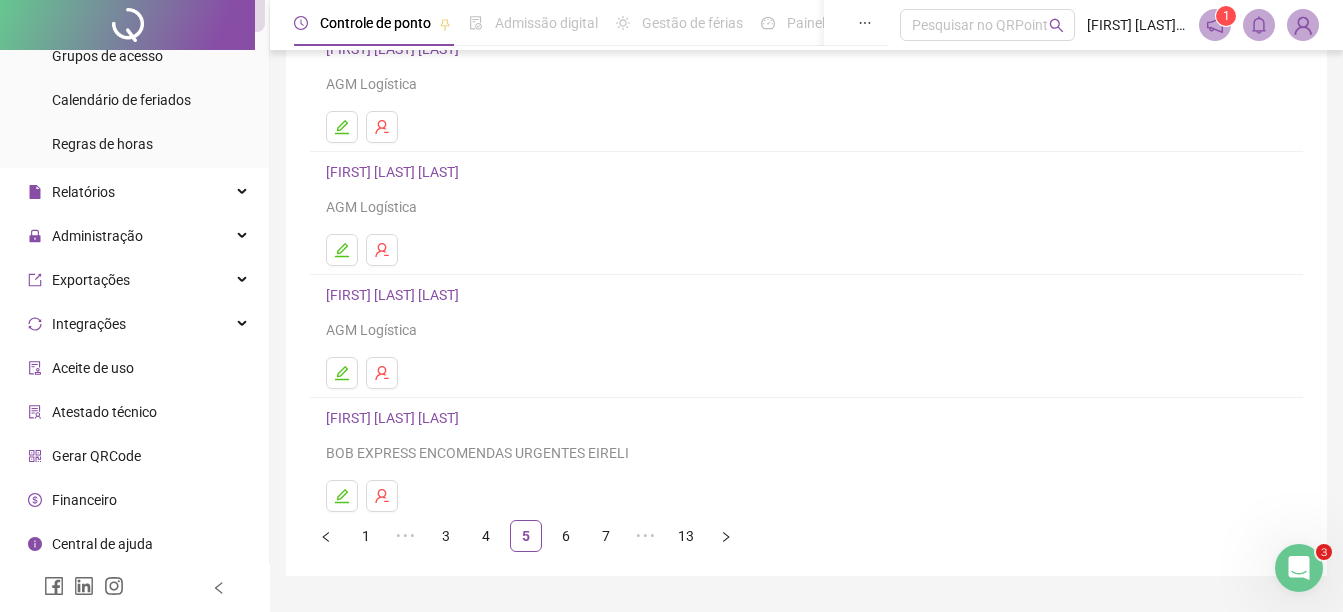 scroll, scrollTop: 355, scrollLeft: 0, axis: vertical 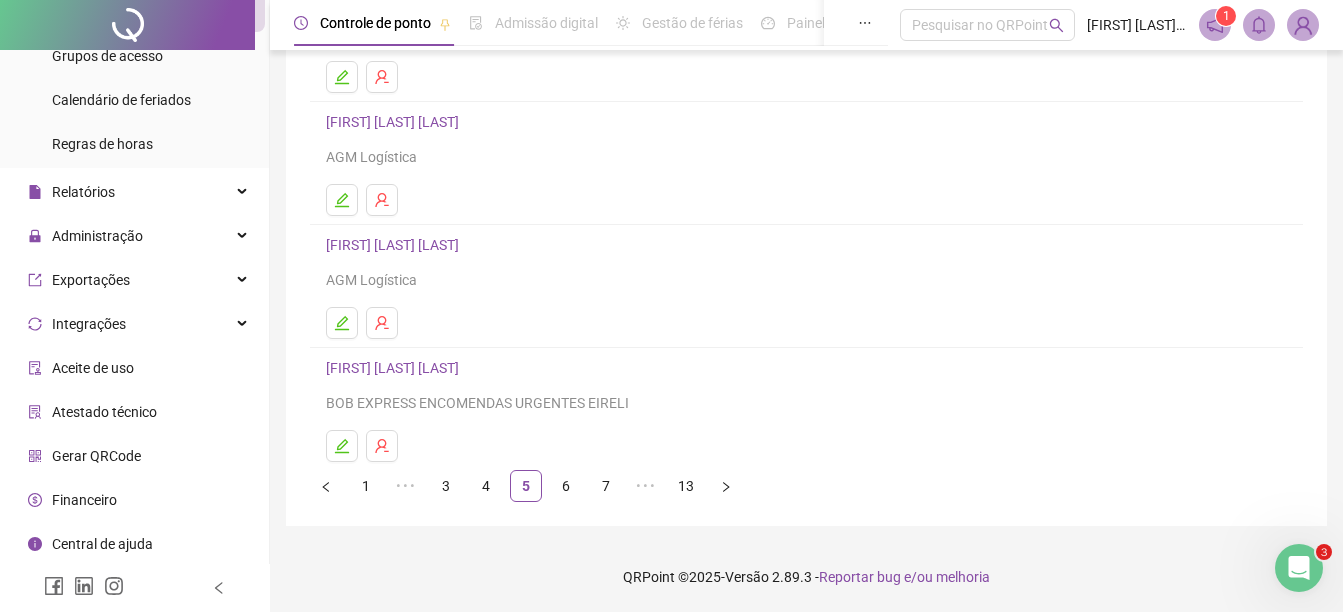 click on "[FIRST] [LAST] [LAST]" at bounding box center [395, 368] 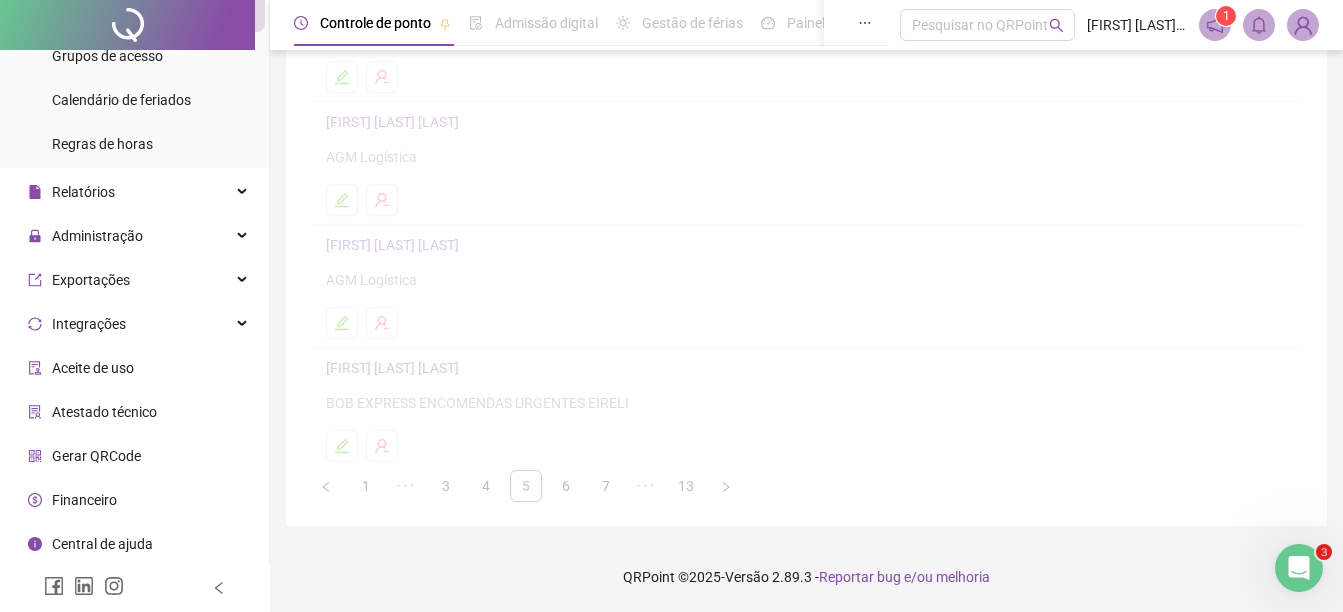 scroll, scrollTop: 365, scrollLeft: 0, axis: vertical 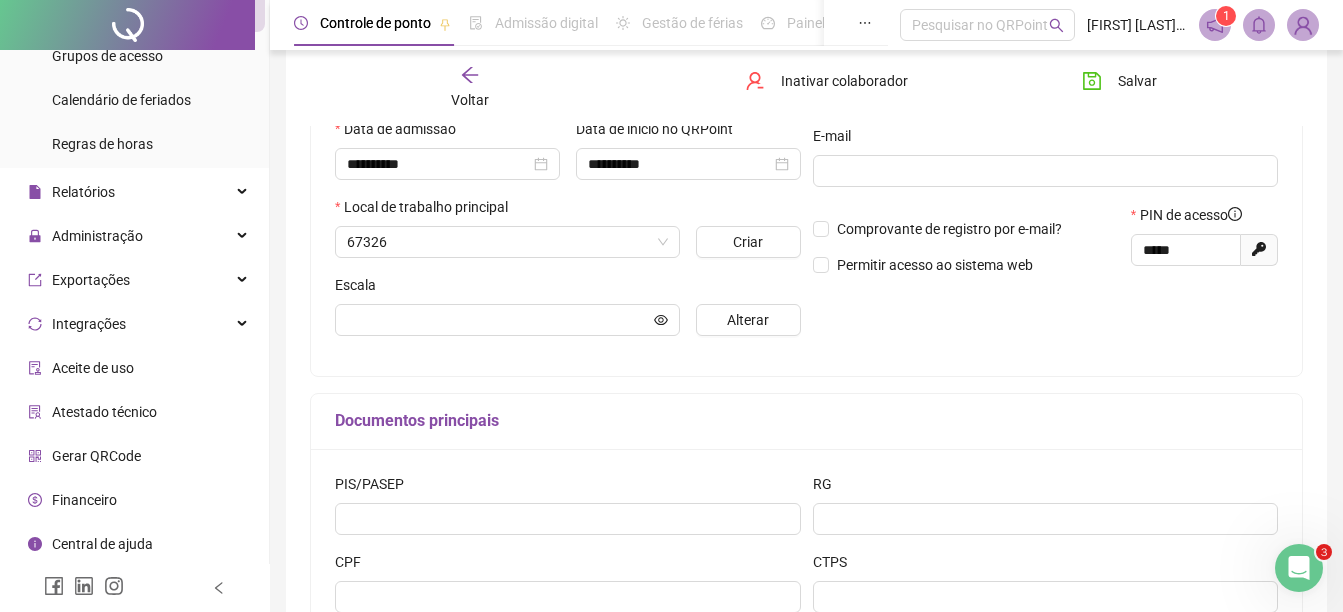 type on "**********" 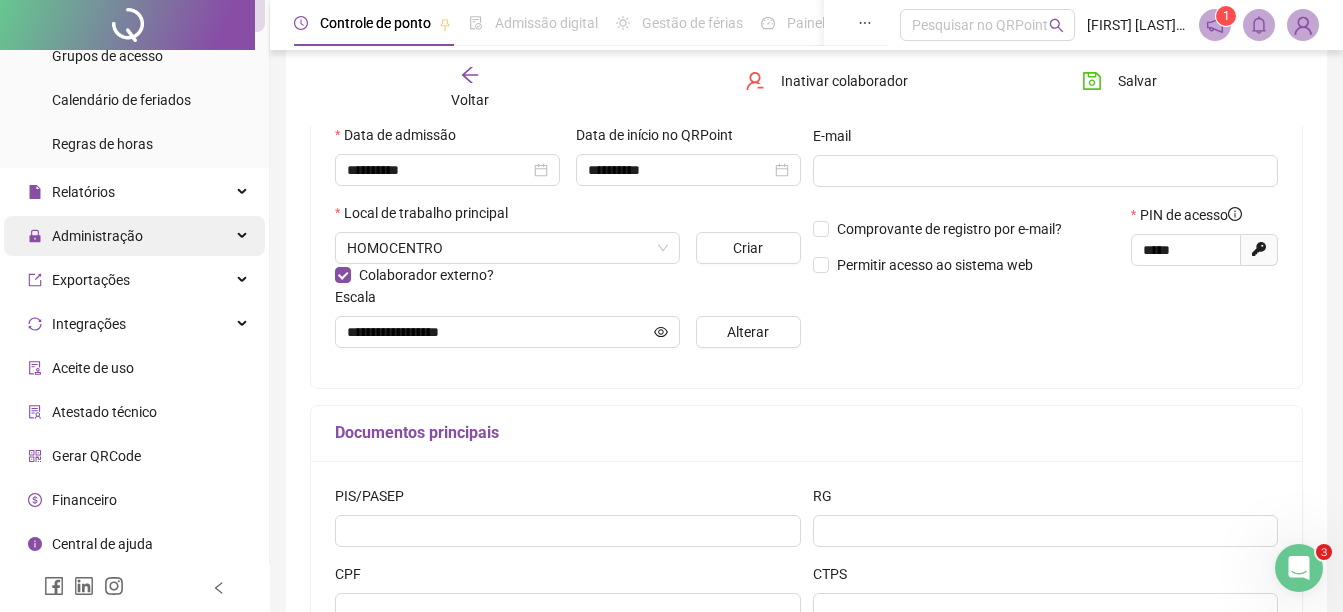 click on "Administração" at bounding box center [97, 236] 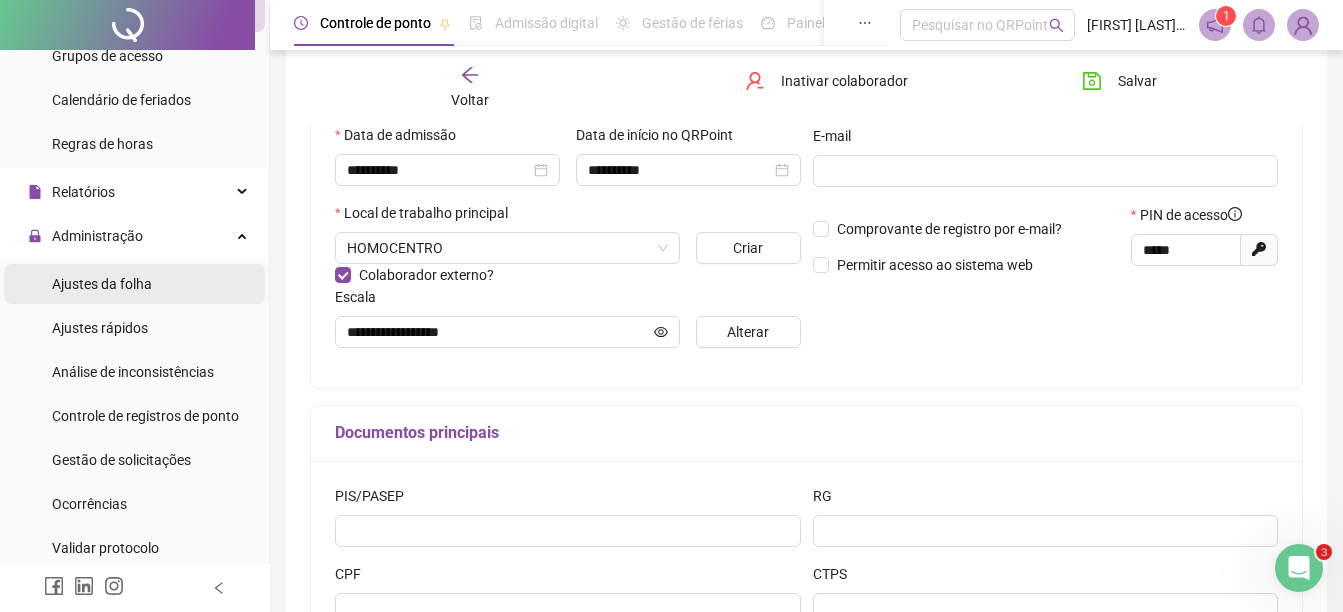 click on "Ajustes da folha" at bounding box center (102, 284) 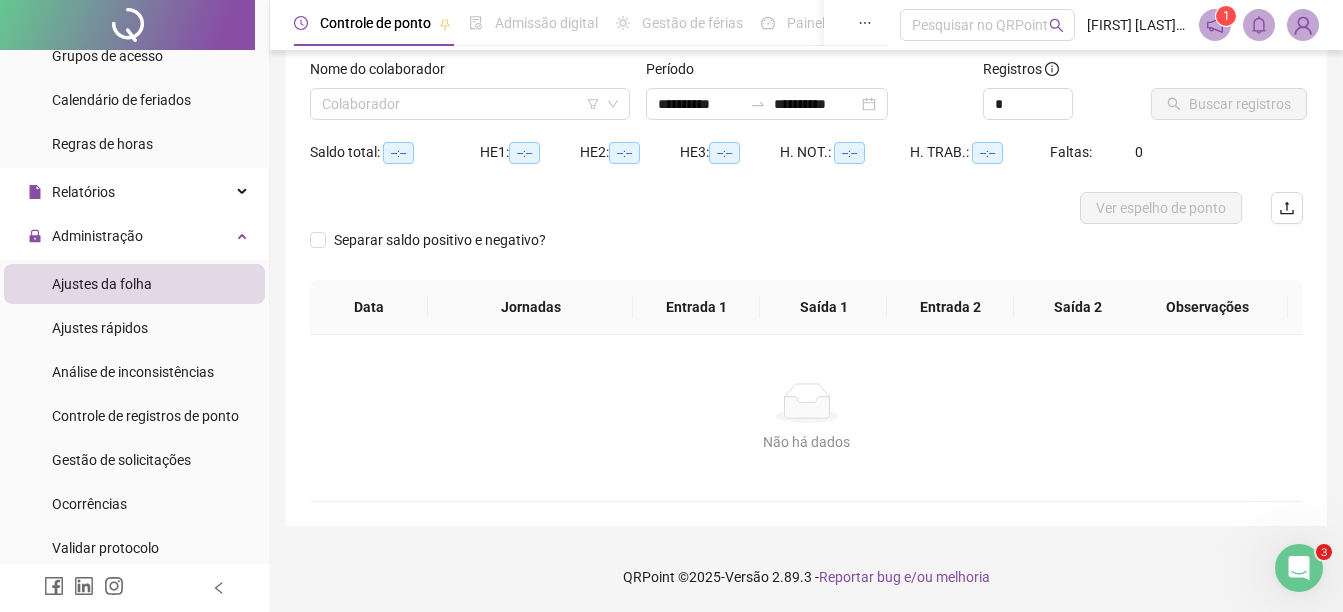 scroll, scrollTop: 126, scrollLeft: 0, axis: vertical 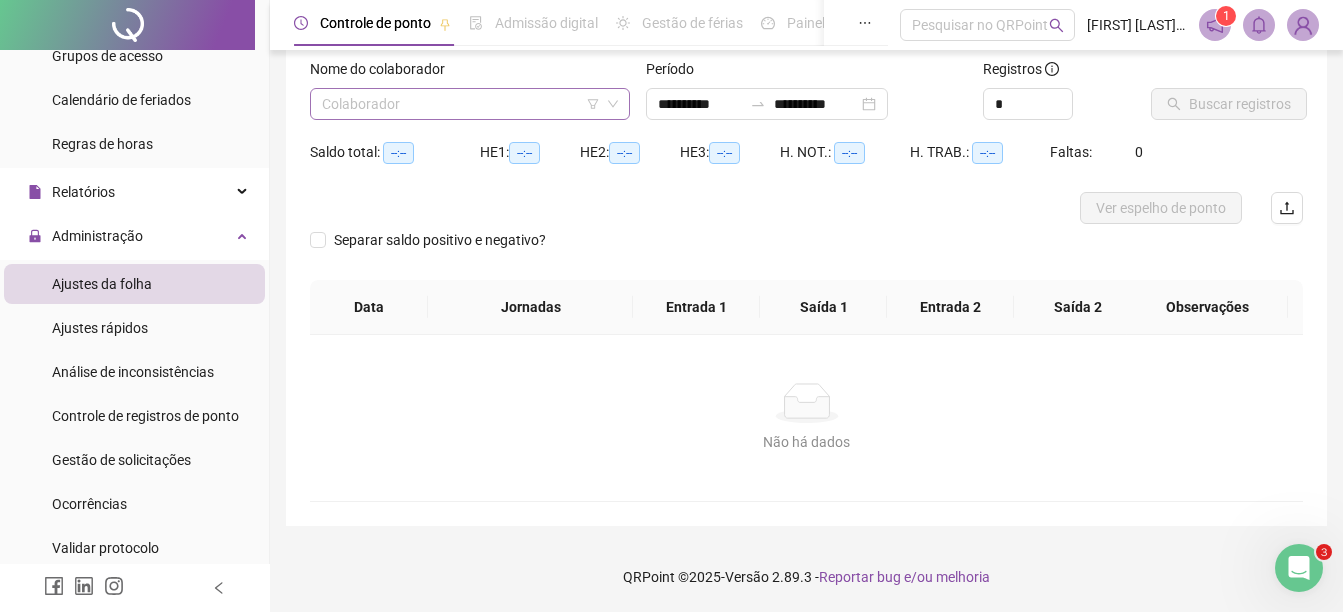 click at bounding box center [461, 104] 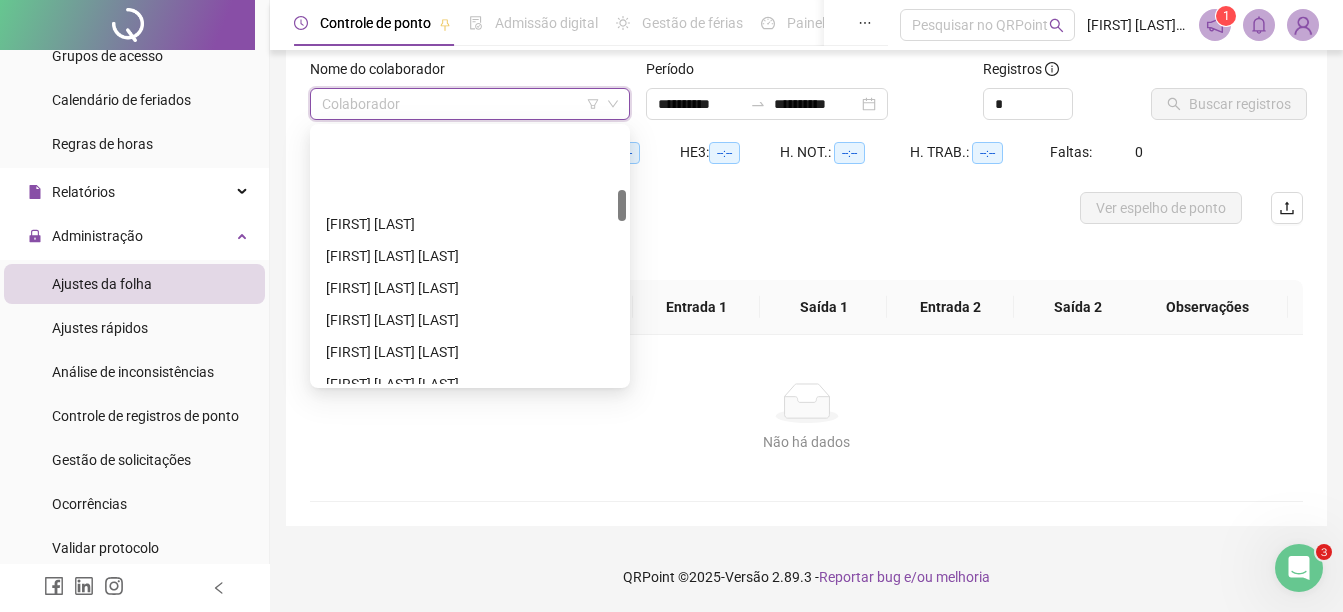 scroll, scrollTop: 600, scrollLeft: 0, axis: vertical 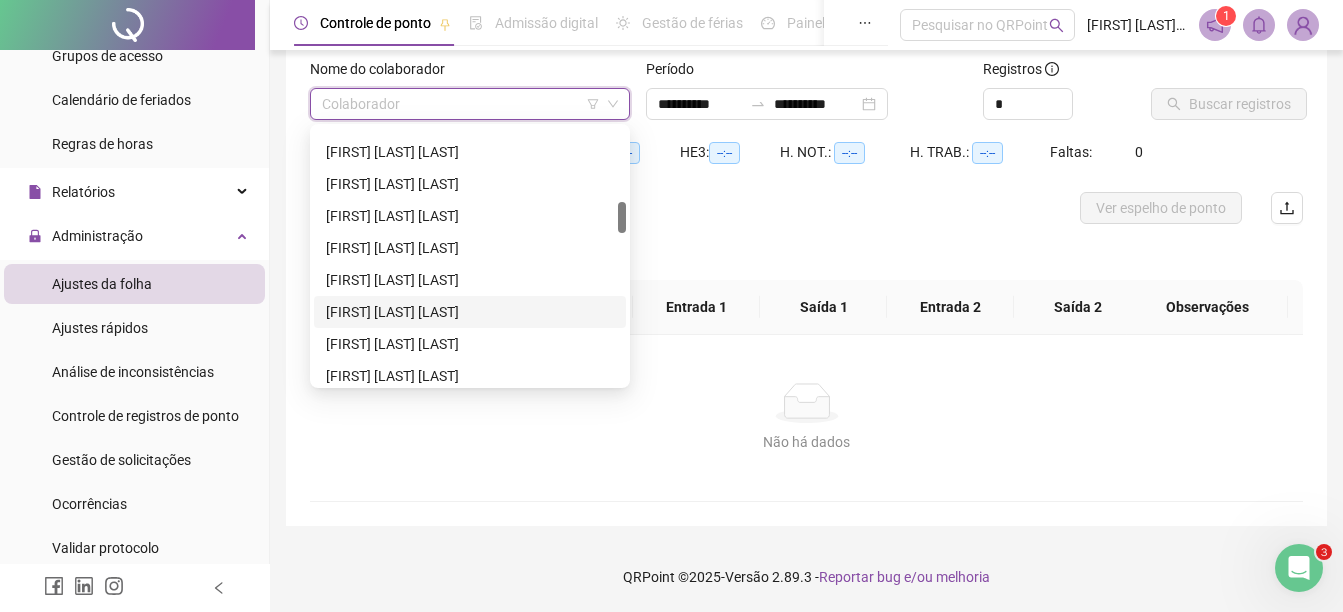 click on "[FIRST] [LAST] [LAST]" at bounding box center [470, 312] 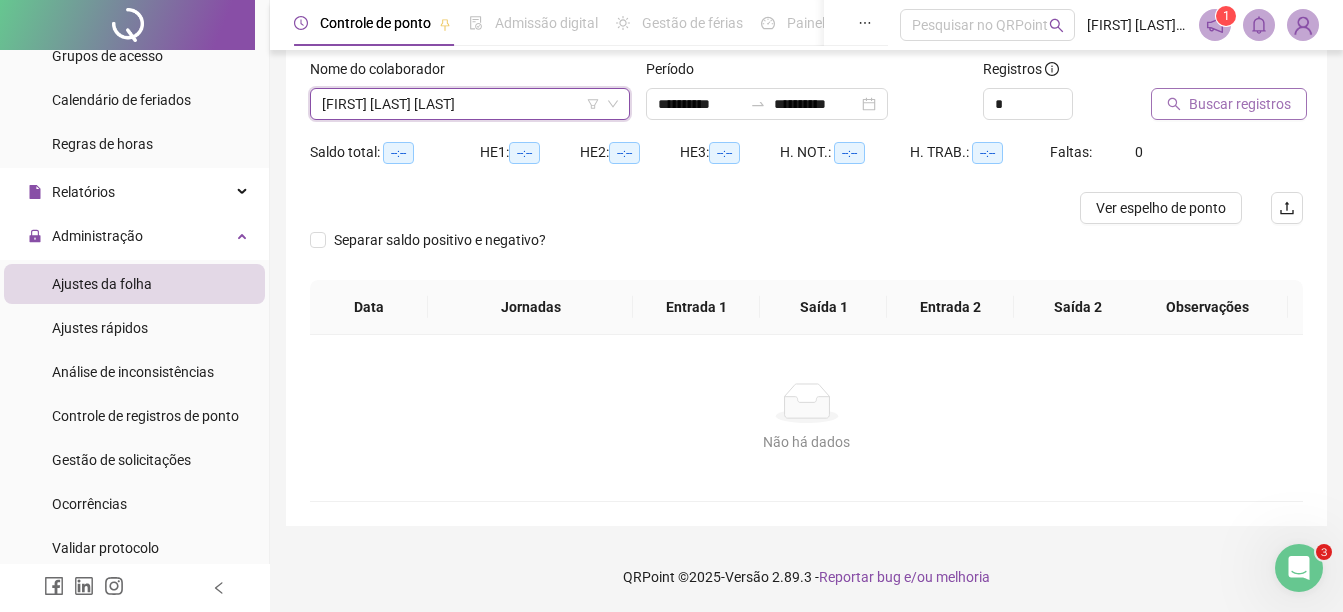 click on "Buscar registros" at bounding box center (1240, 104) 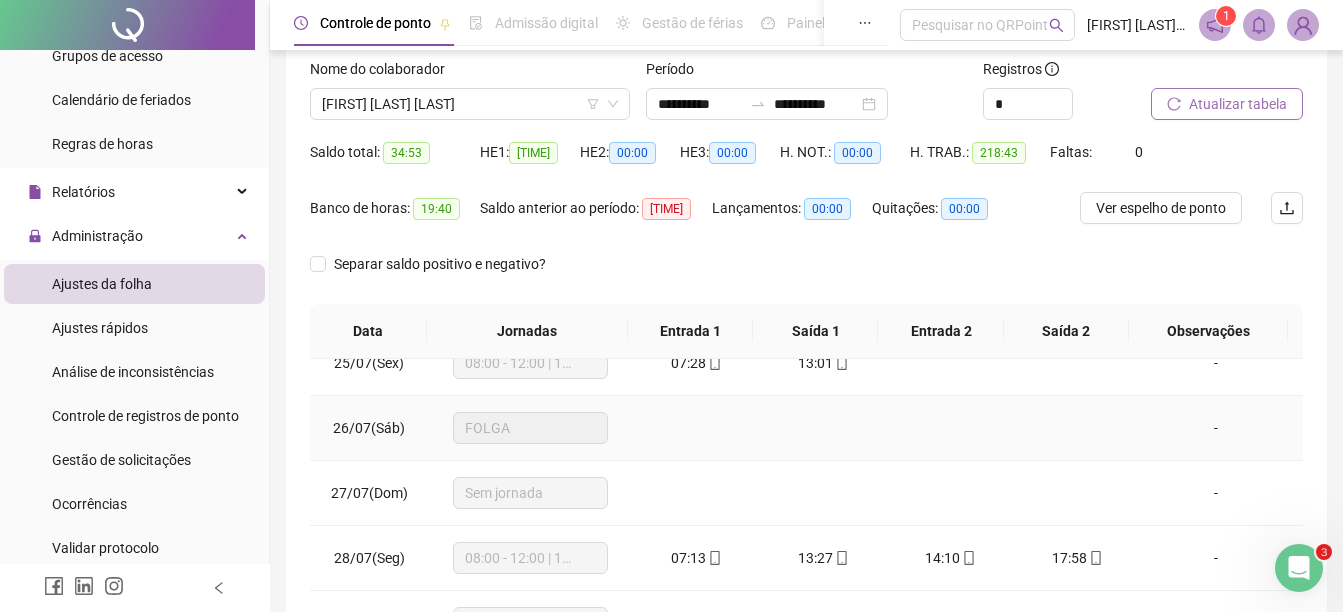 scroll, scrollTop: 1588, scrollLeft: 0, axis: vertical 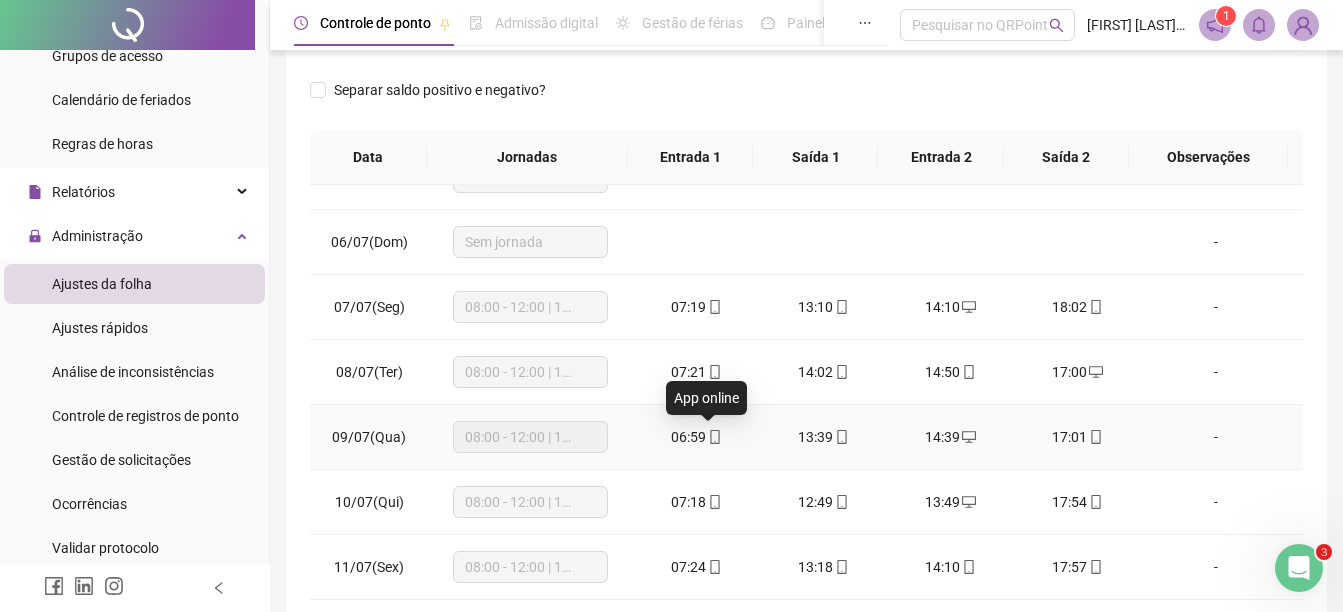 click 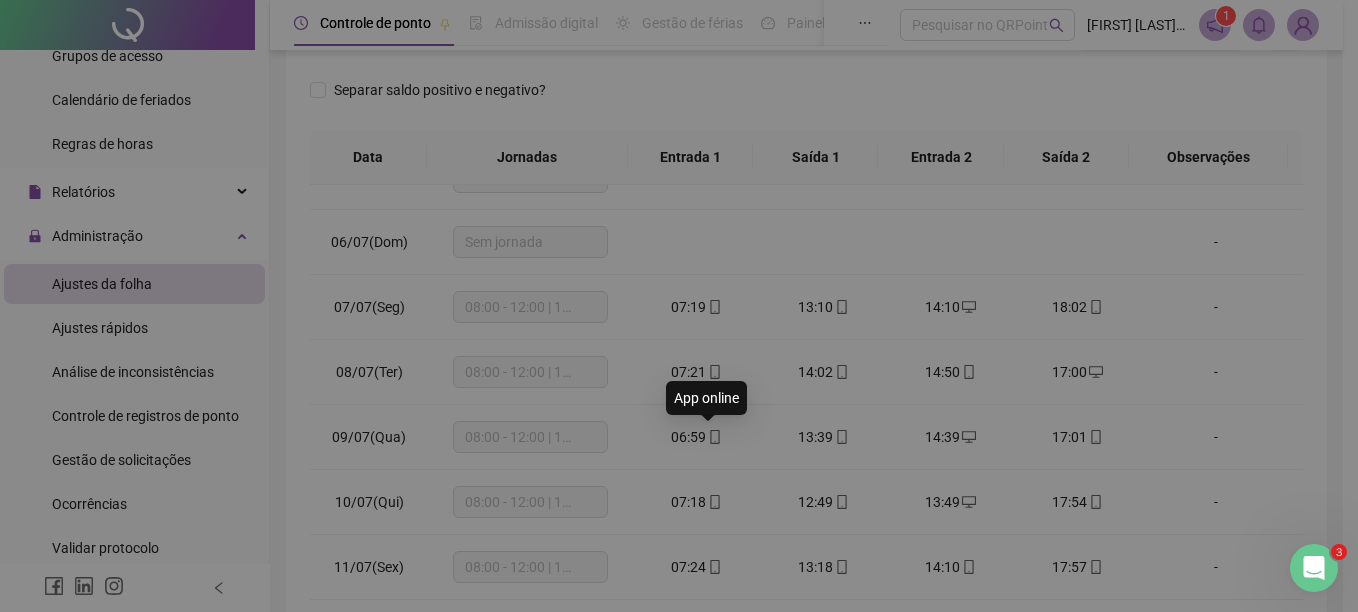 type on "**********" 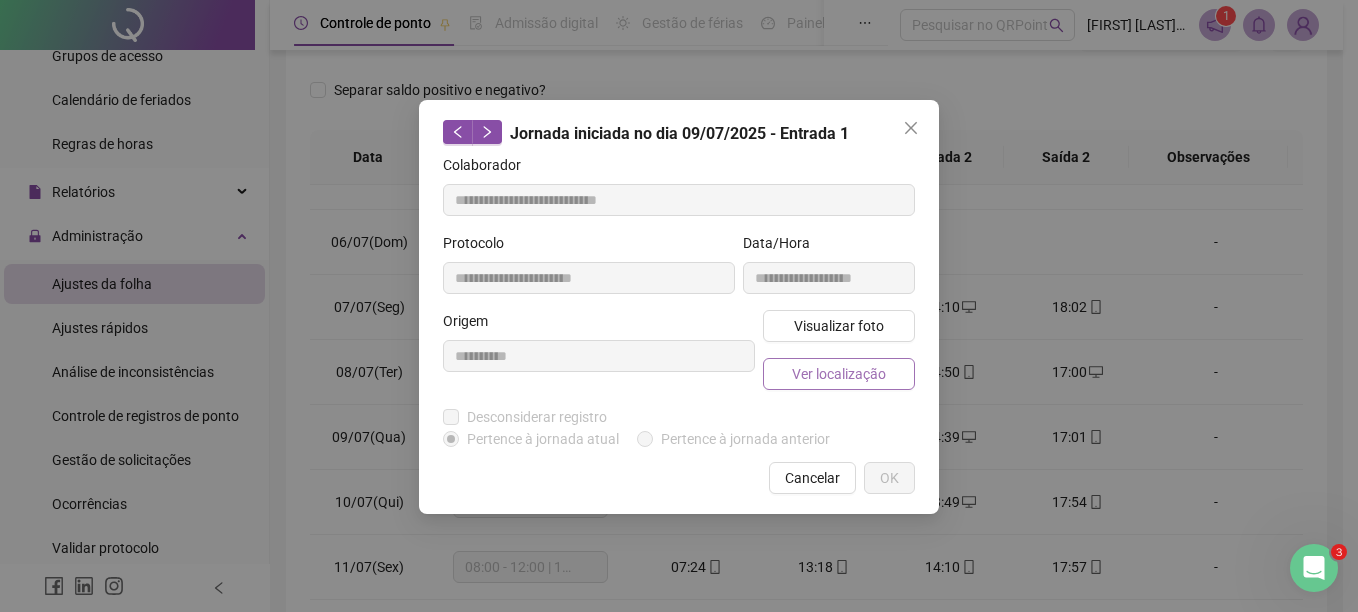 click on "Ver localização" at bounding box center (839, 374) 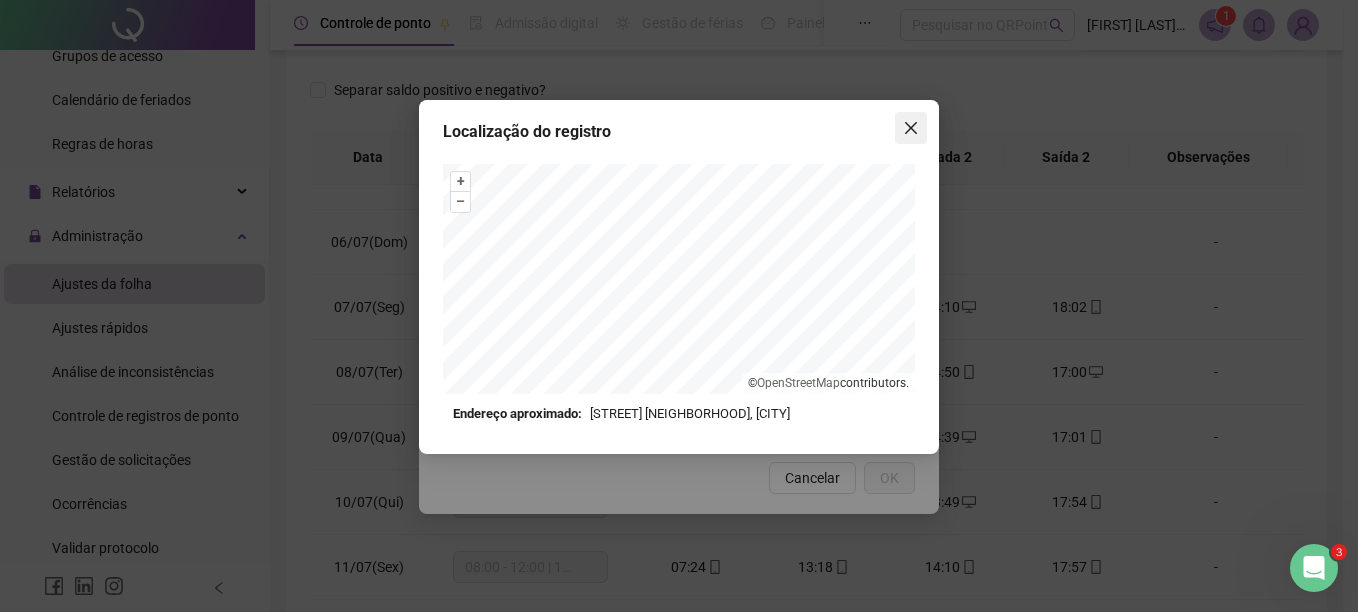 click 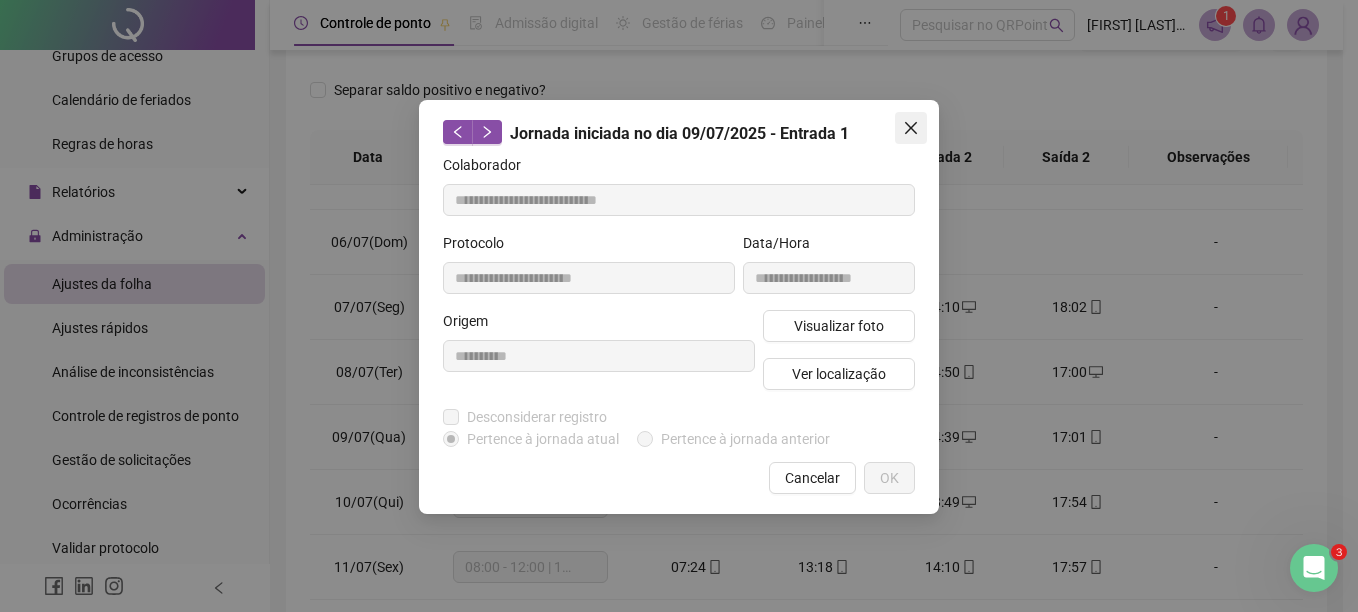click 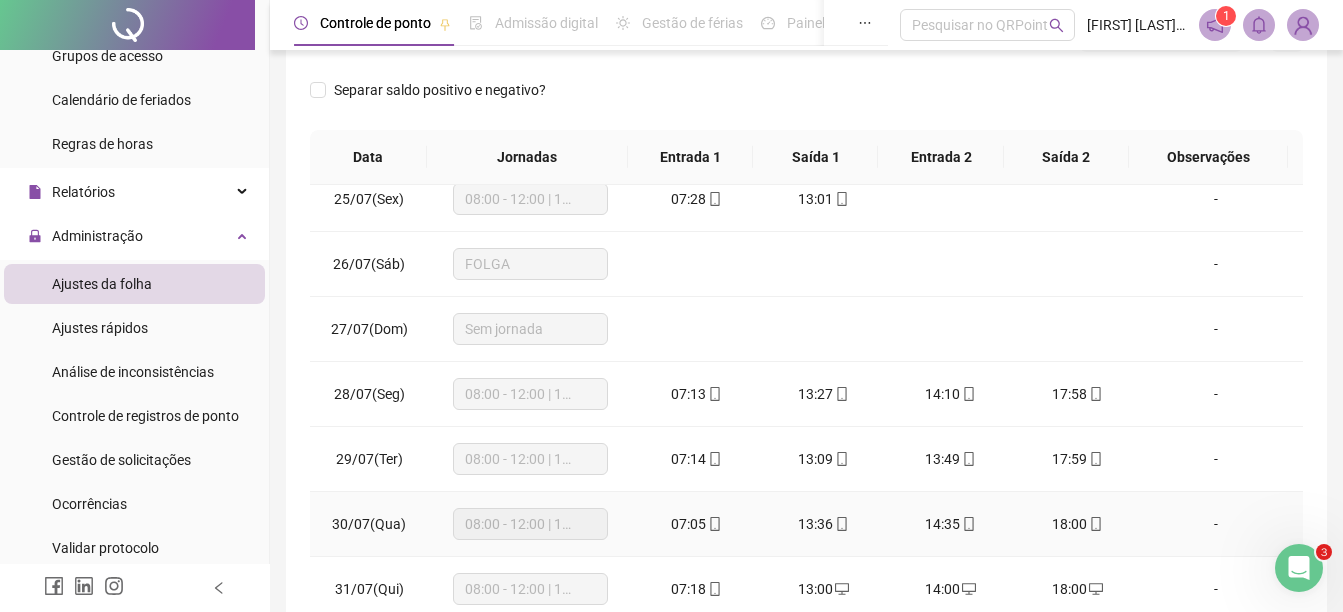 scroll, scrollTop: 1588, scrollLeft: 0, axis: vertical 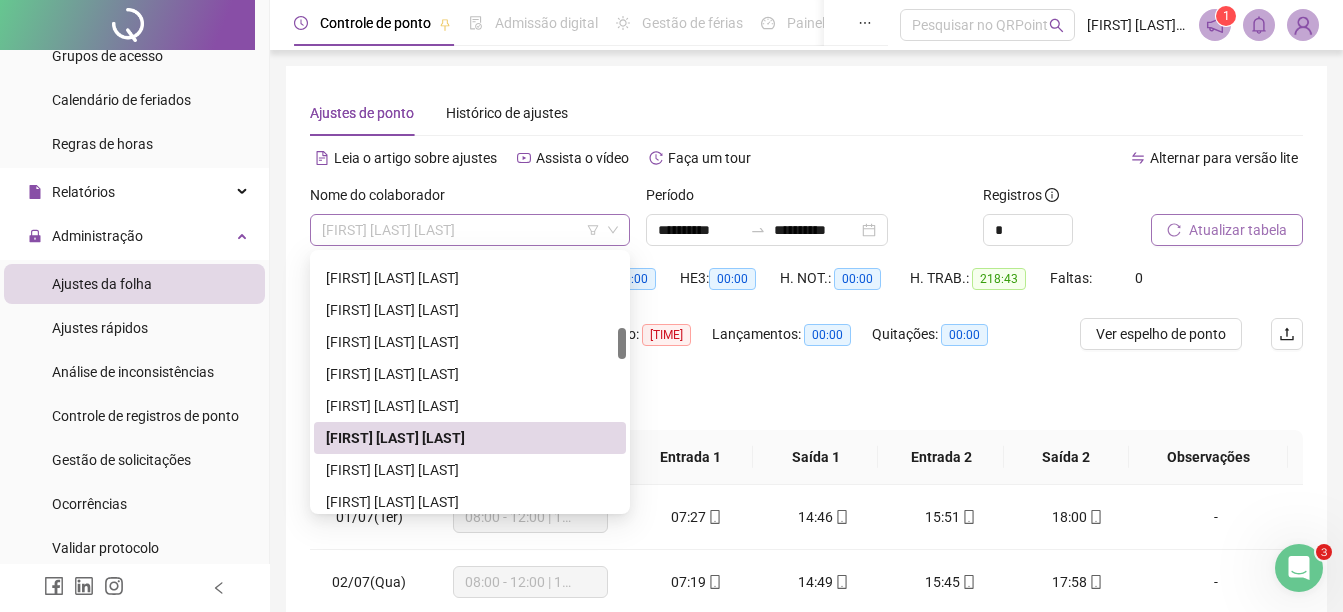click on "[FIRST] [LAST] [LAST]" at bounding box center [470, 230] 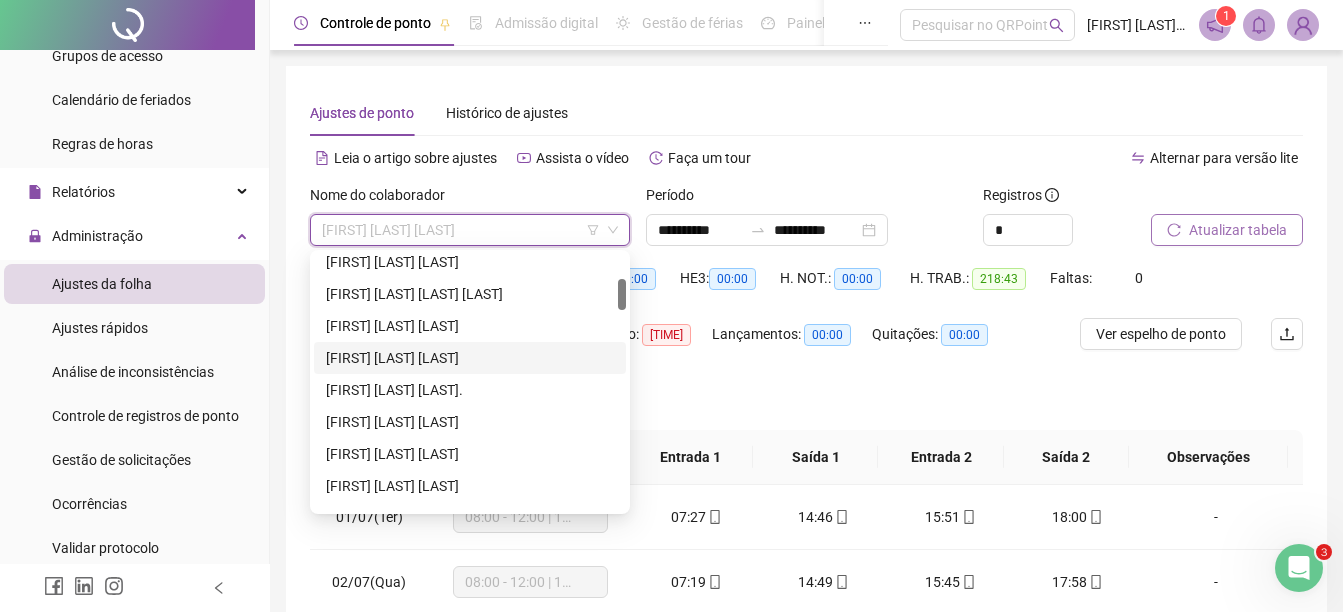 scroll, scrollTop: 300, scrollLeft: 0, axis: vertical 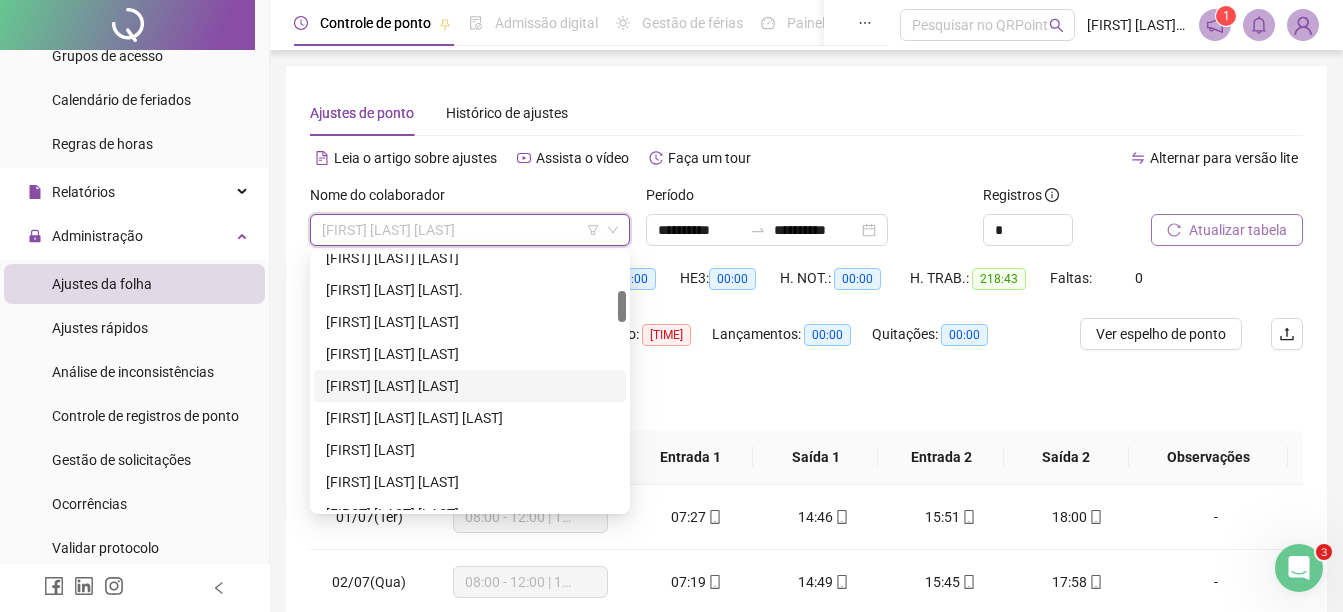 click on "[FIRST] [LAST] [LAST]" at bounding box center [470, 386] 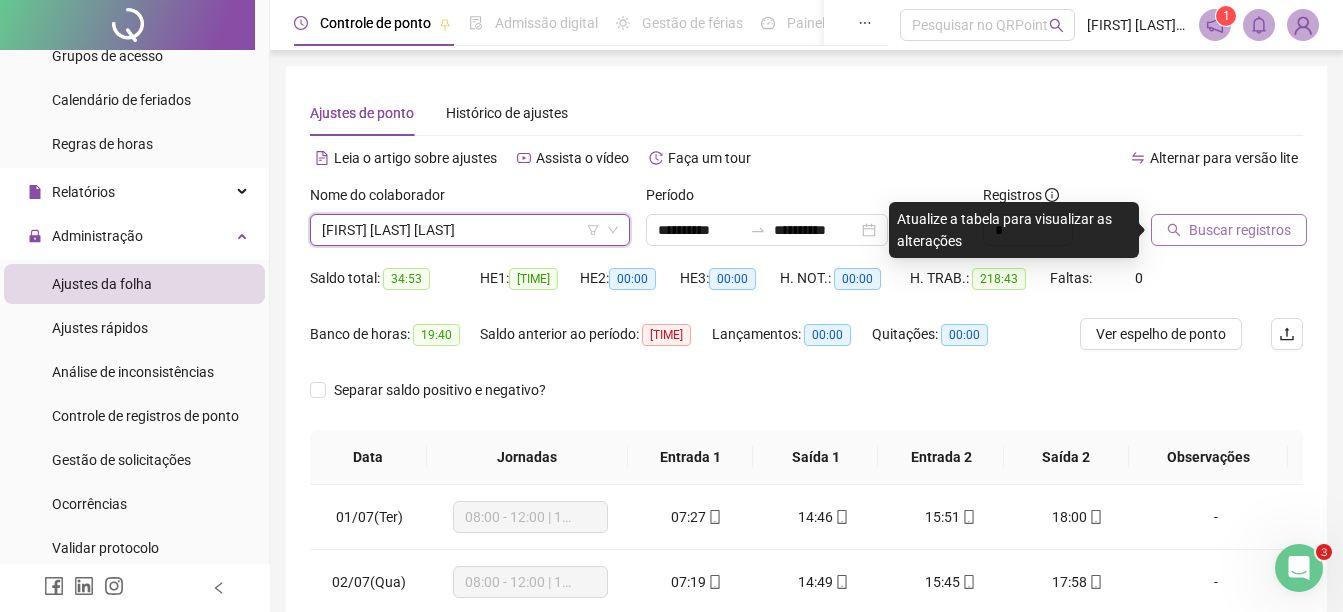 click on "Buscar registros" at bounding box center (1240, 230) 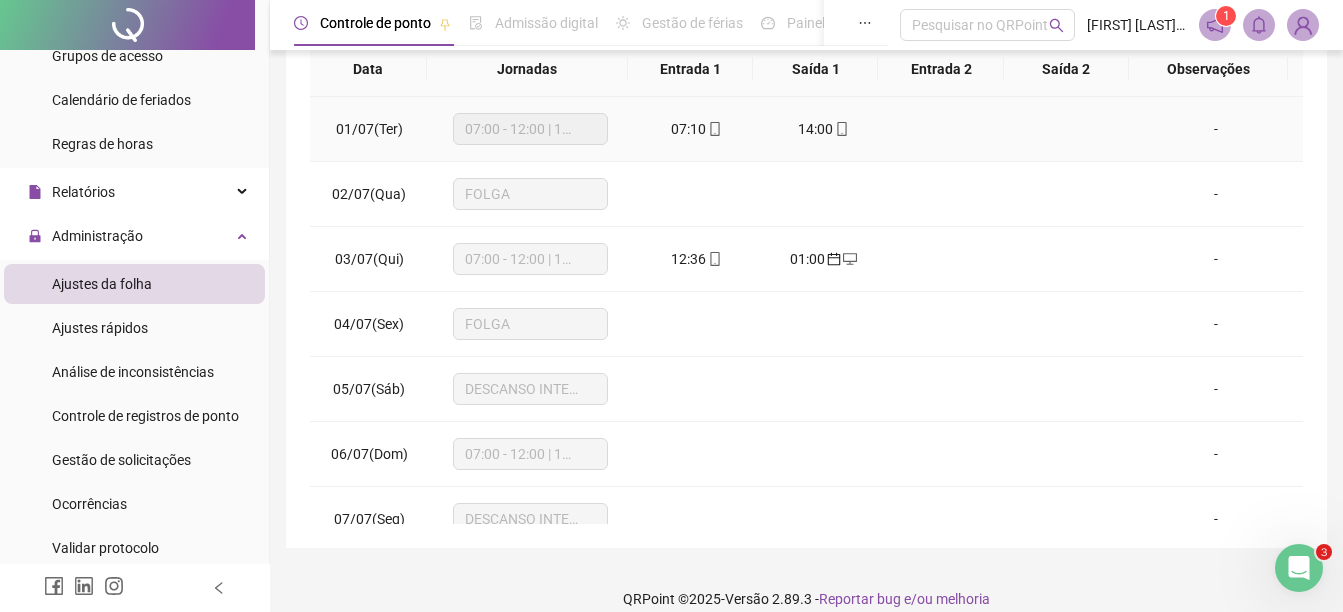 scroll, scrollTop: 400, scrollLeft: 0, axis: vertical 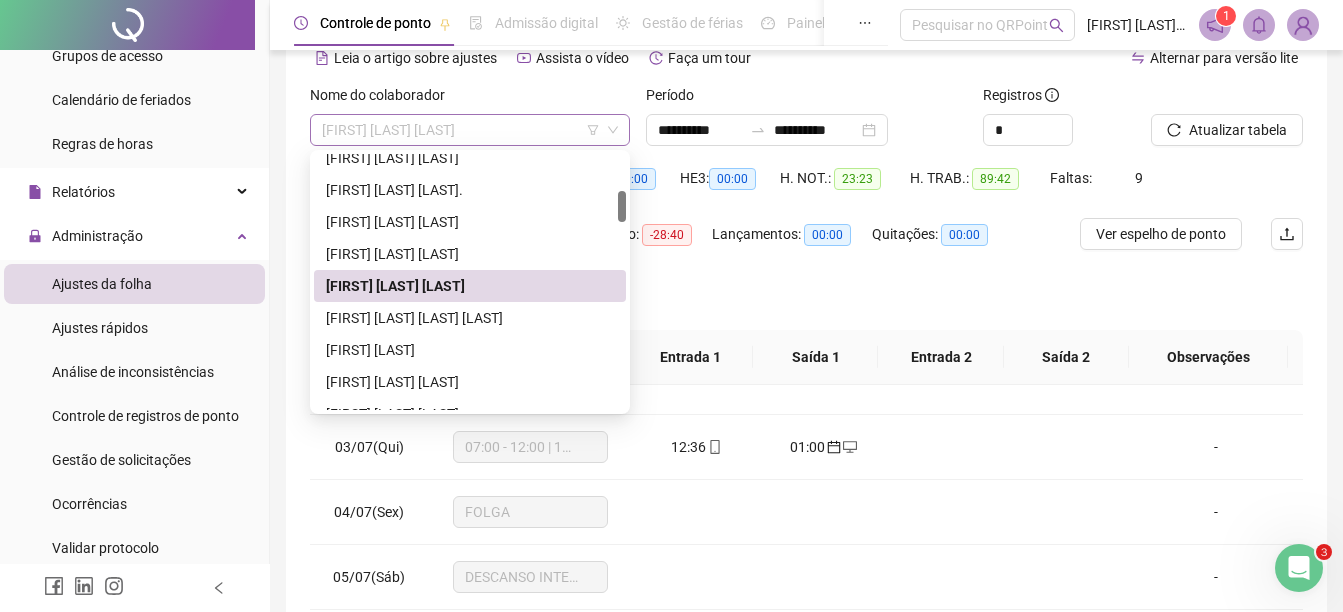 click on "[FIRST] [LAST] [LAST]" at bounding box center (470, 130) 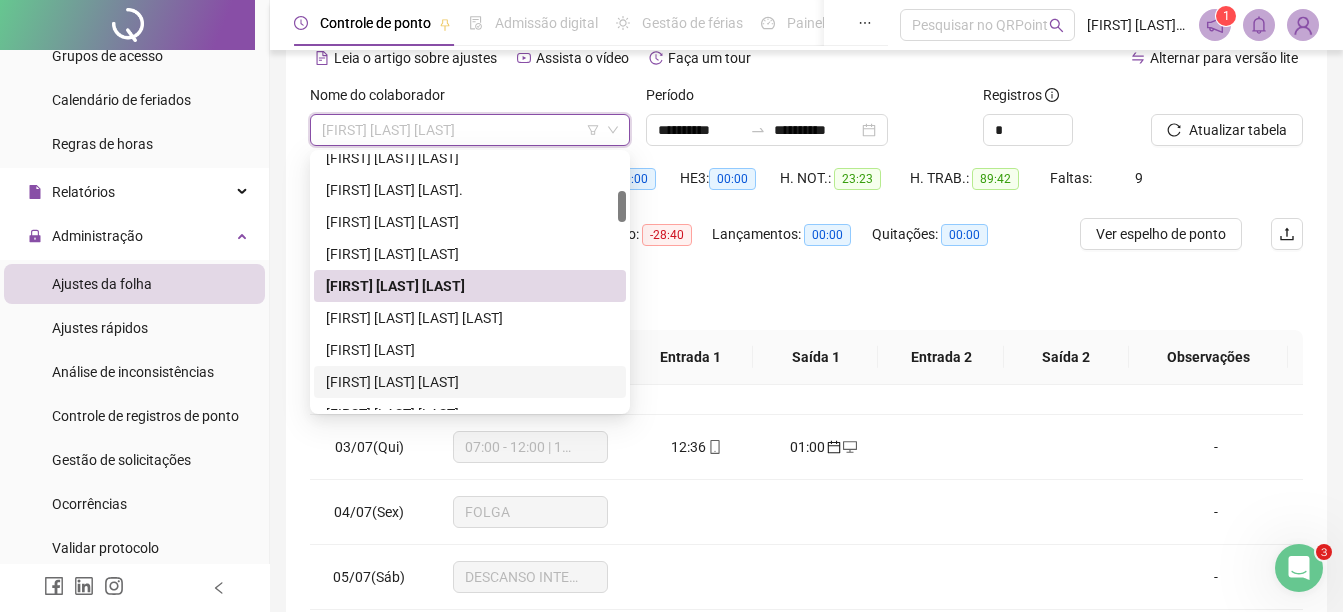 click on "[FIRST] [LAST] [LAST]" at bounding box center (470, 382) 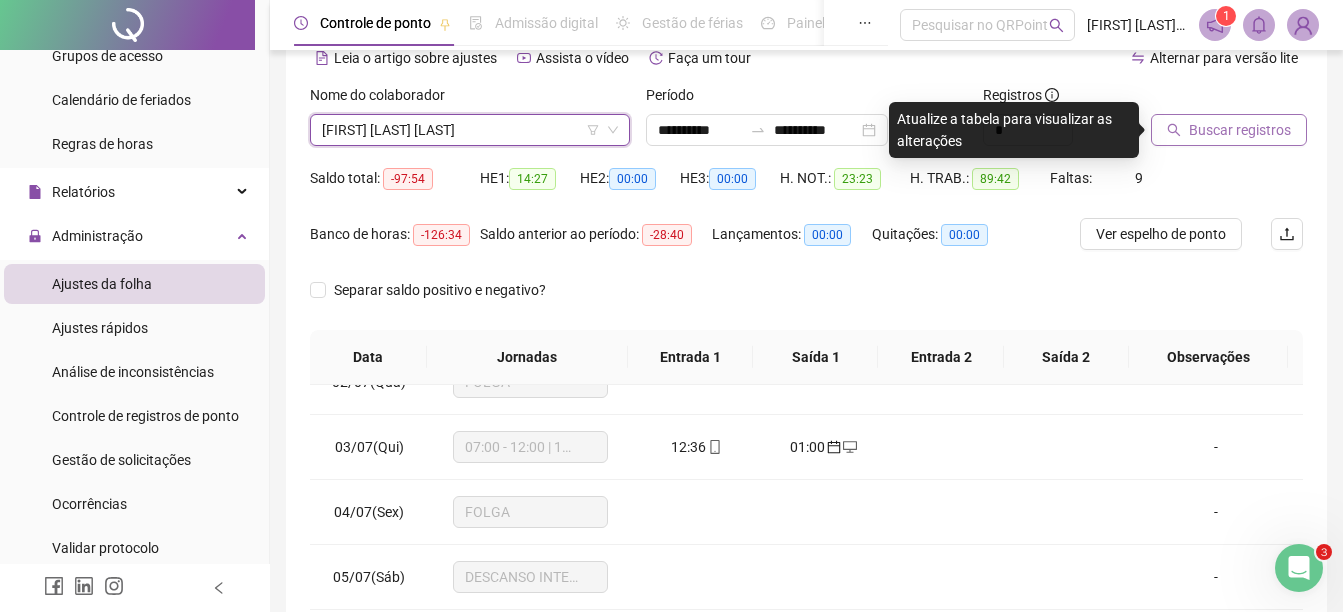 click on "Buscar registros" at bounding box center (1240, 130) 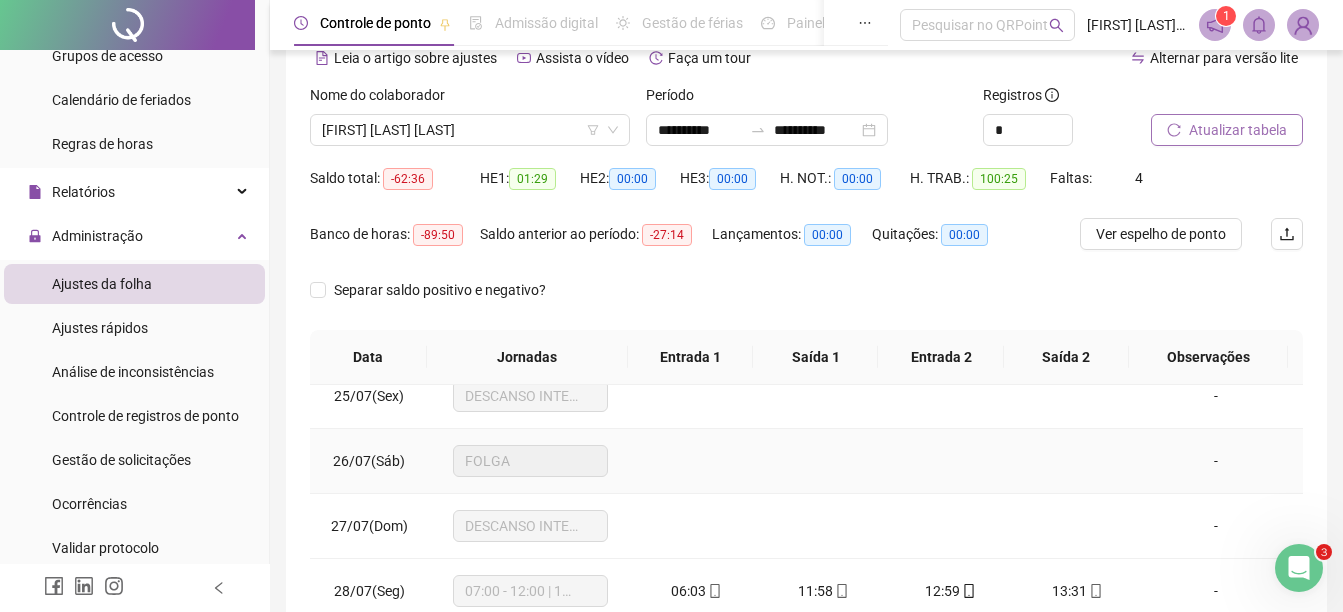 scroll, scrollTop: 1588, scrollLeft: 0, axis: vertical 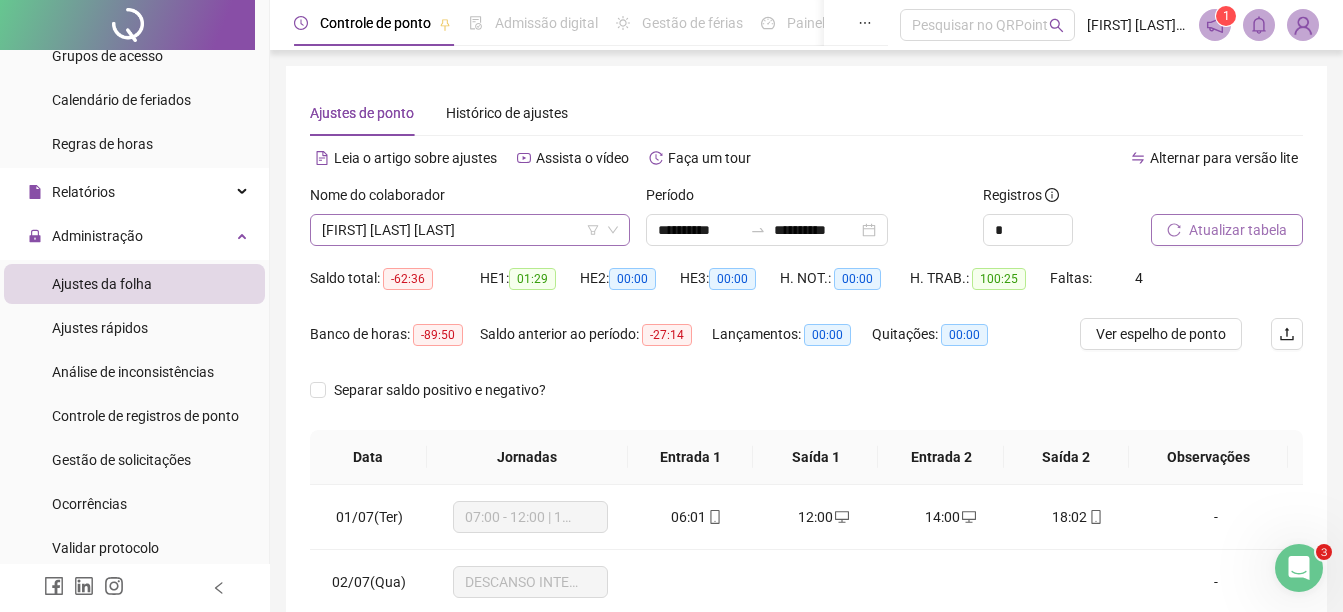 click on "[FIRST] [LAST] [LAST]" at bounding box center (470, 230) 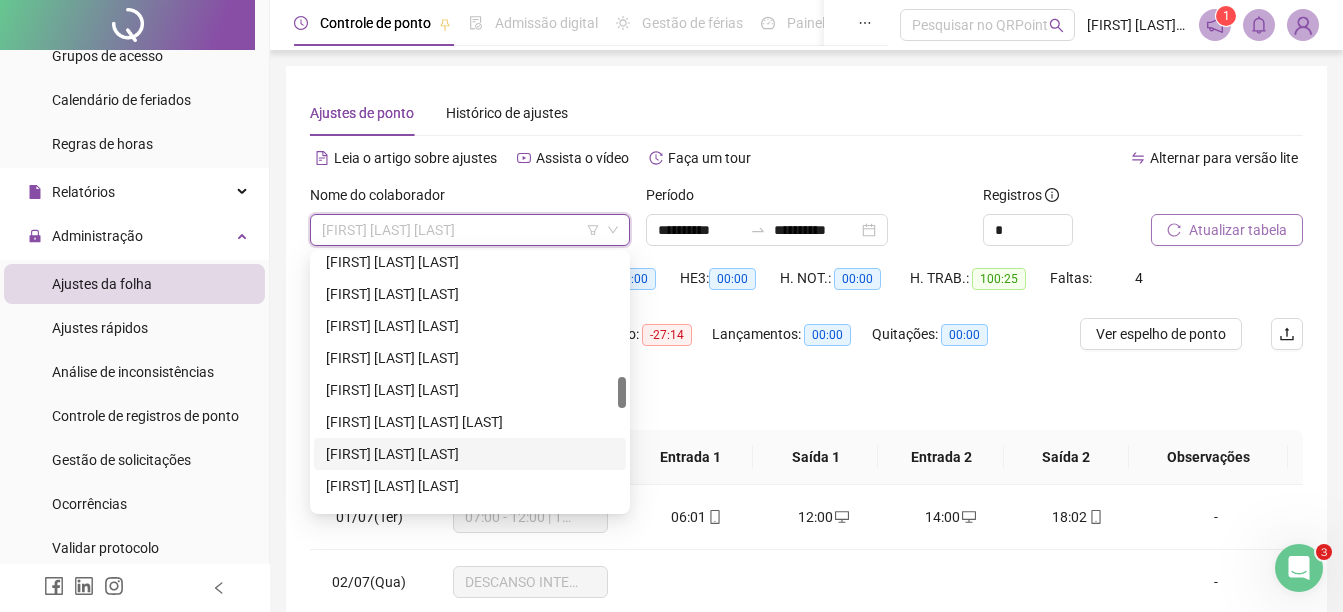 scroll, scrollTop: 1100, scrollLeft: 0, axis: vertical 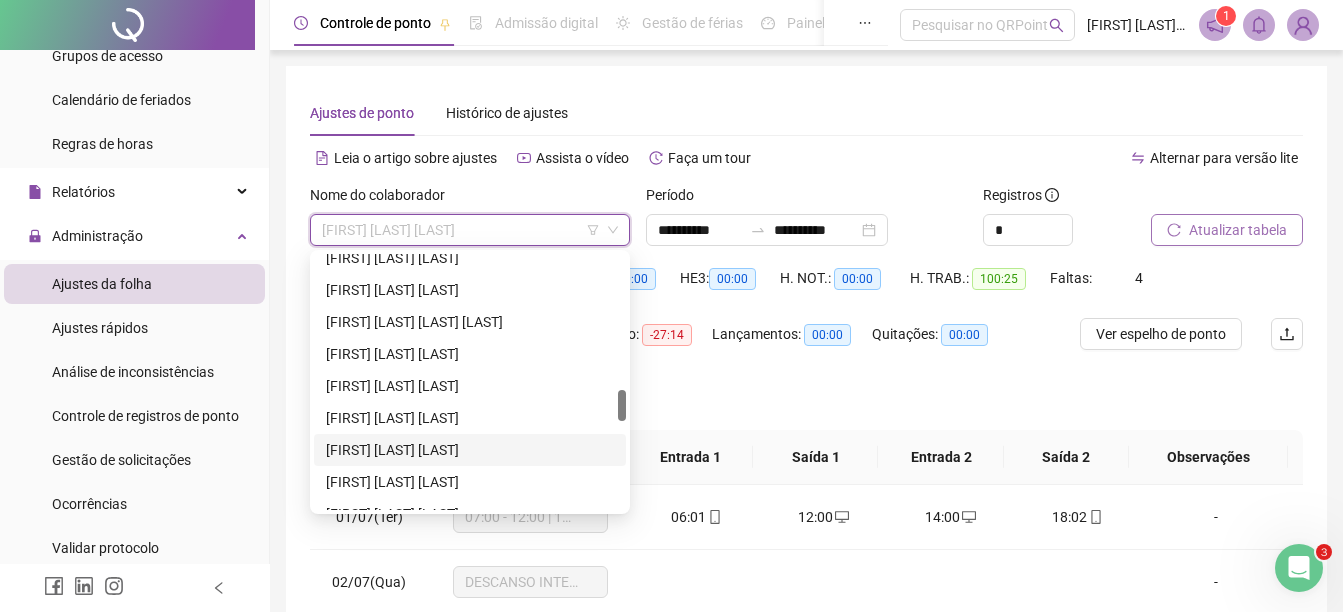 click on "[FIRST] [LAST] [LAST]" at bounding box center (470, 450) 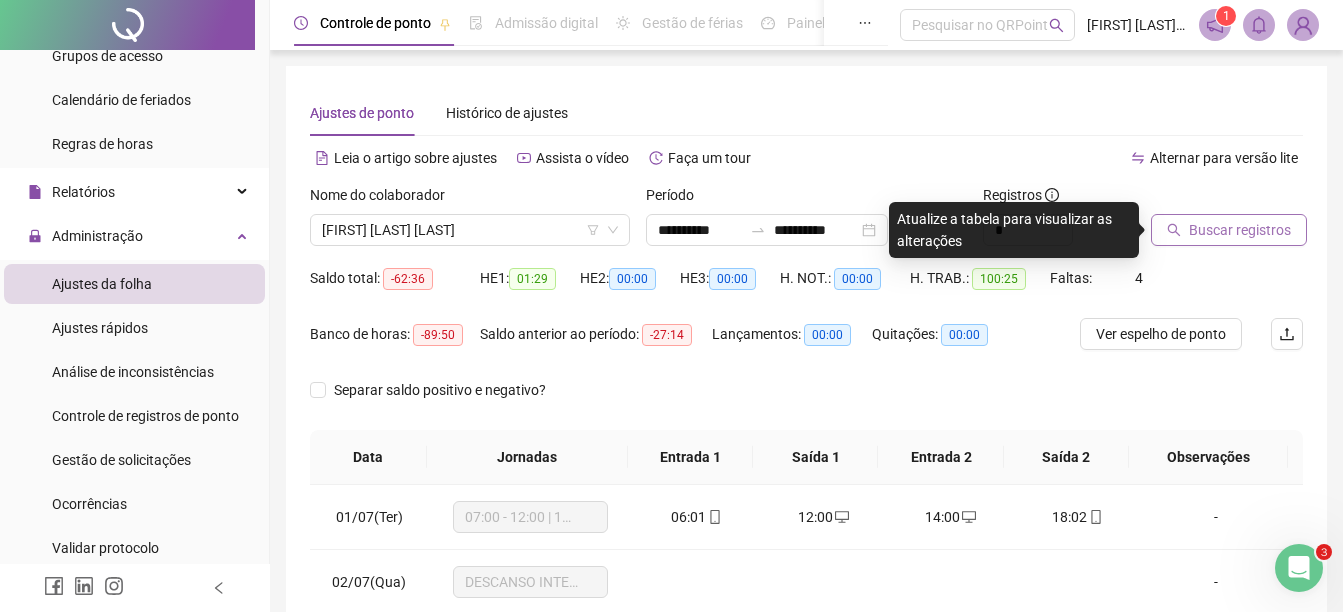 click on "Buscar registros" at bounding box center [1240, 230] 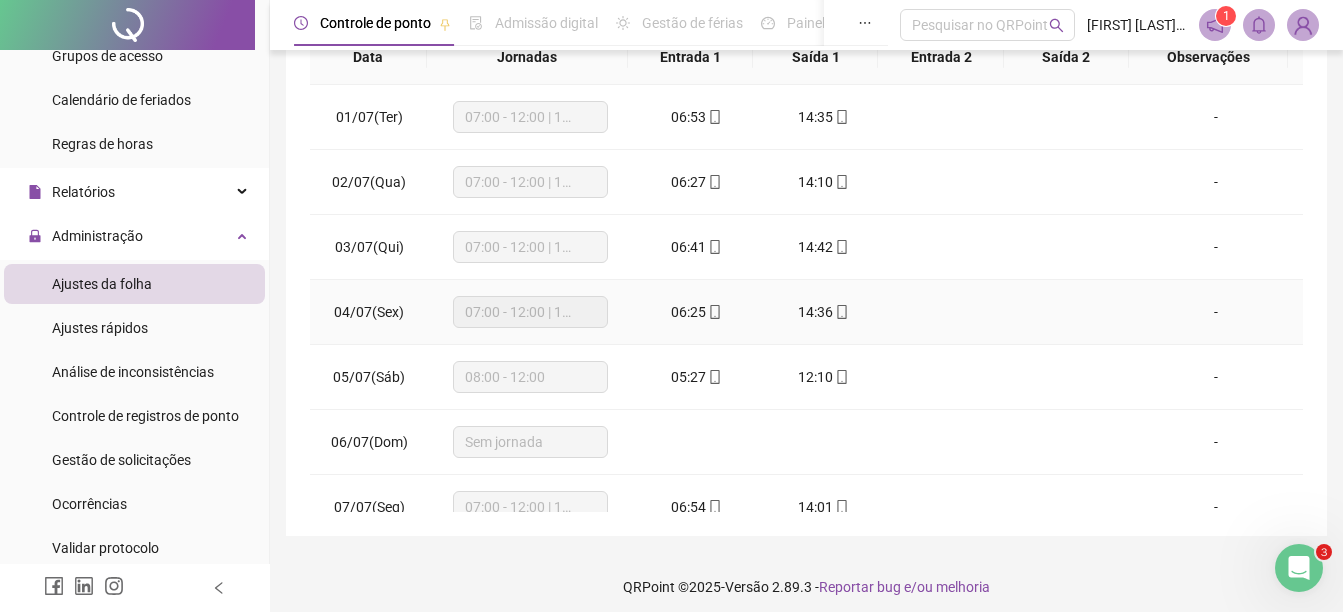scroll, scrollTop: 410, scrollLeft: 0, axis: vertical 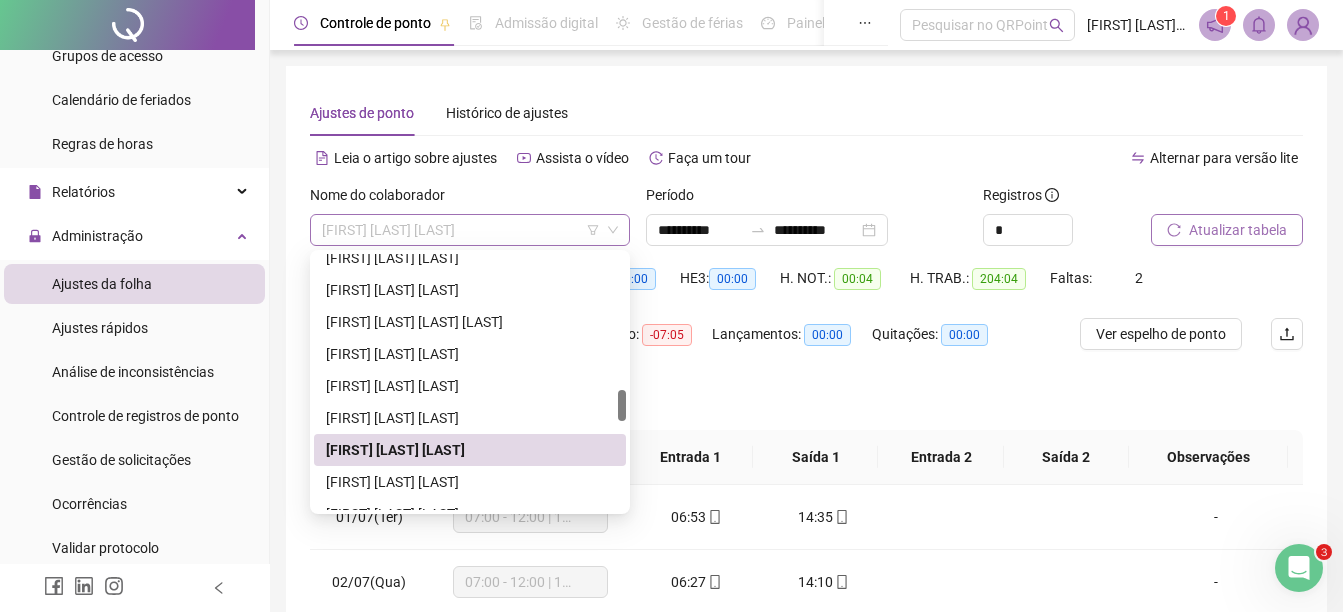 click on "[FIRST] [LAST] [LAST]" at bounding box center [470, 230] 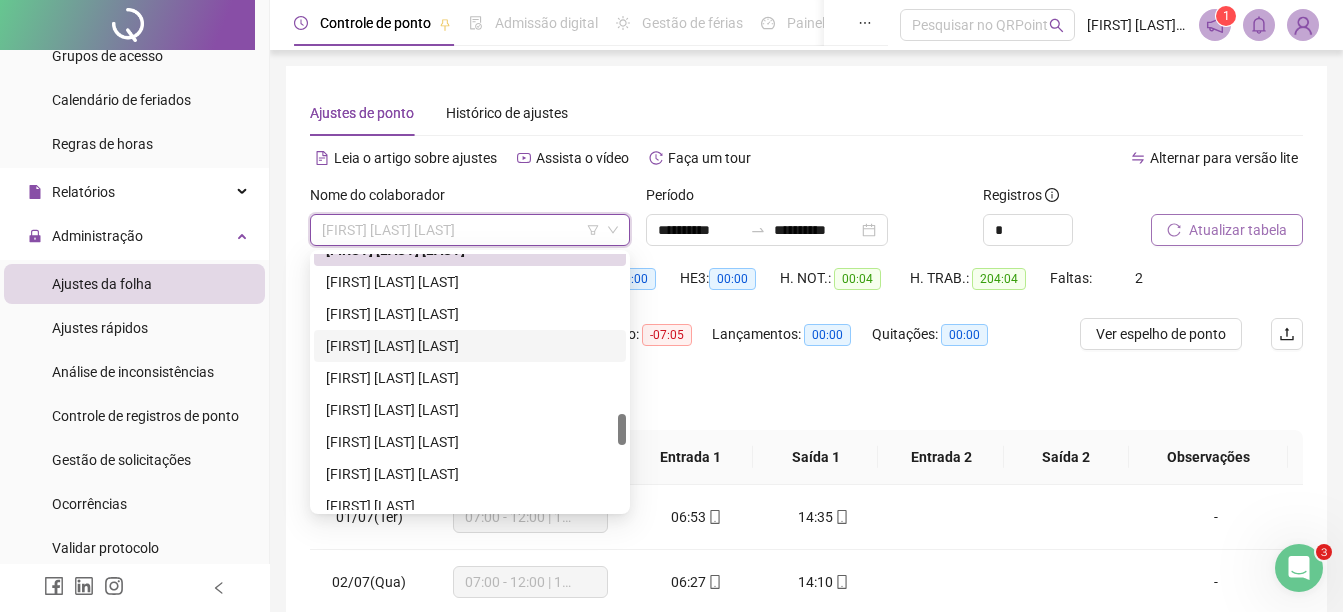 scroll, scrollTop: 1400, scrollLeft: 0, axis: vertical 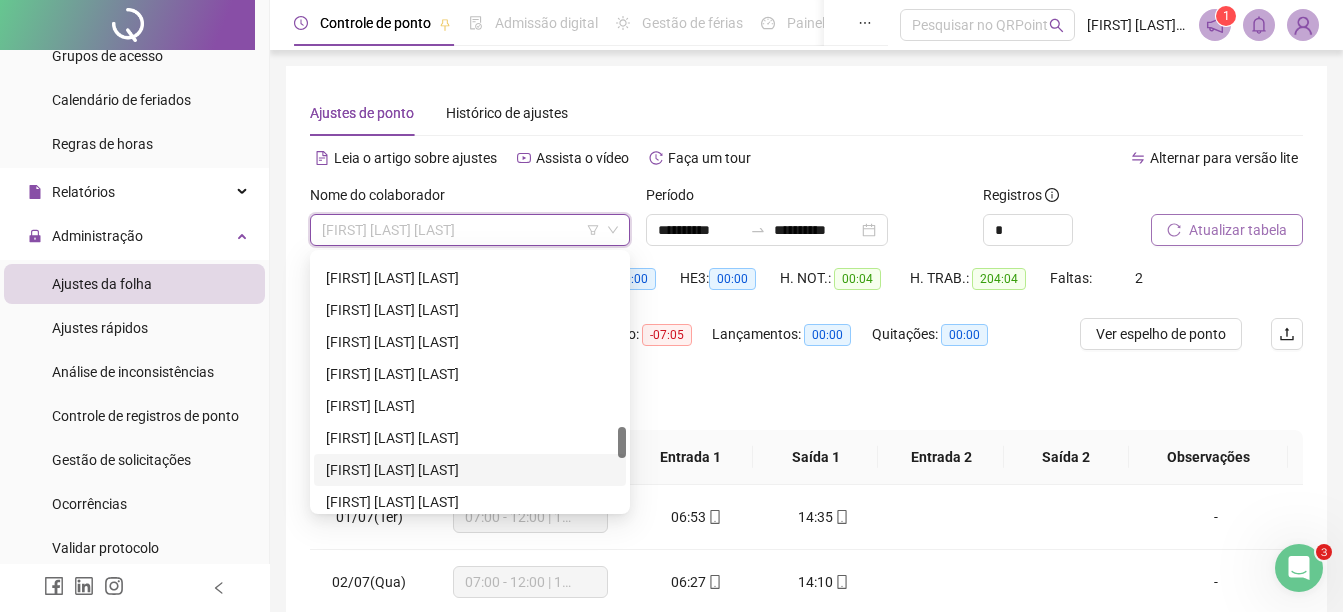 click on "[FIRST] [LAST] [LAST]" at bounding box center [470, 470] 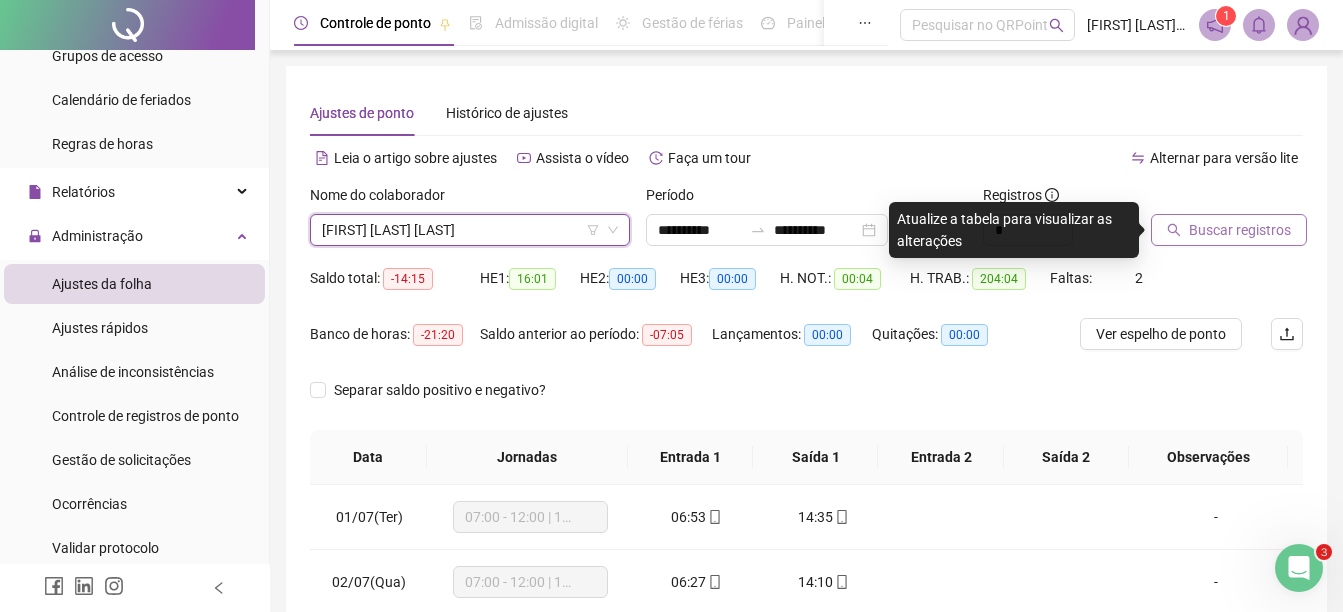 click on "Buscar registros" at bounding box center (1240, 230) 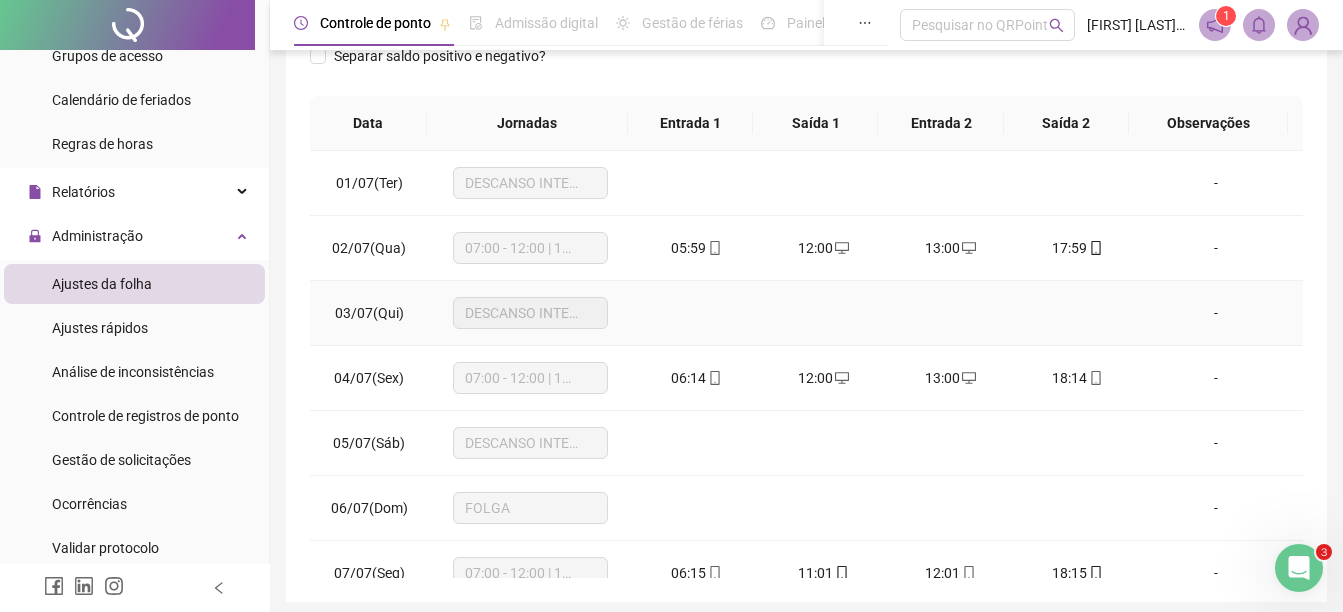 scroll, scrollTop: 400, scrollLeft: 0, axis: vertical 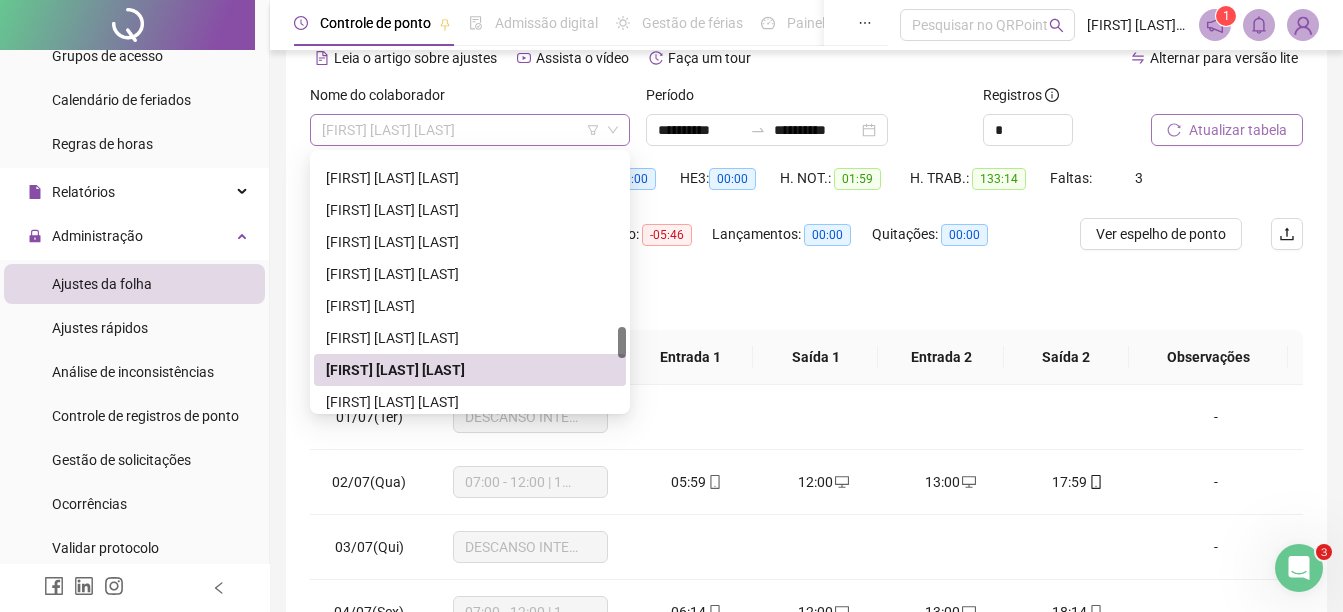 click on "[FIRST] [LAST] [LAST]" at bounding box center (470, 130) 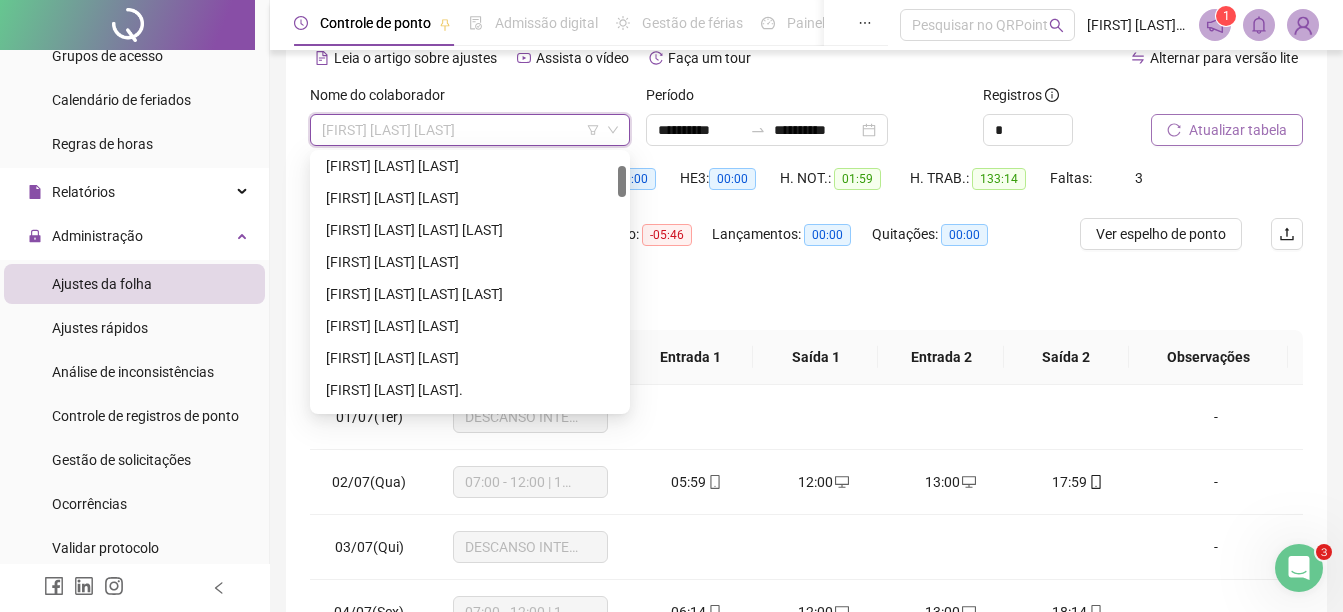 scroll, scrollTop: 0, scrollLeft: 0, axis: both 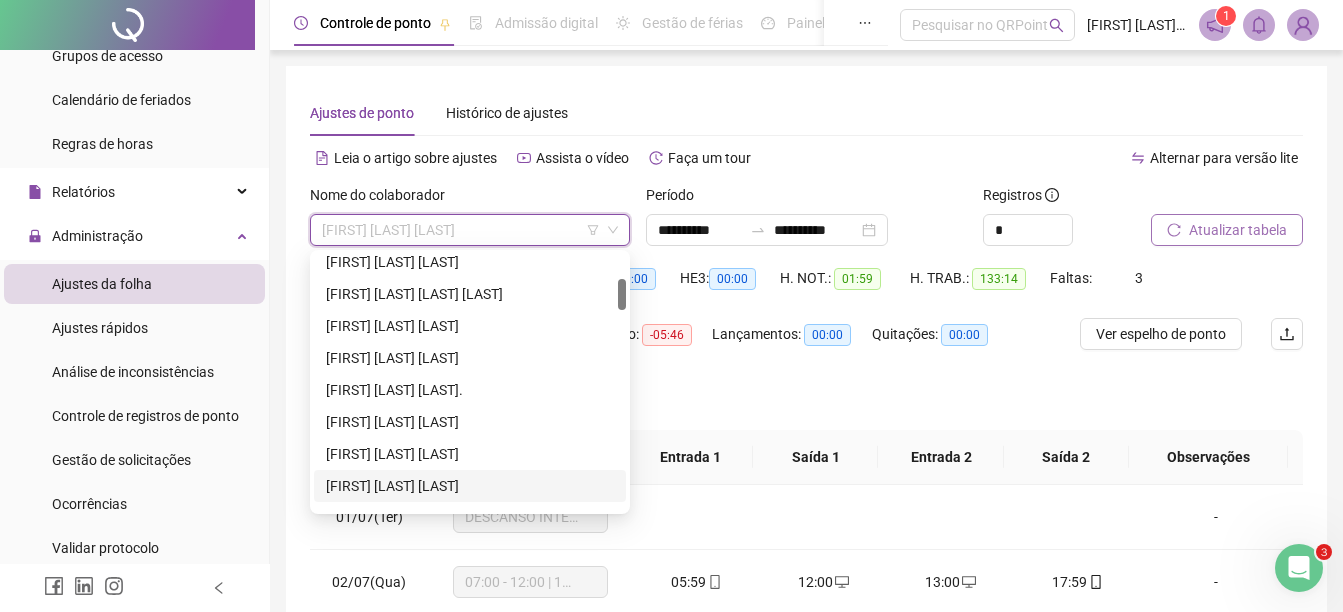 click on "[FIRST] [LAST] [LAST]" at bounding box center (470, 486) 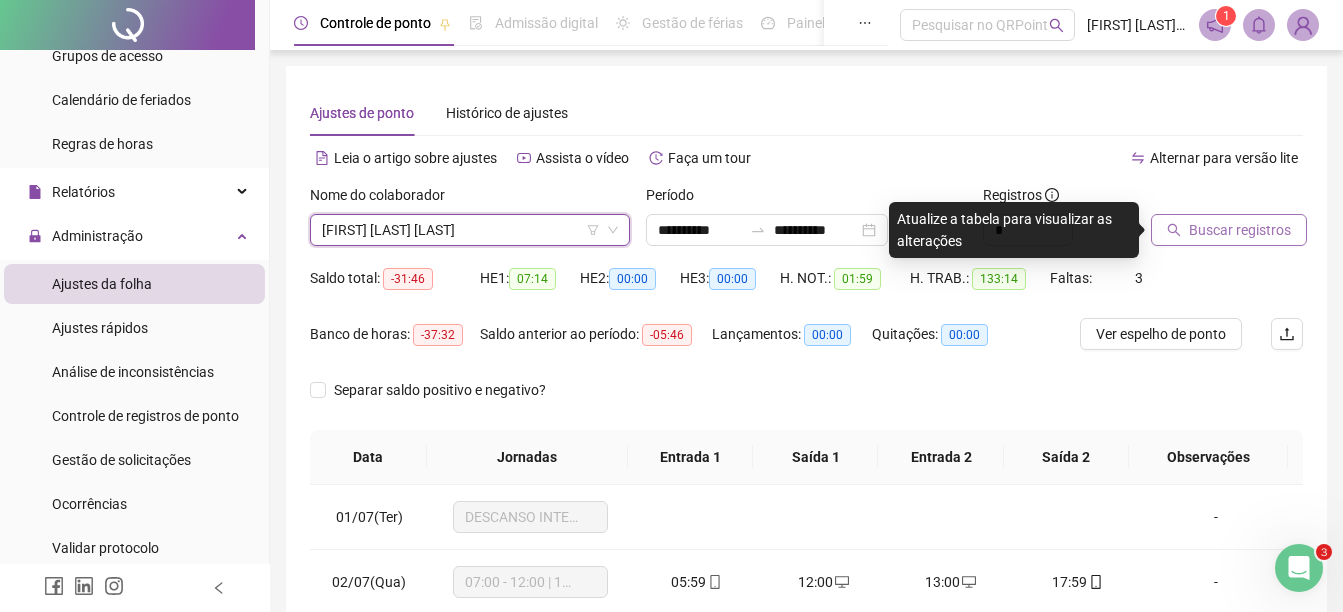 click on "Buscar registros" at bounding box center (1240, 230) 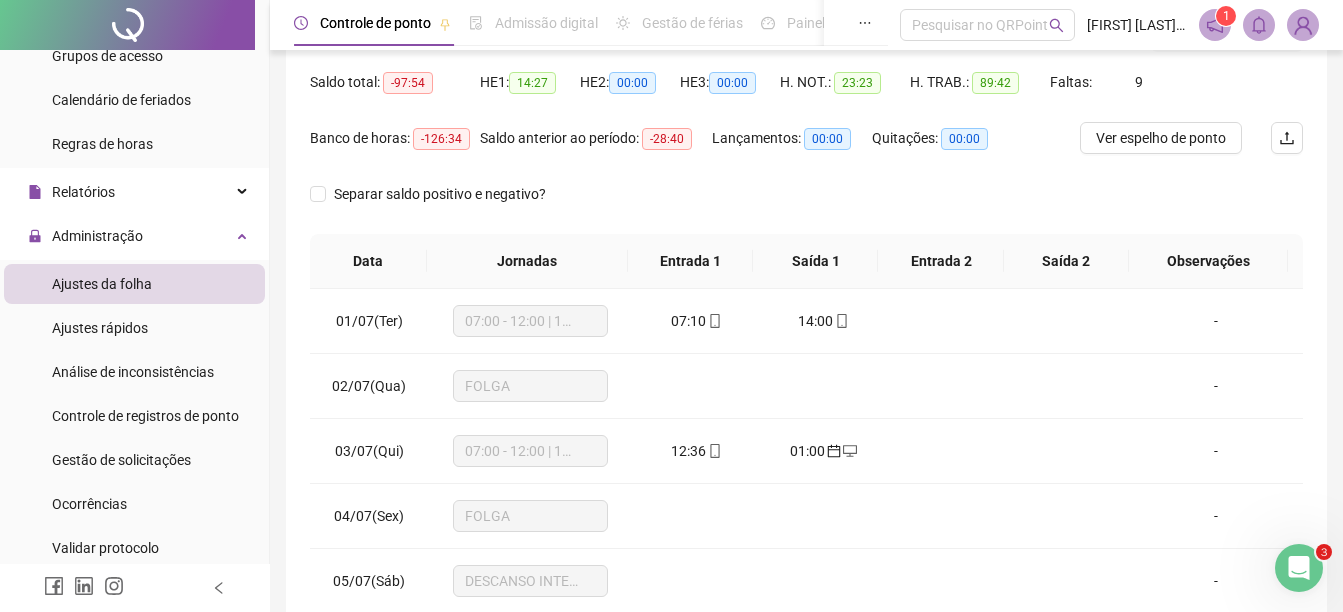 scroll, scrollTop: 200, scrollLeft: 0, axis: vertical 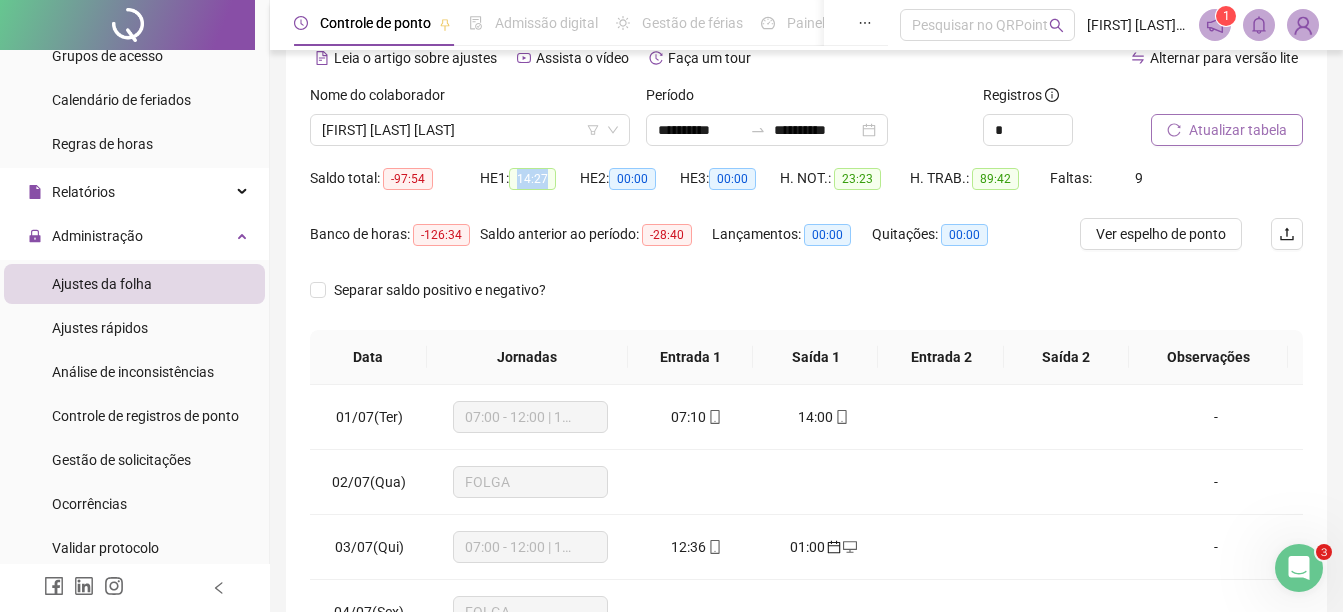 drag, startPoint x: 518, startPoint y: 173, endPoint x: 553, endPoint y: 178, distance: 35.35534 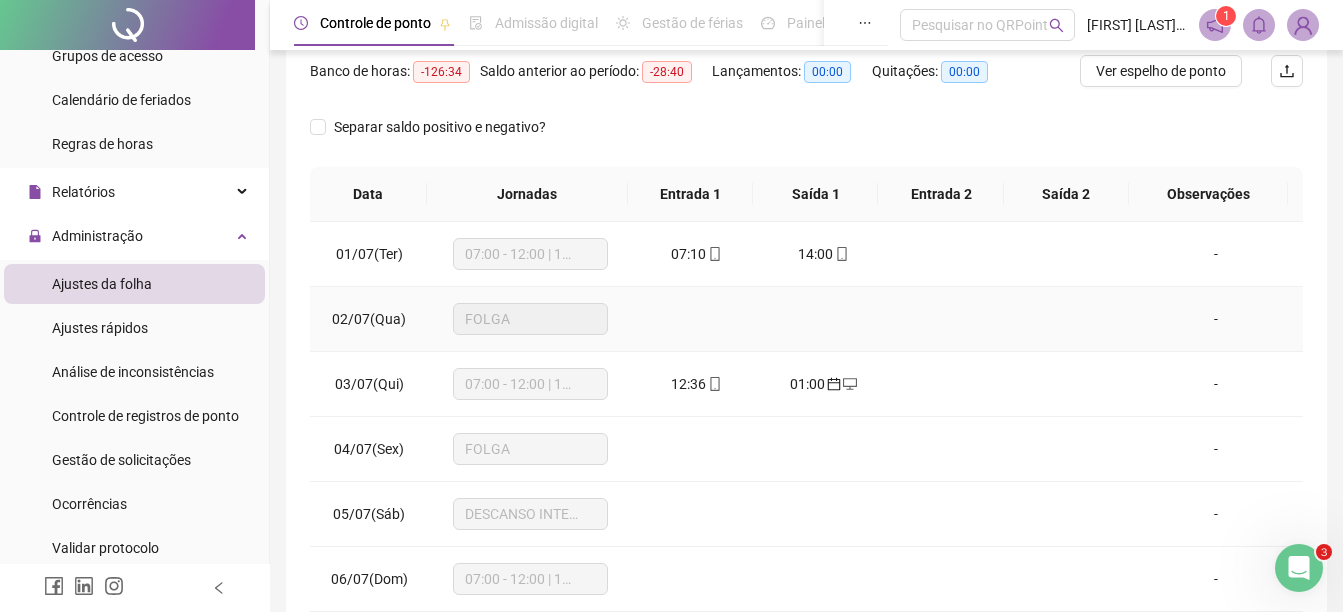 scroll, scrollTop: 410, scrollLeft: 0, axis: vertical 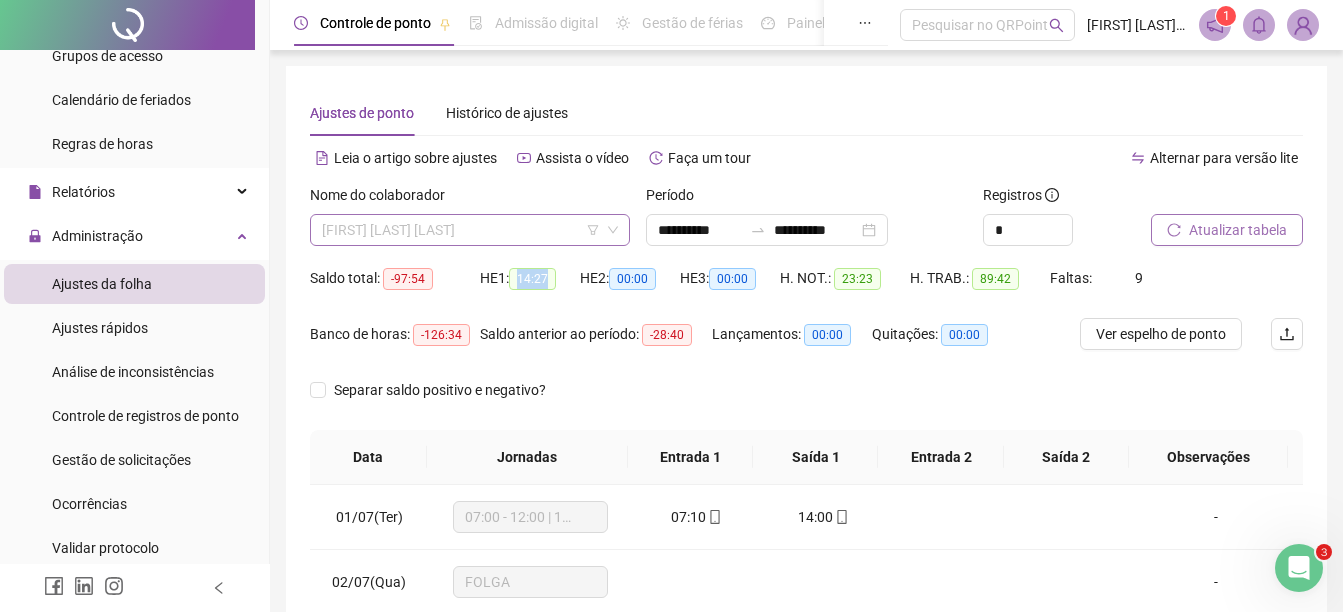 click on "[FIRST] [LAST] [LAST]" at bounding box center (470, 230) 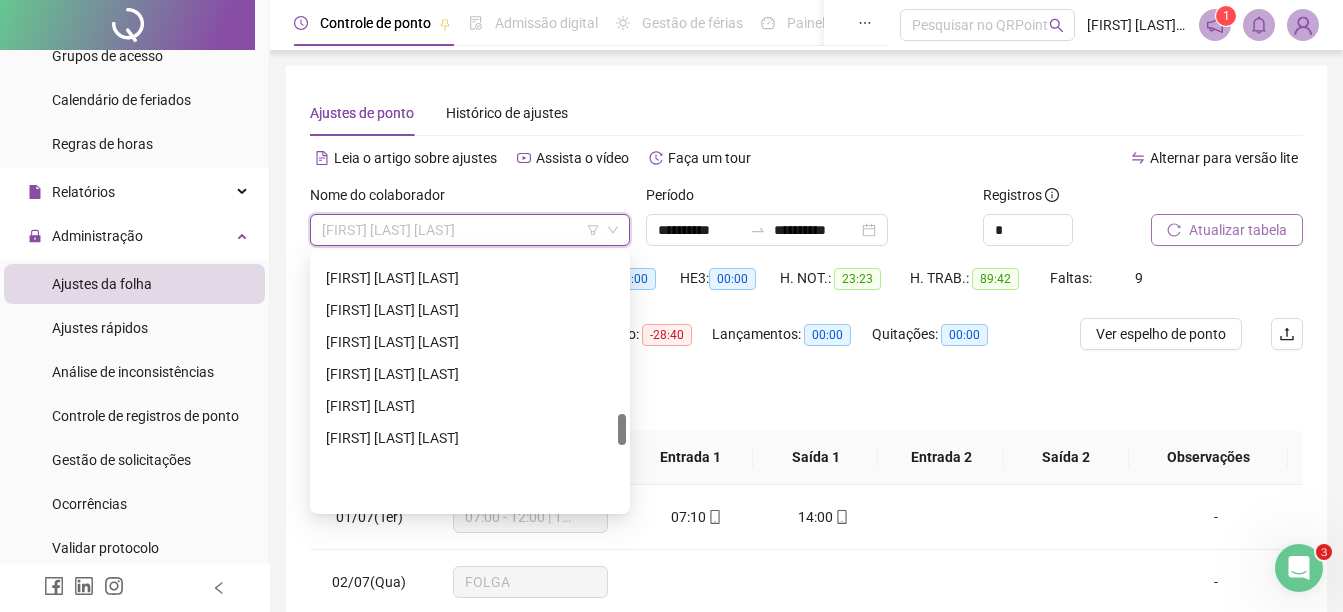 scroll, scrollTop: 1200, scrollLeft: 0, axis: vertical 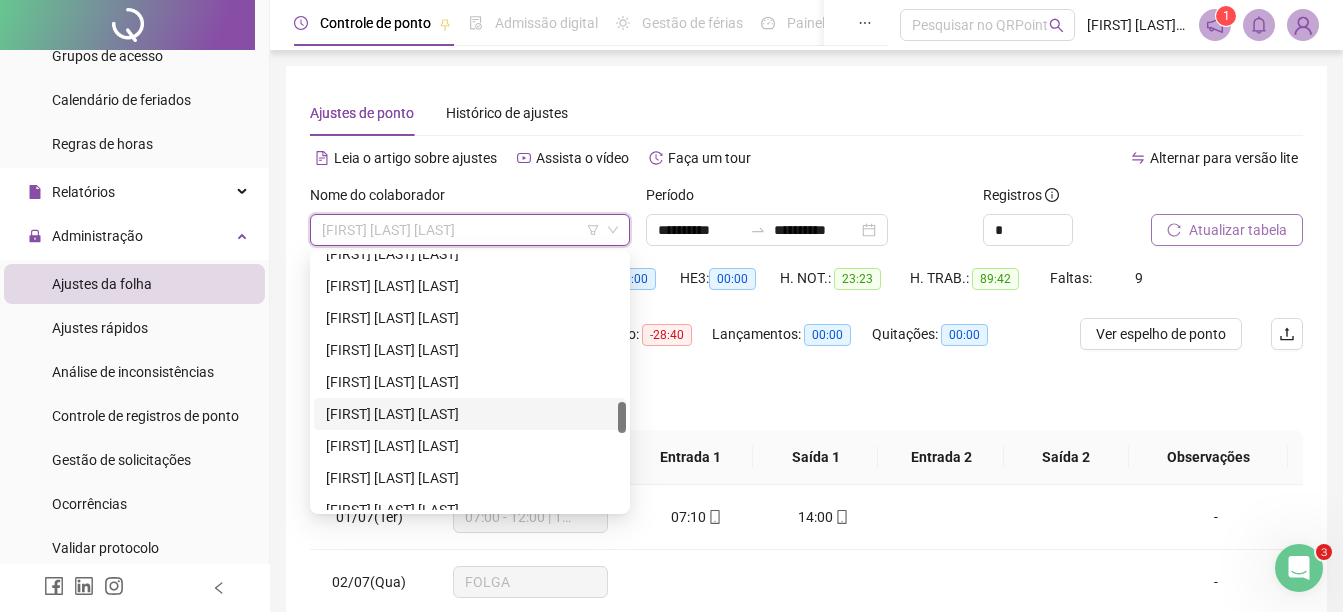 click on "[FIRST] [LAST] [LAST]" at bounding box center (470, 414) 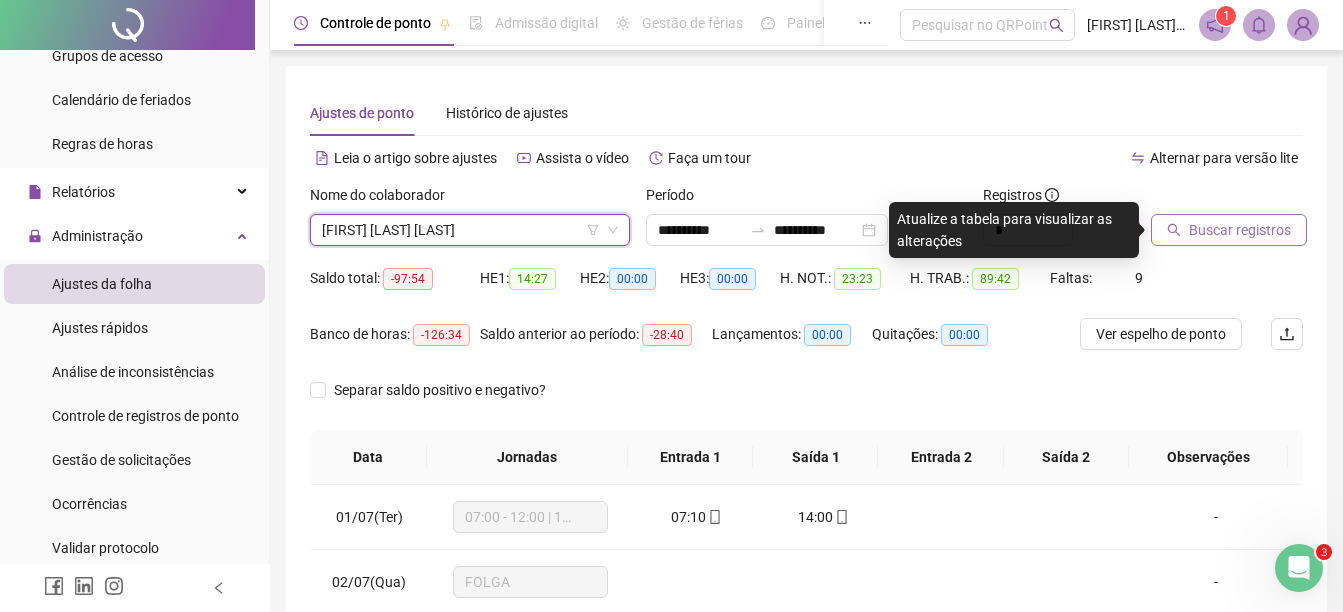 click on "Buscar registros" at bounding box center (1240, 230) 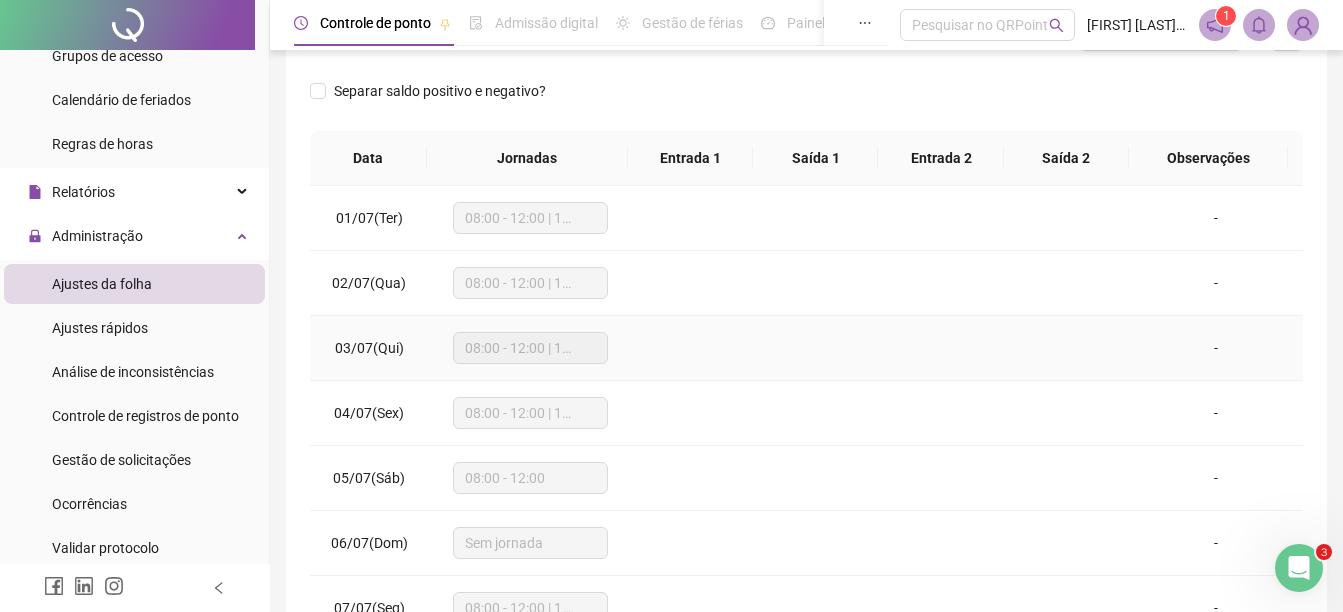 scroll, scrollTop: 300, scrollLeft: 0, axis: vertical 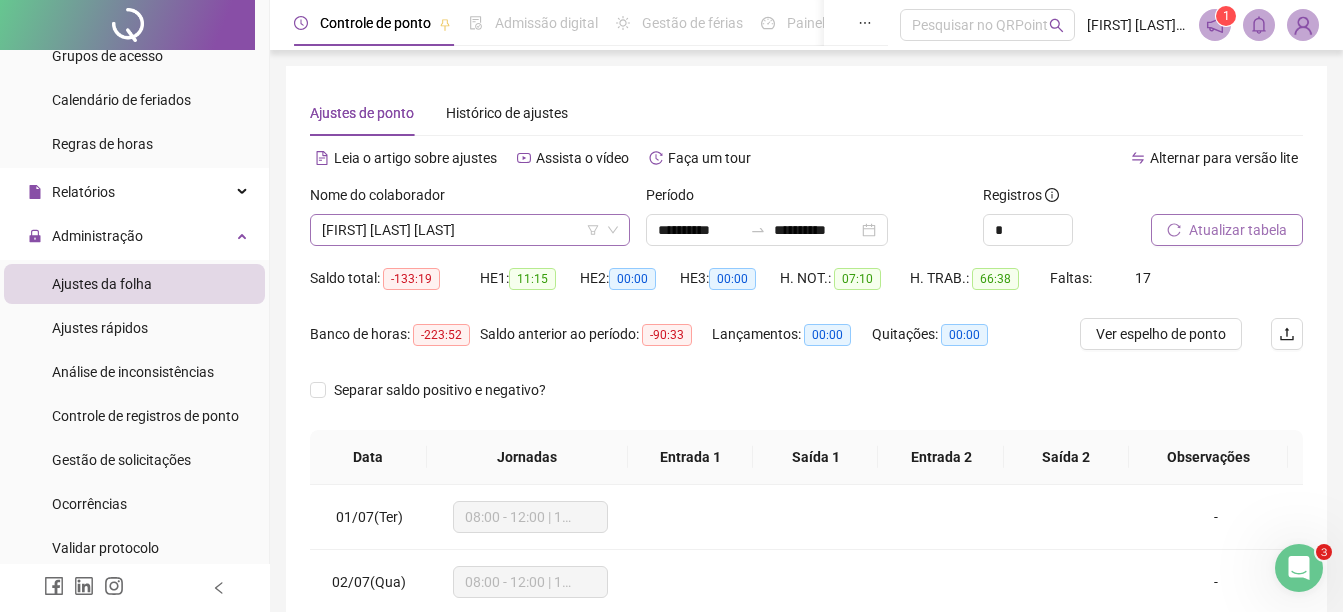 click on "[FIRST] [LAST] [LAST]" at bounding box center [470, 230] 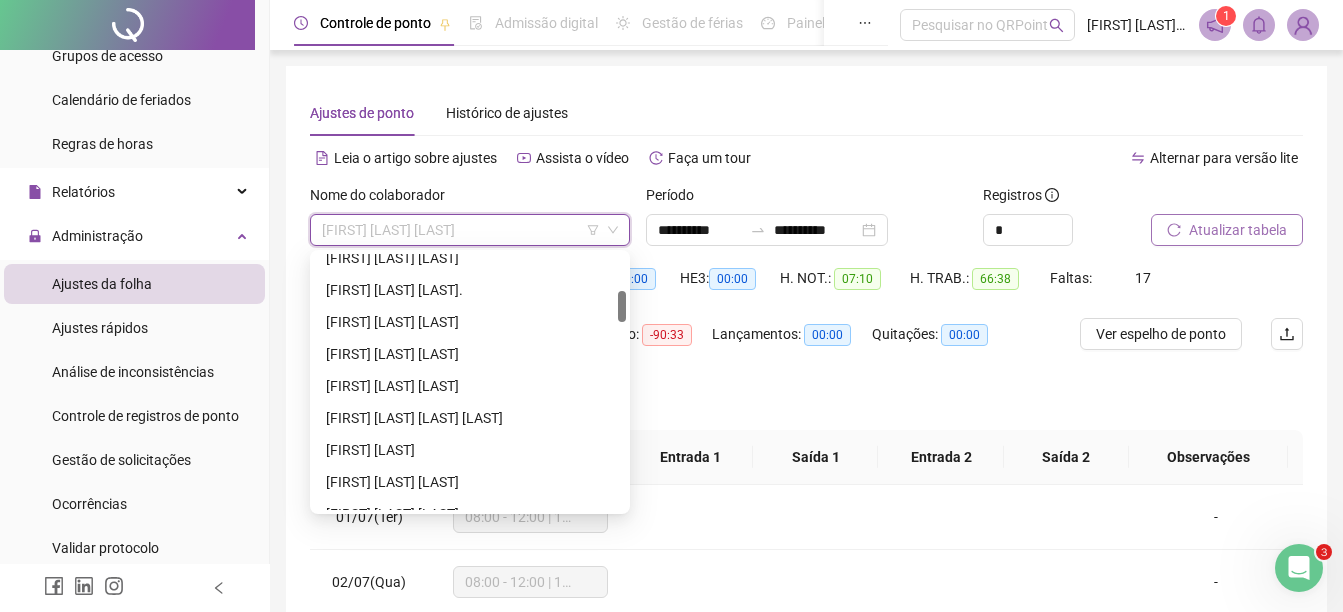 scroll, scrollTop: 0, scrollLeft: 0, axis: both 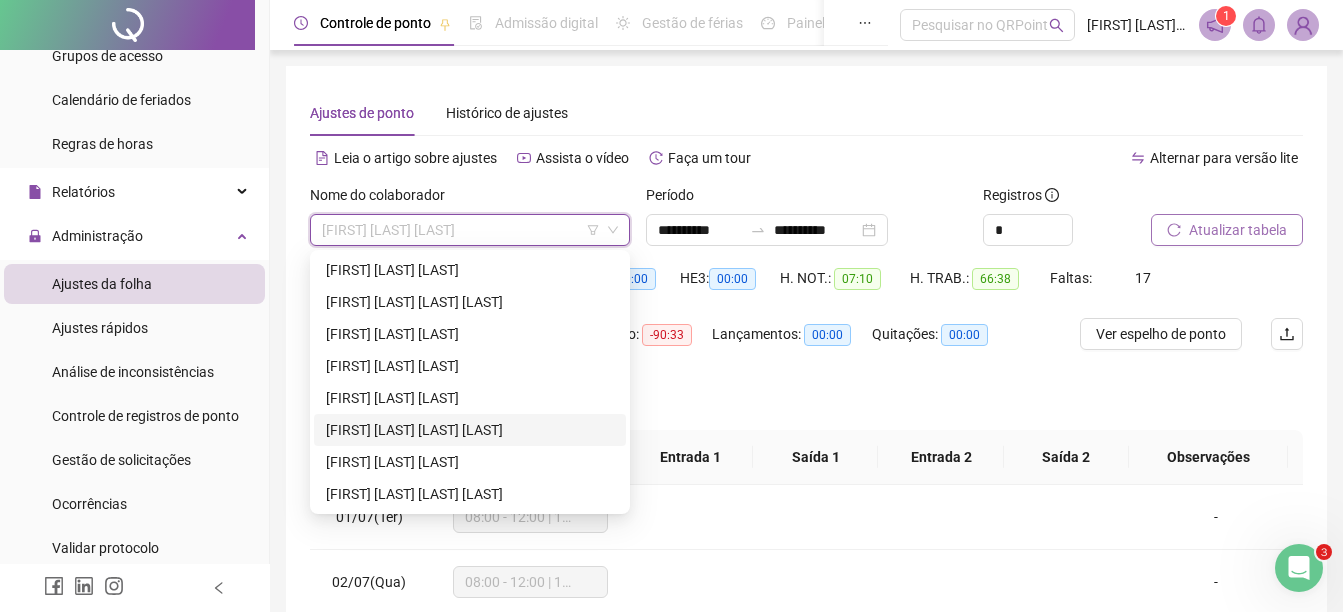 click on "[FIRST] [LAST] [LAST] [LAST]" at bounding box center [470, 430] 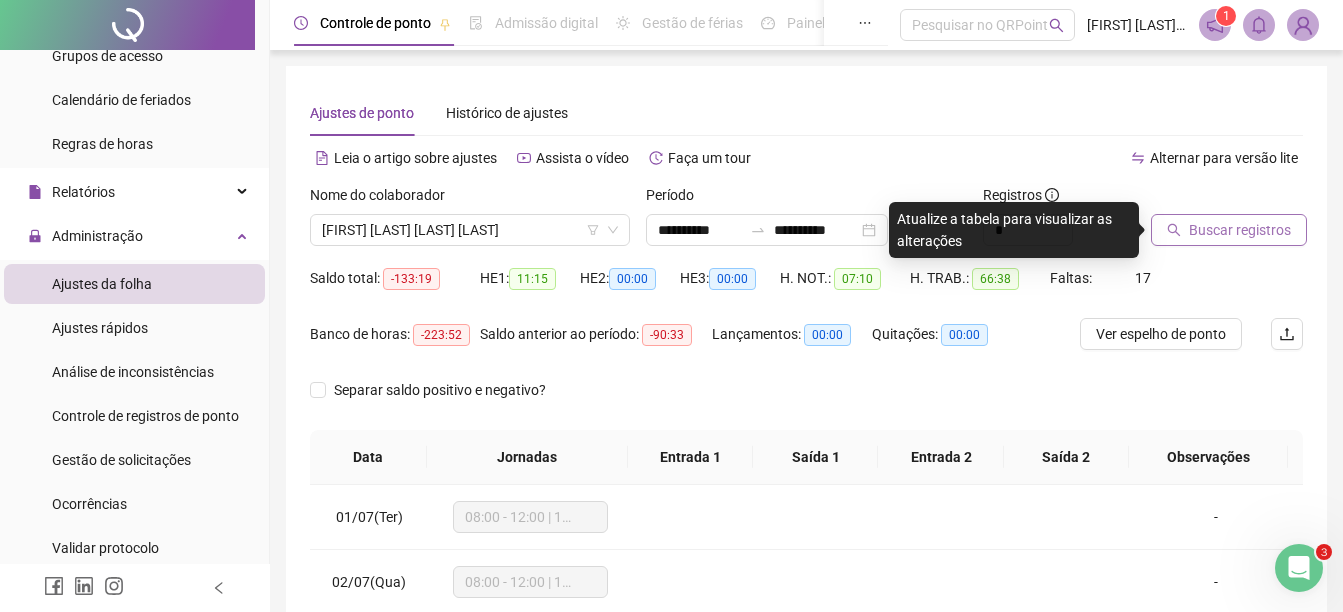click on "Buscar registros" at bounding box center (1240, 230) 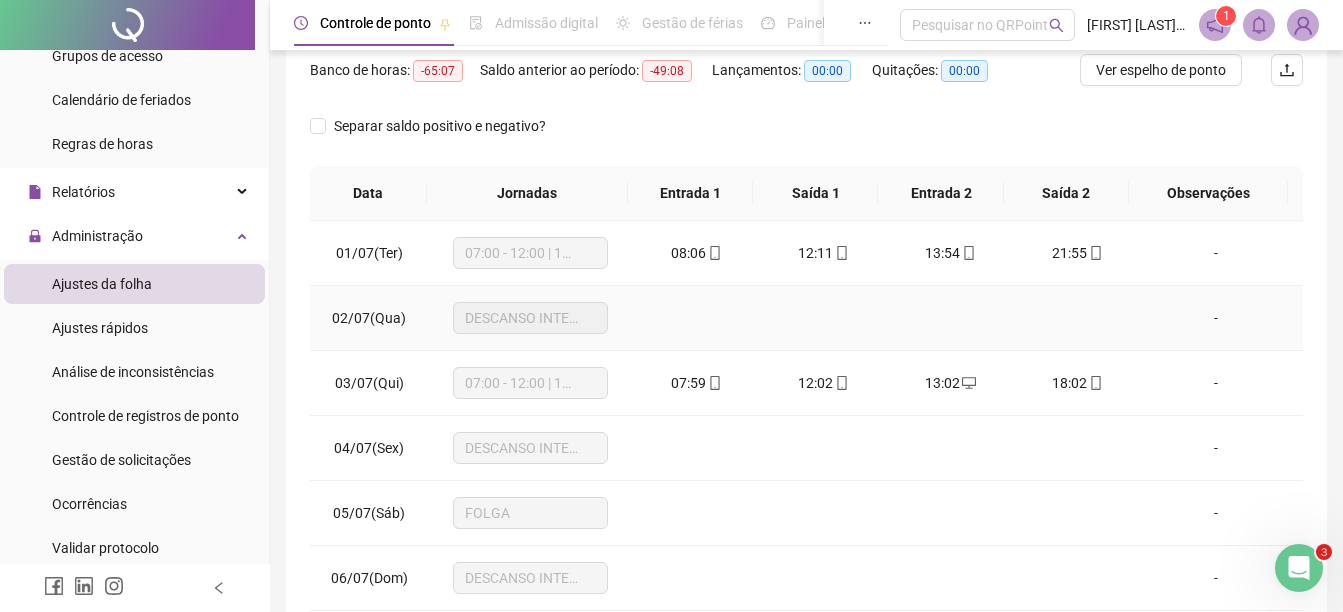 scroll, scrollTop: 300, scrollLeft: 0, axis: vertical 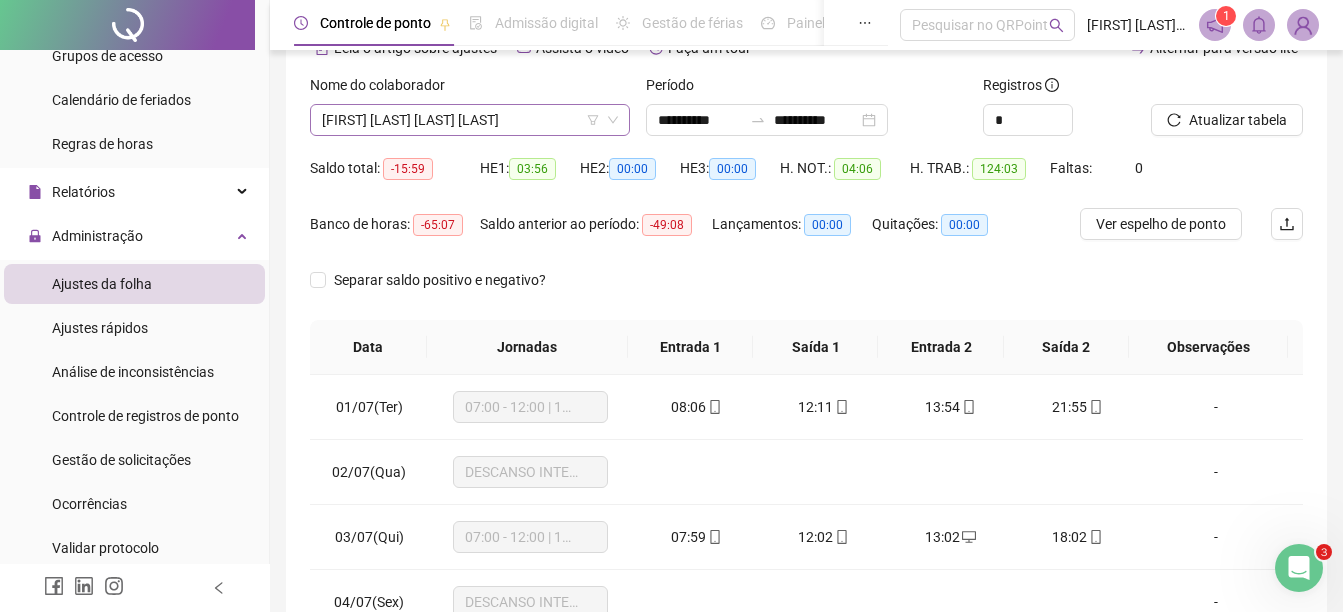 click on "[FIRST] [LAST] [LAST] [LAST]" at bounding box center (470, 120) 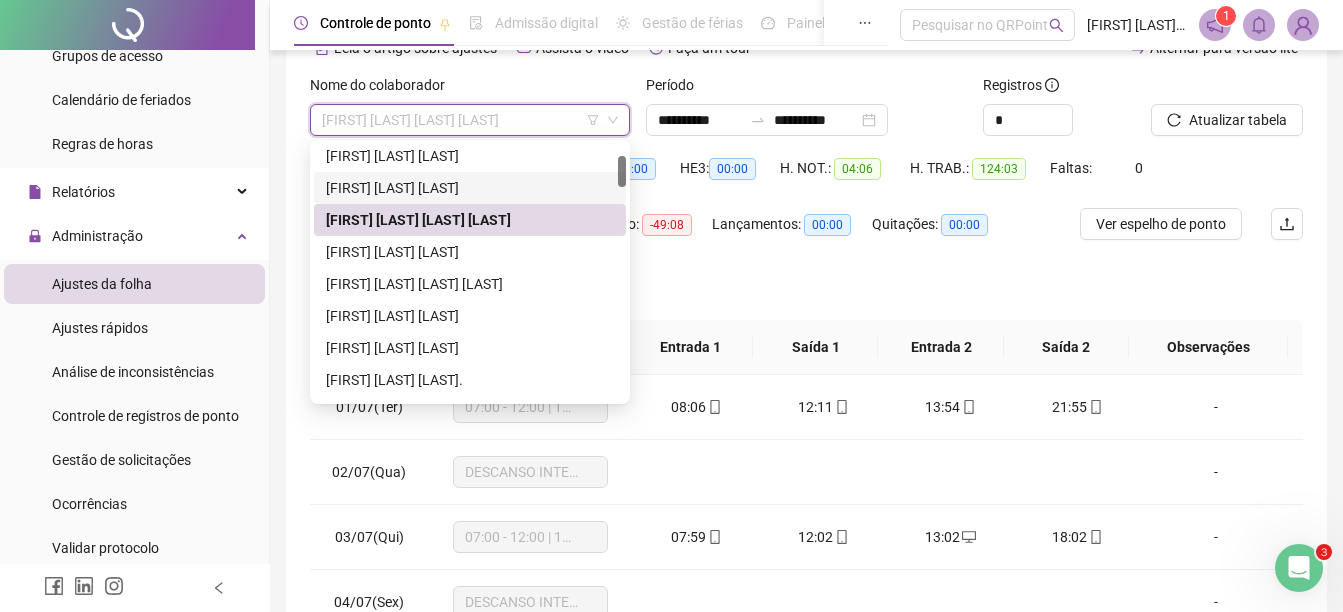 scroll, scrollTop: 200, scrollLeft: 0, axis: vertical 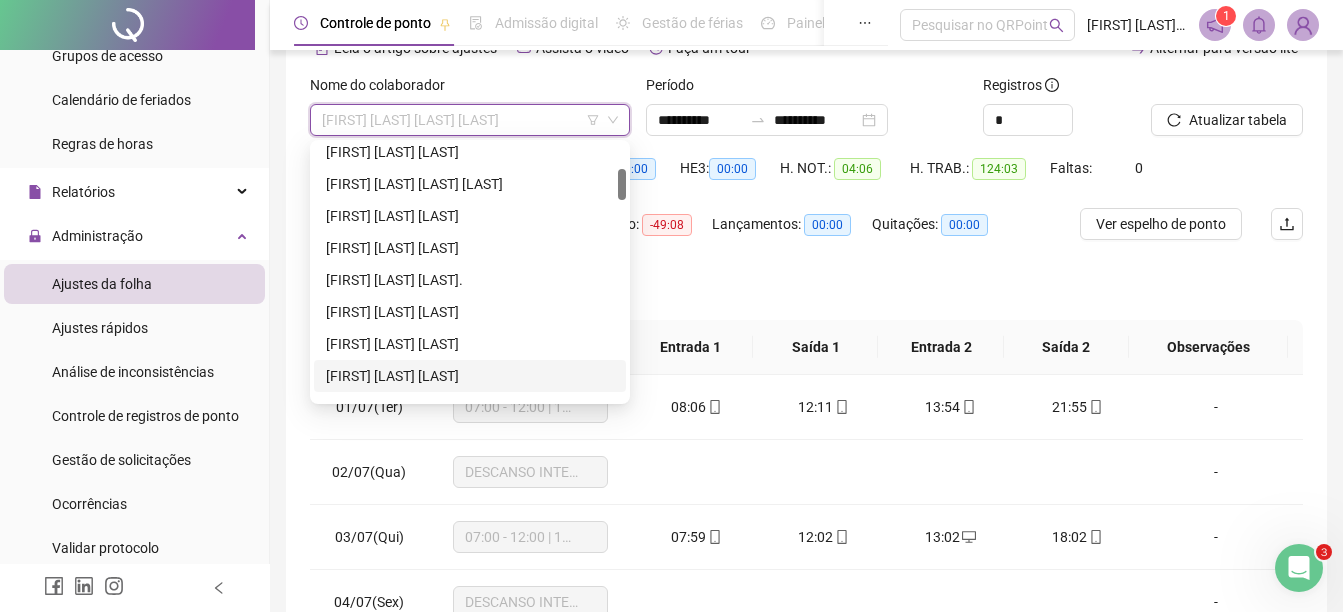 click on "[FIRST] [LAST] [LAST]" at bounding box center (470, 376) 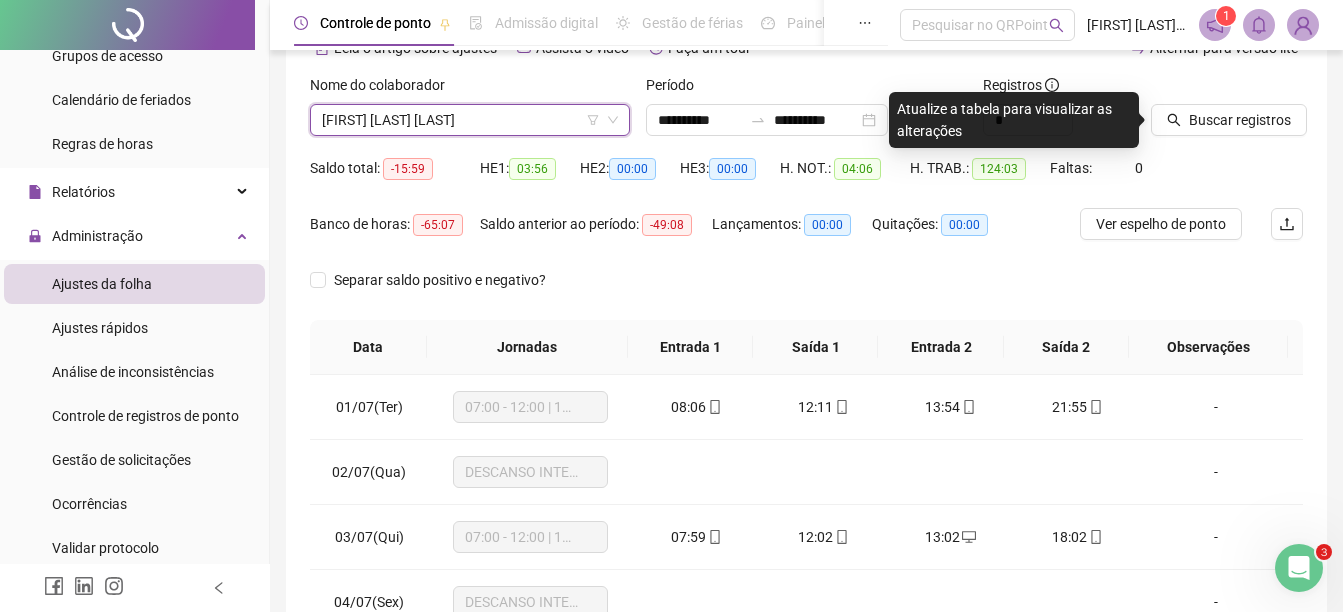 click on "[FIRST] [LAST] [LAST]" at bounding box center [470, 120] 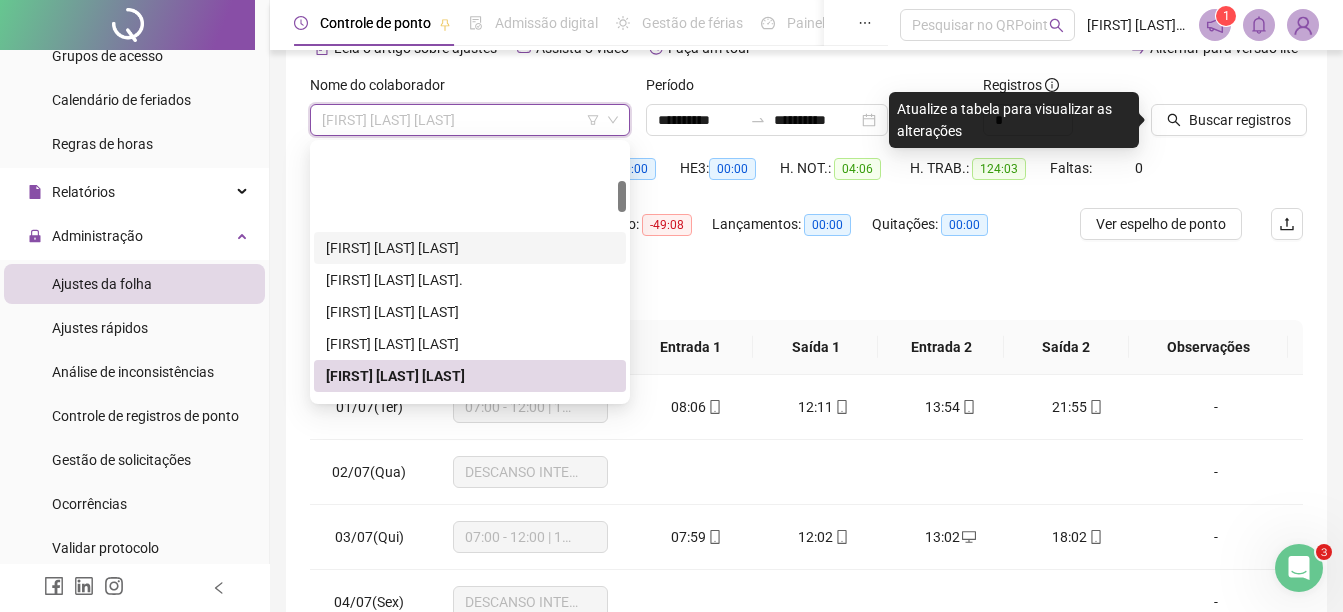 scroll, scrollTop: 300, scrollLeft: 0, axis: vertical 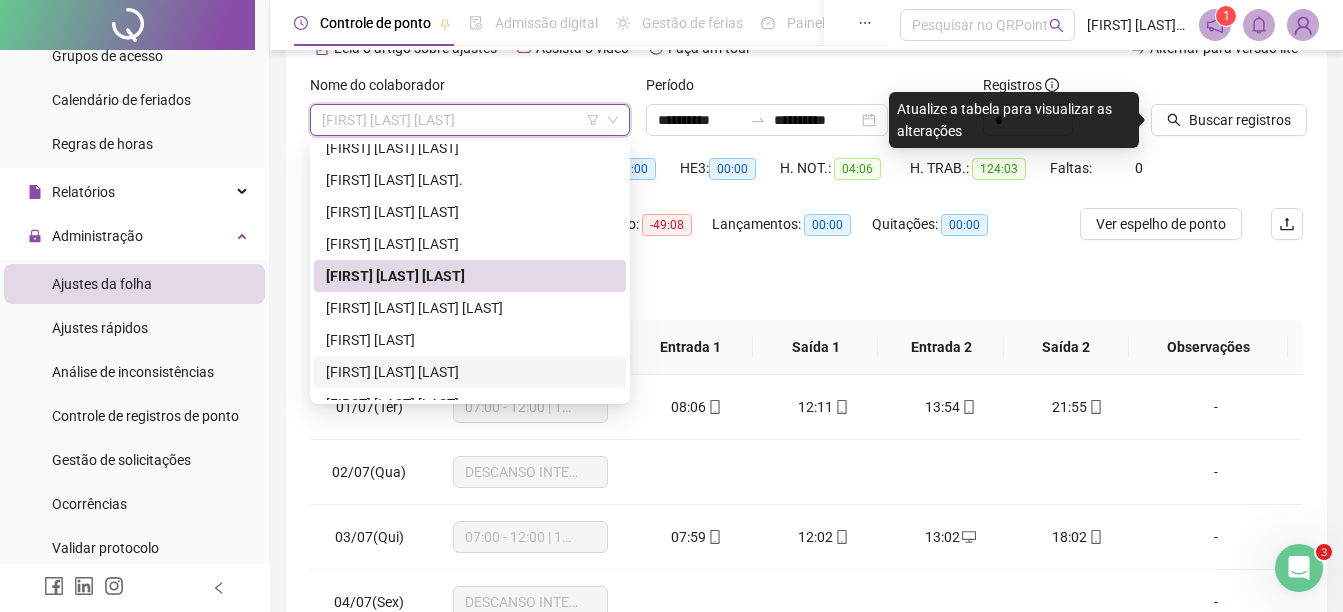 click on "[FIRST] [LAST] [LAST]" at bounding box center [470, 372] 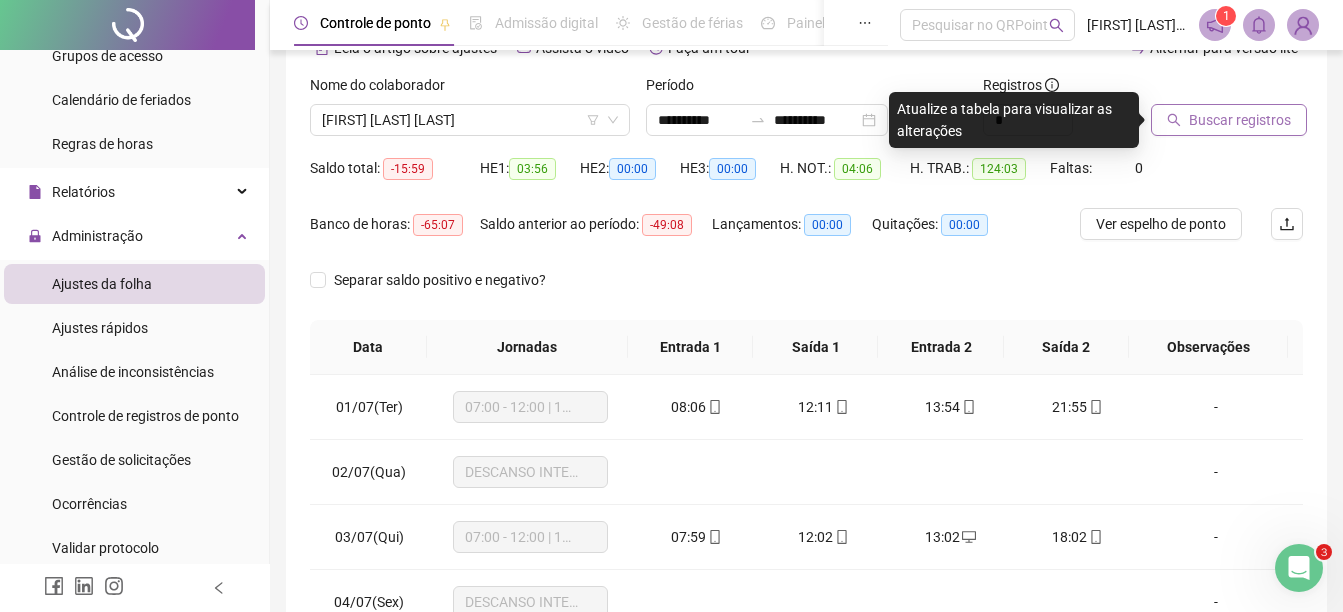 click on "Buscar registros" at bounding box center (1240, 120) 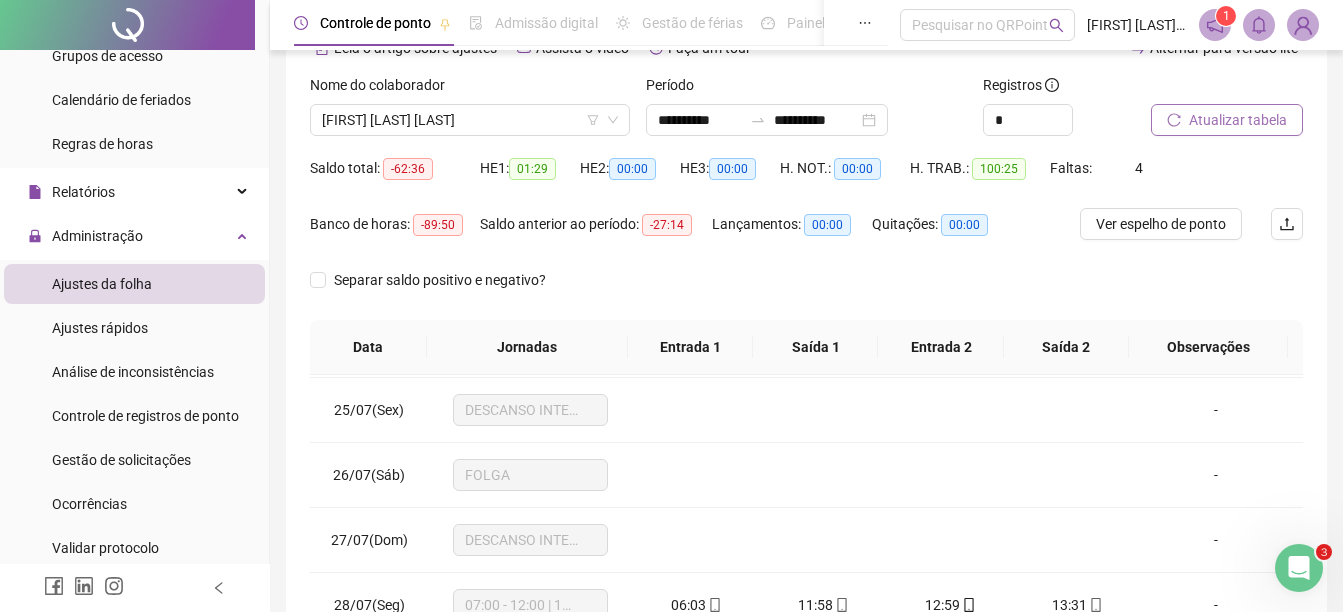 scroll, scrollTop: 1588, scrollLeft: 0, axis: vertical 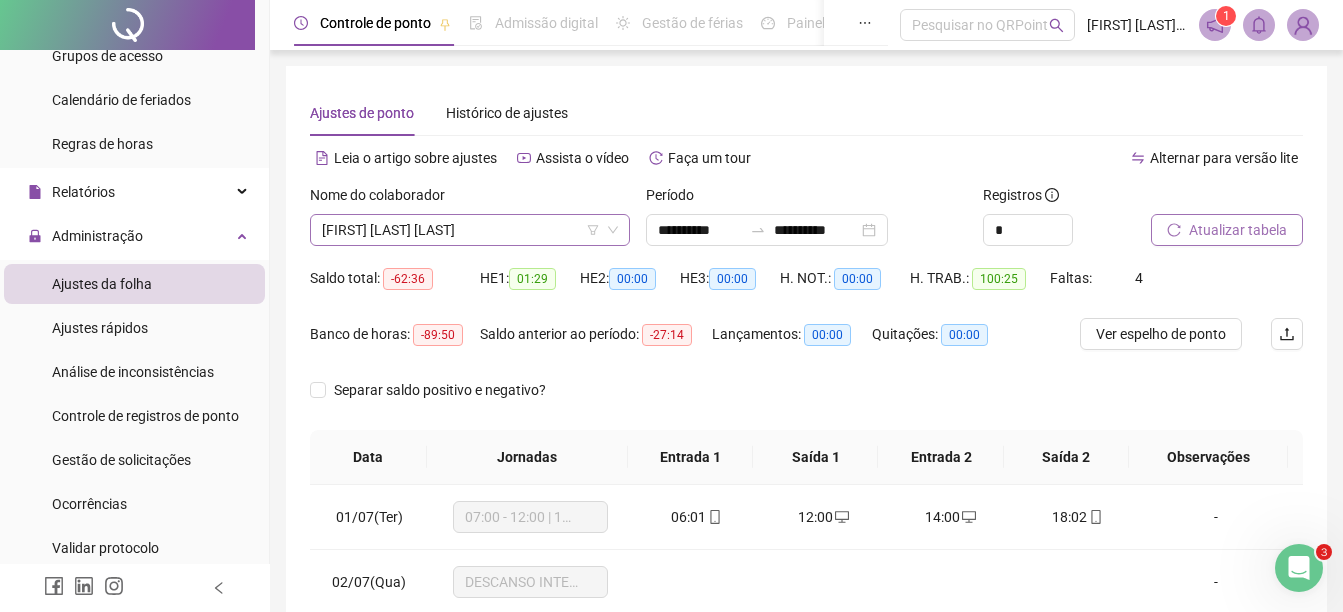 click on "[FIRST] [LAST] [LAST]" at bounding box center (470, 230) 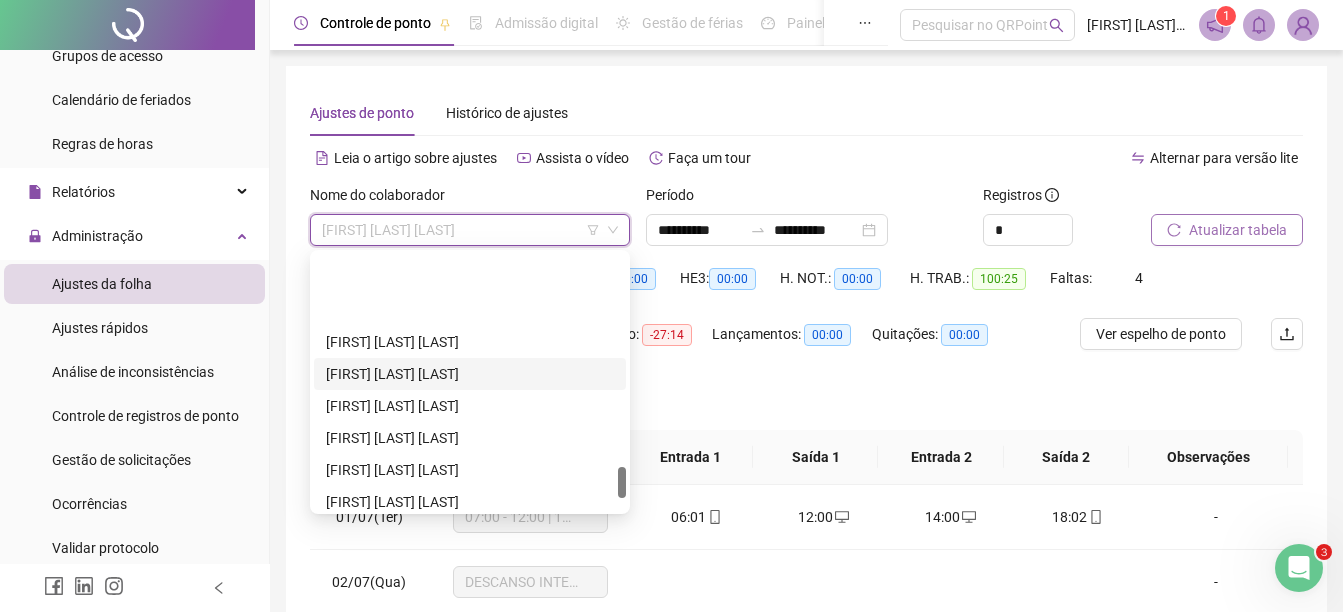scroll, scrollTop: 1824, scrollLeft: 0, axis: vertical 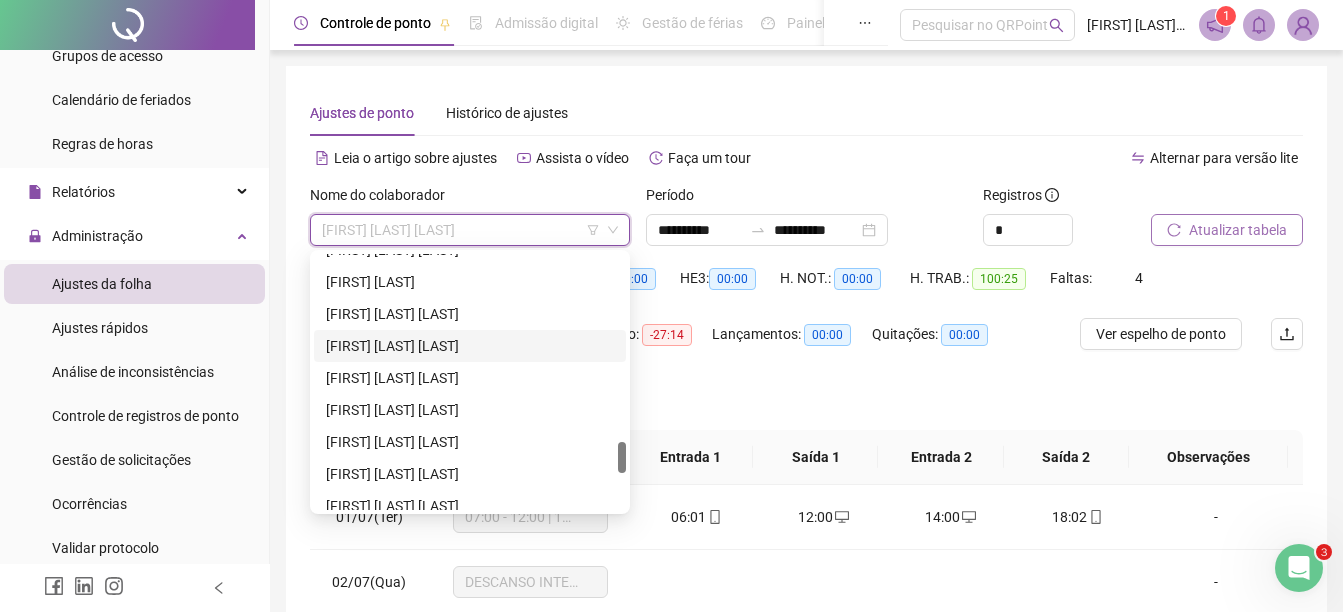 click on "[FIRST] [LAST] [LAST]" at bounding box center (470, 346) 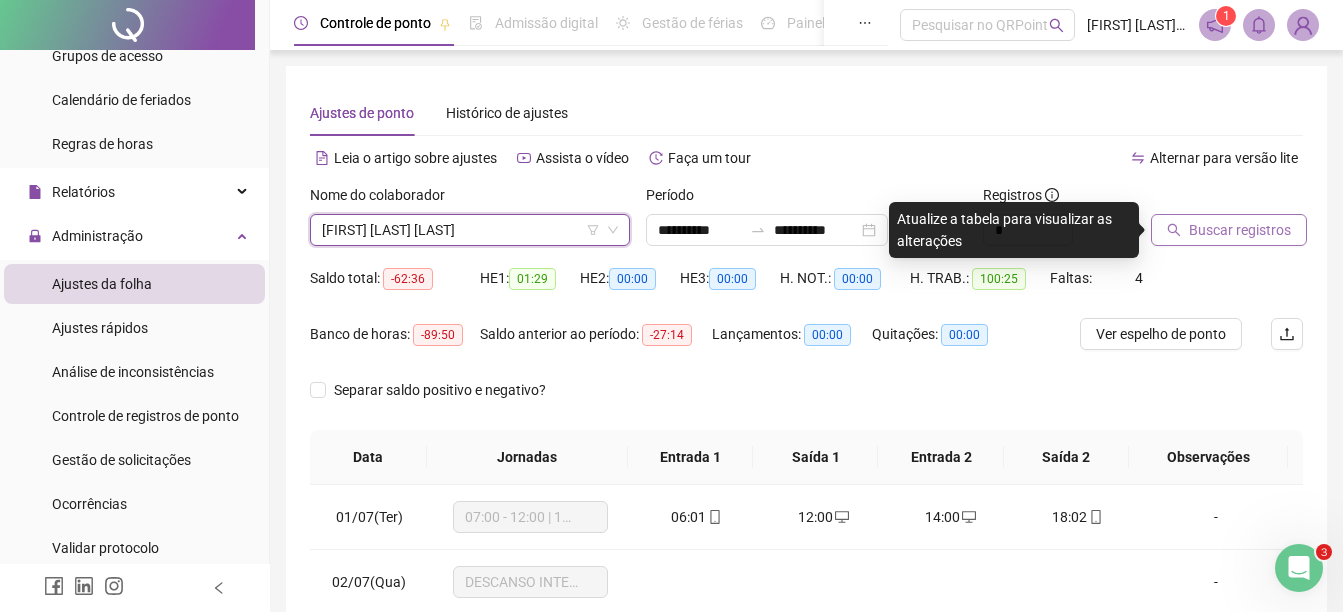 click on "Buscar registros" at bounding box center [1240, 230] 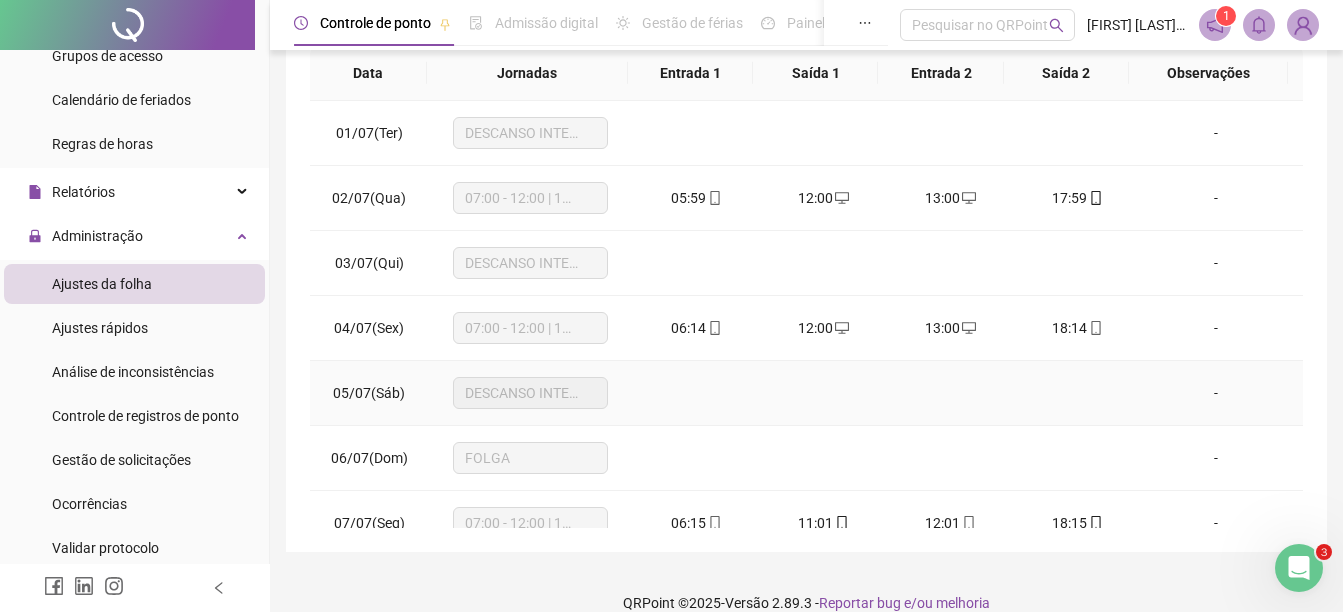 scroll, scrollTop: 310, scrollLeft: 0, axis: vertical 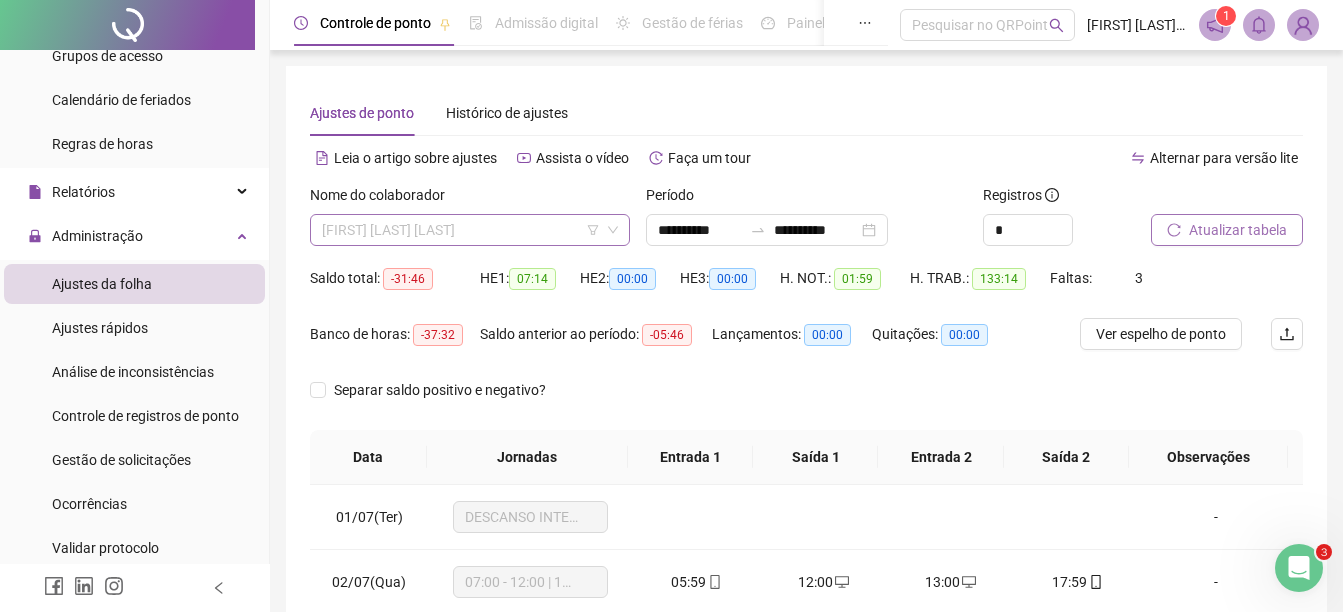 click on "[FIRST] [LAST] [LAST]" at bounding box center (470, 230) 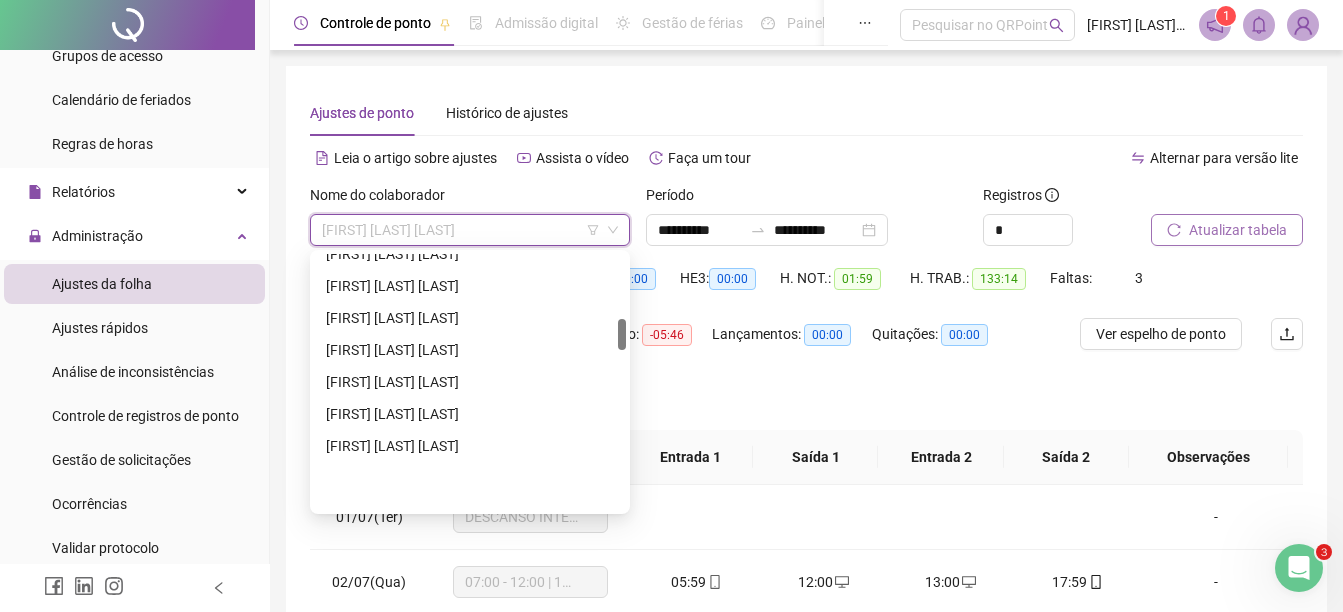 scroll, scrollTop: 524, scrollLeft: 0, axis: vertical 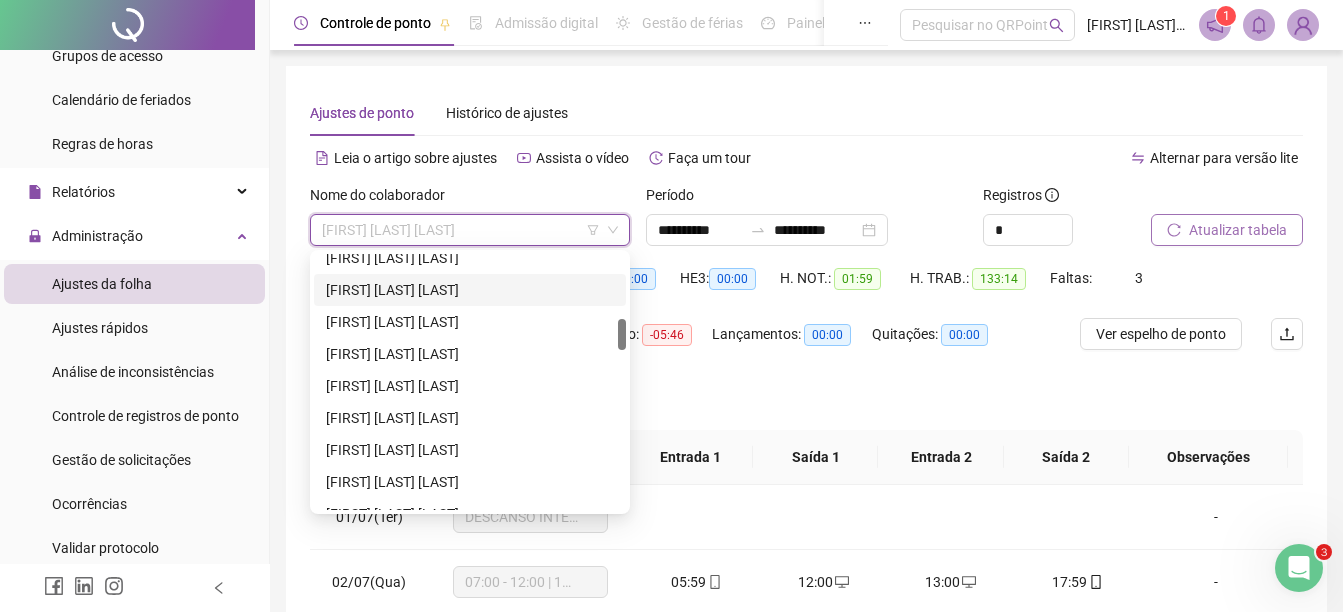 click on "[FIRST] [LAST] [LAST]" at bounding box center (470, 290) 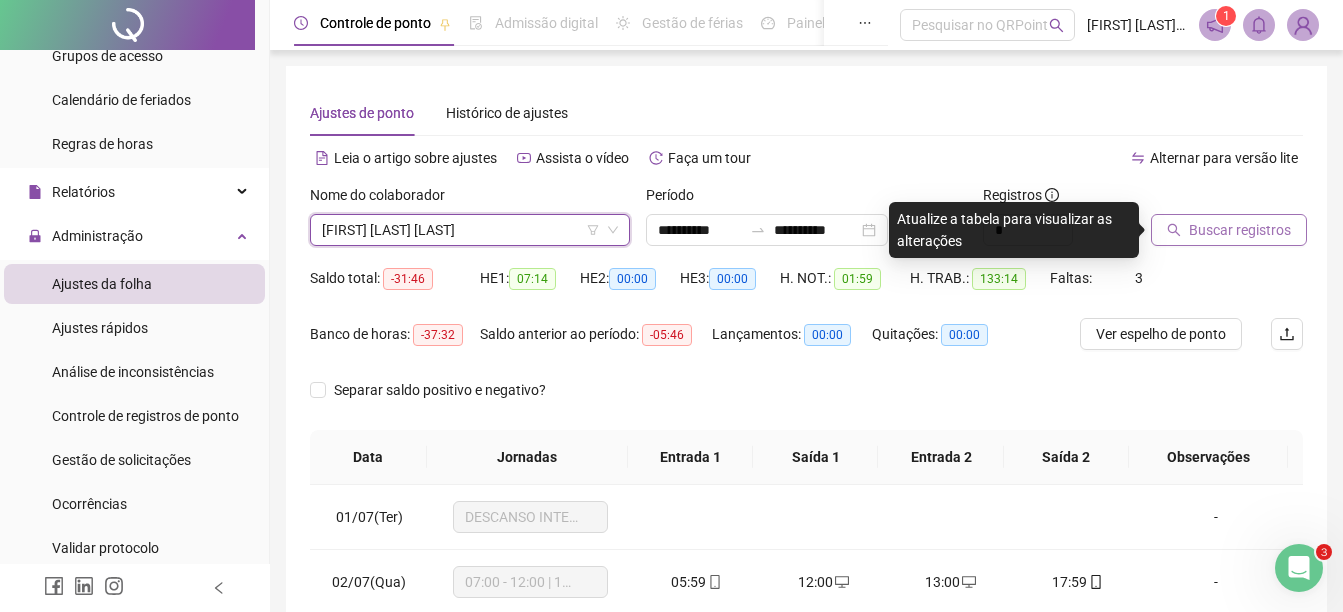 click on "Buscar registros" at bounding box center [1240, 230] 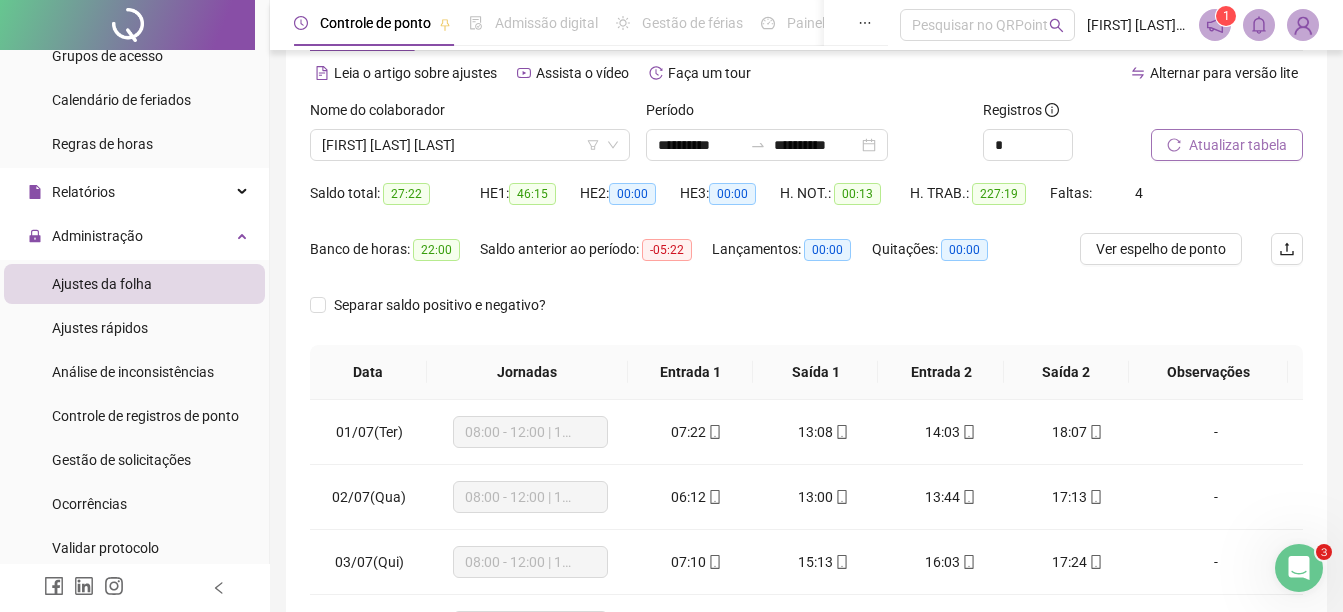 scroll, scrollTop: 200, scrollLeft: 0, axis: vertical 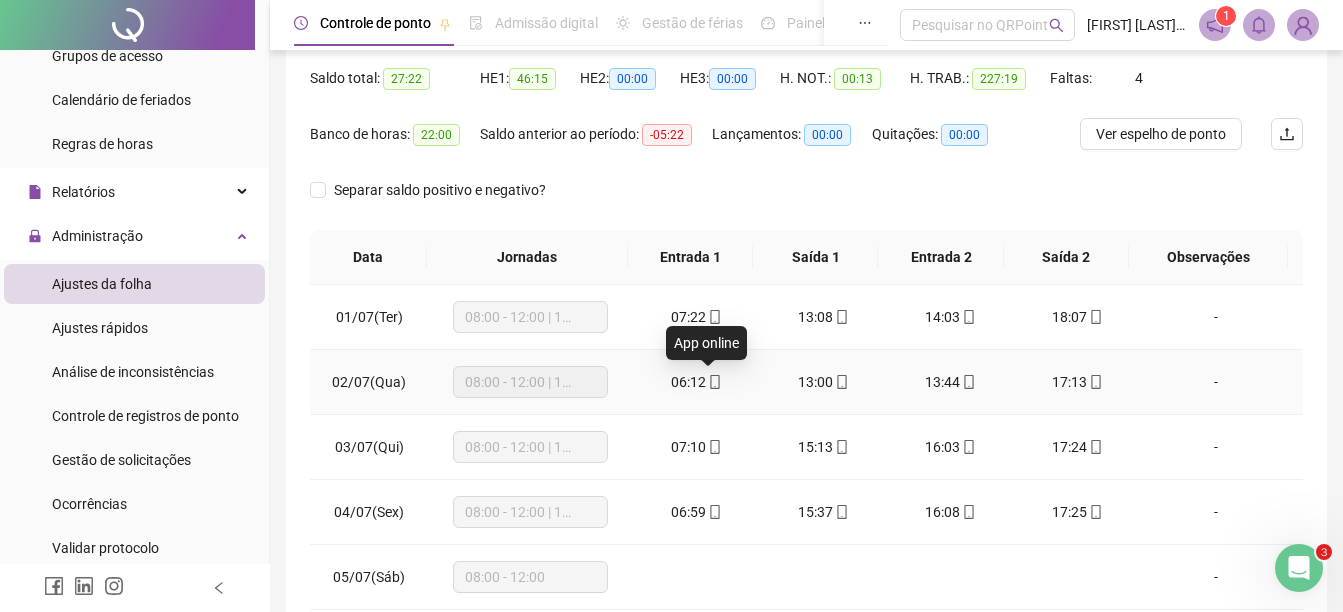 click 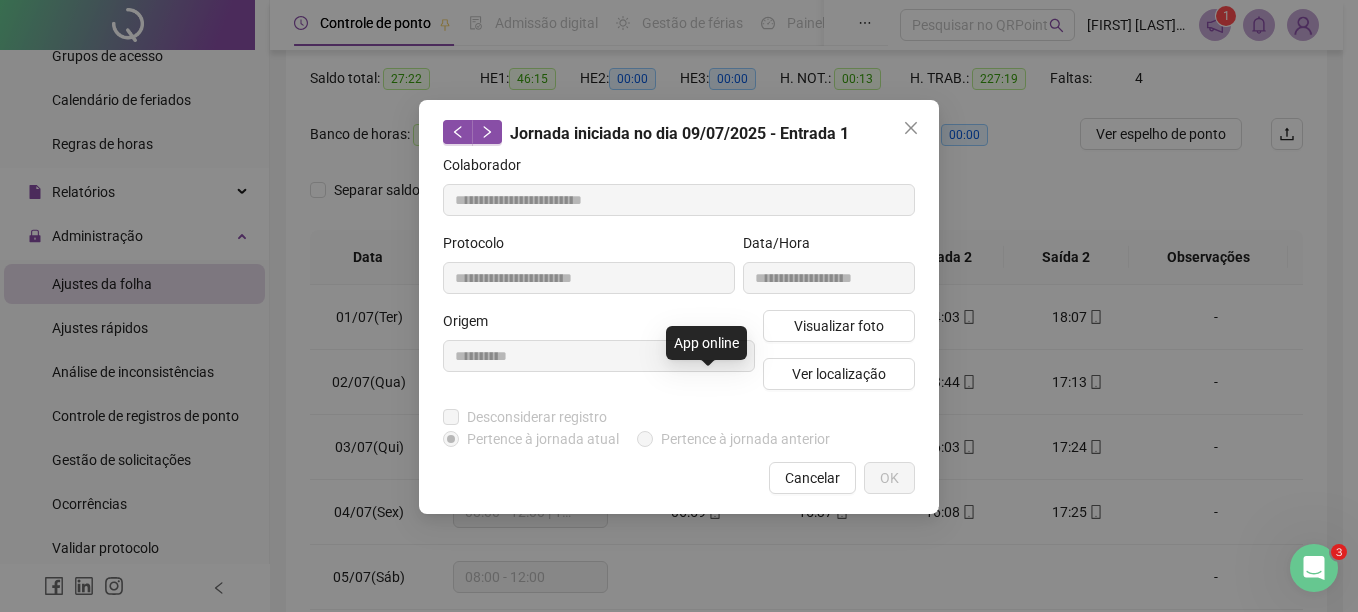 type on "**********" 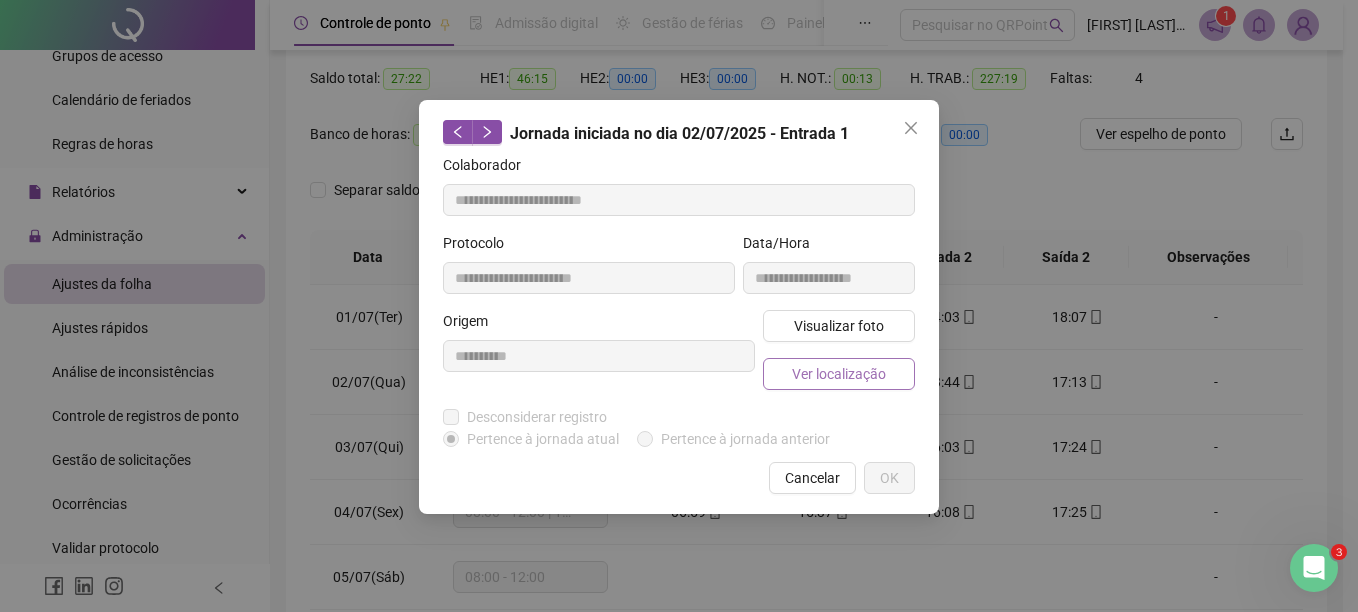 click on "Ver localização" at bounding box center (839, 374) 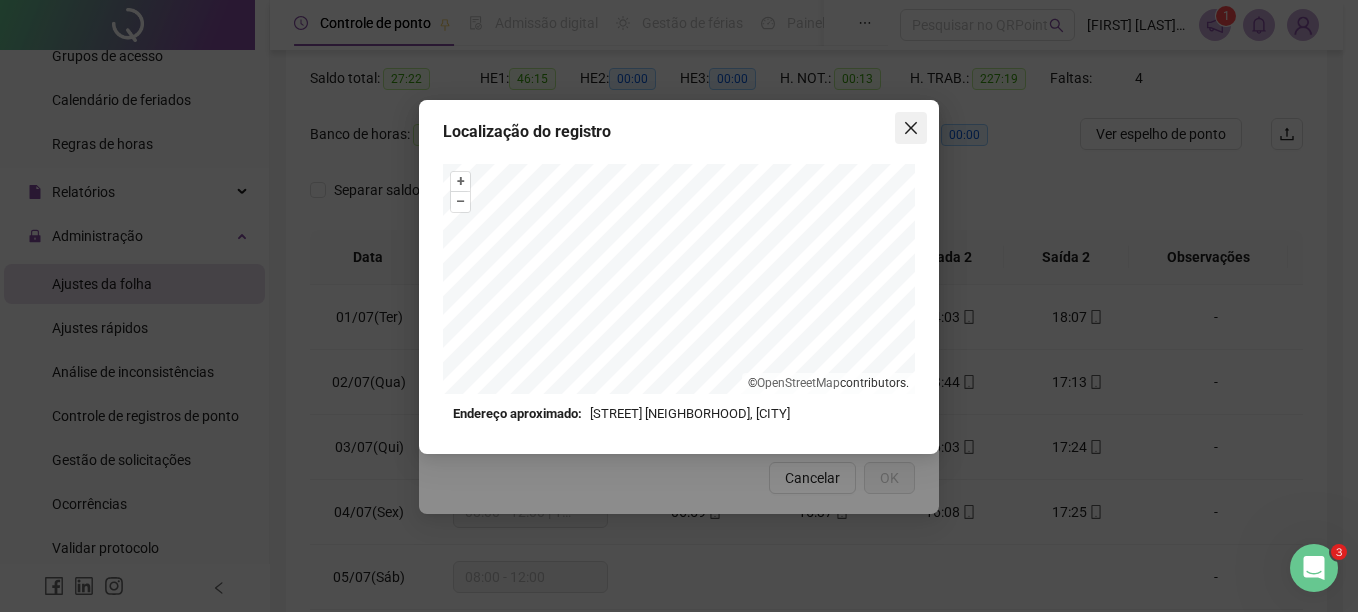 click 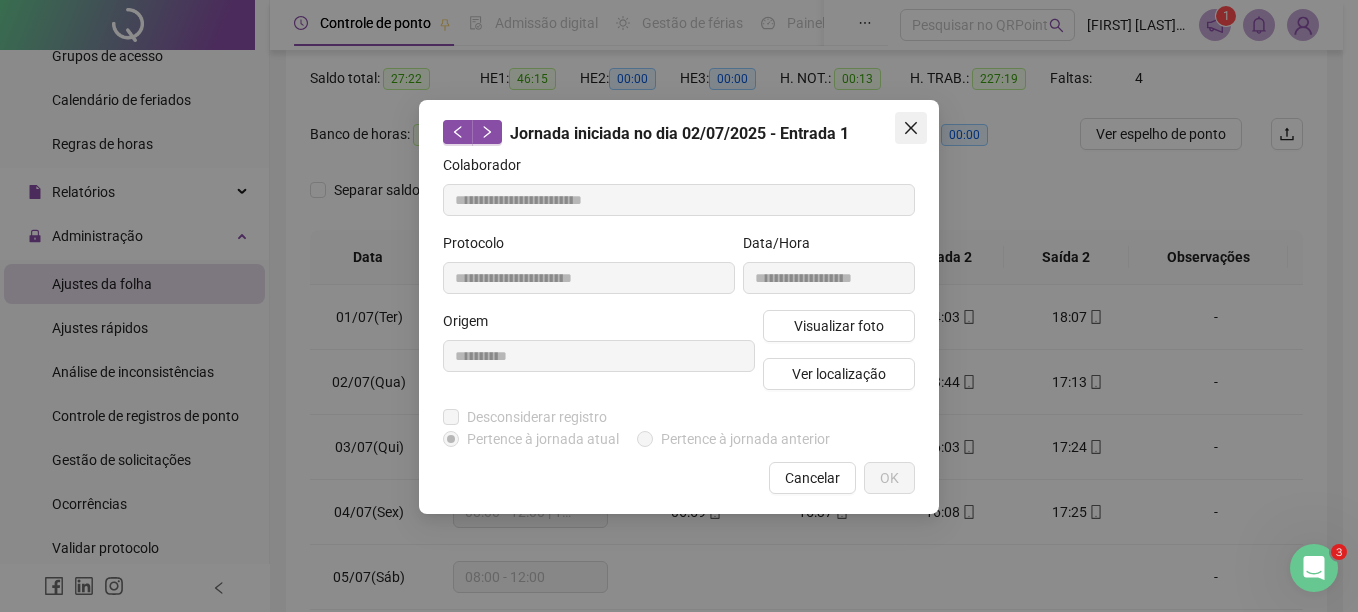 click at bounding box center (911, 128) 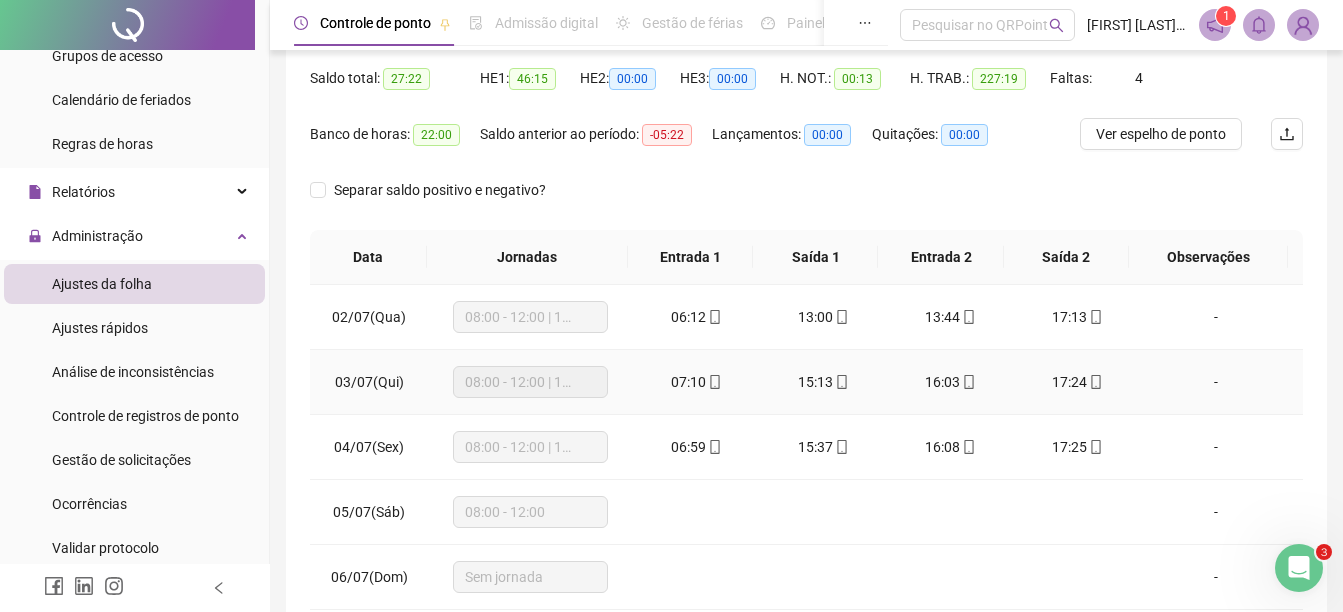 scroll, scrollTop: 0, scrollLeft: 0, axis: both 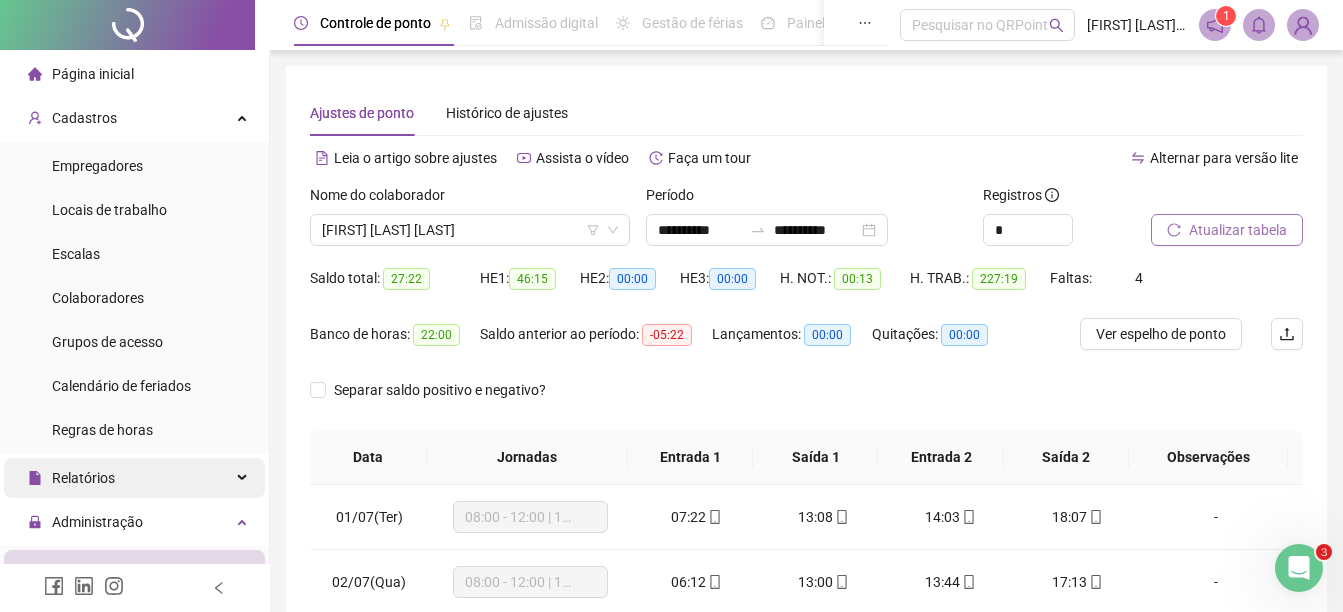 click on "Relatórios" at bounding box center (83, 478) 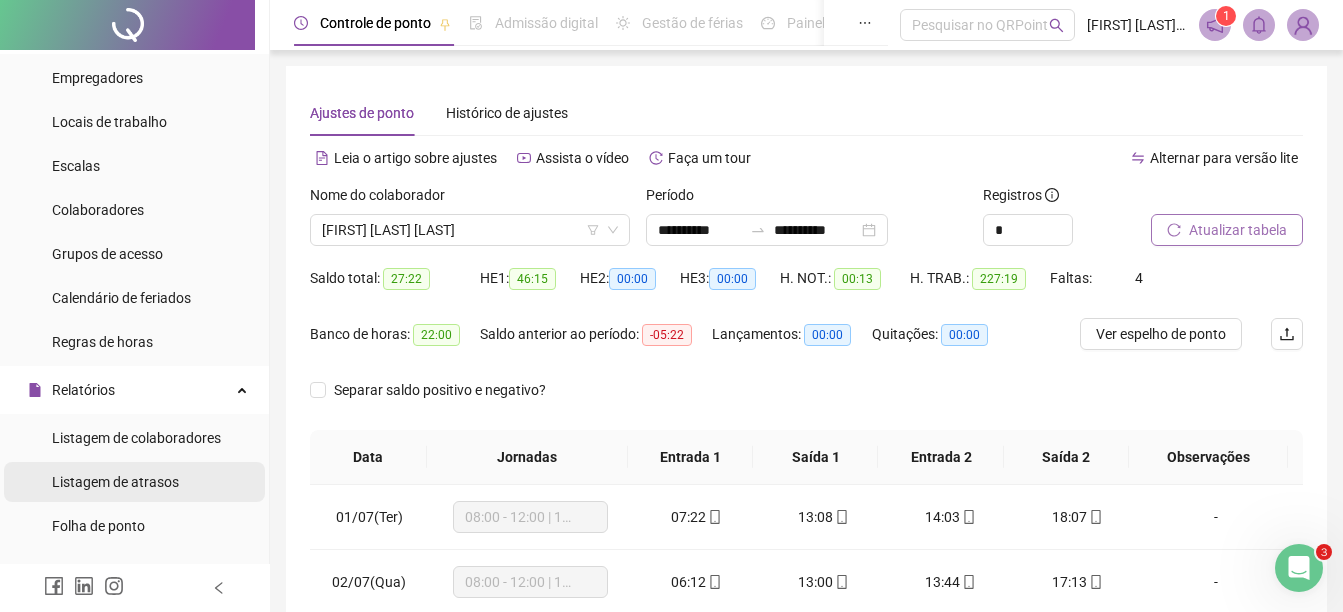 scroll, scrollTop: 100, scrollLeft: 0, axis: vertical 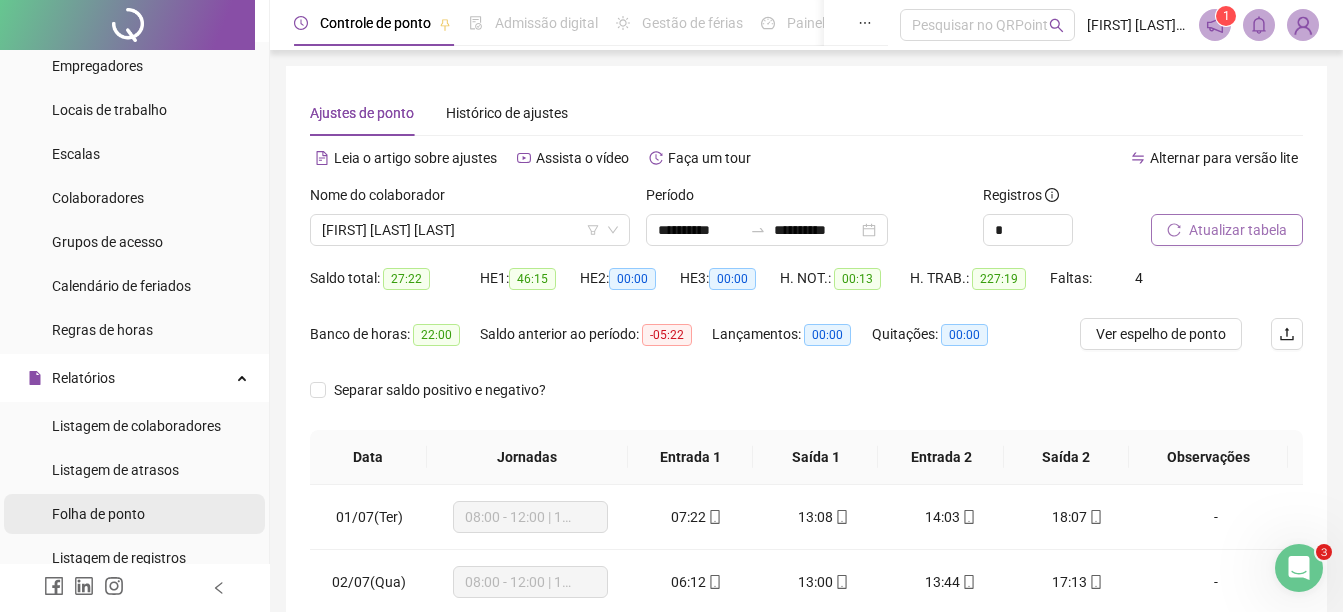 click on "Folha de ponto" at bounding box center (98, 514) 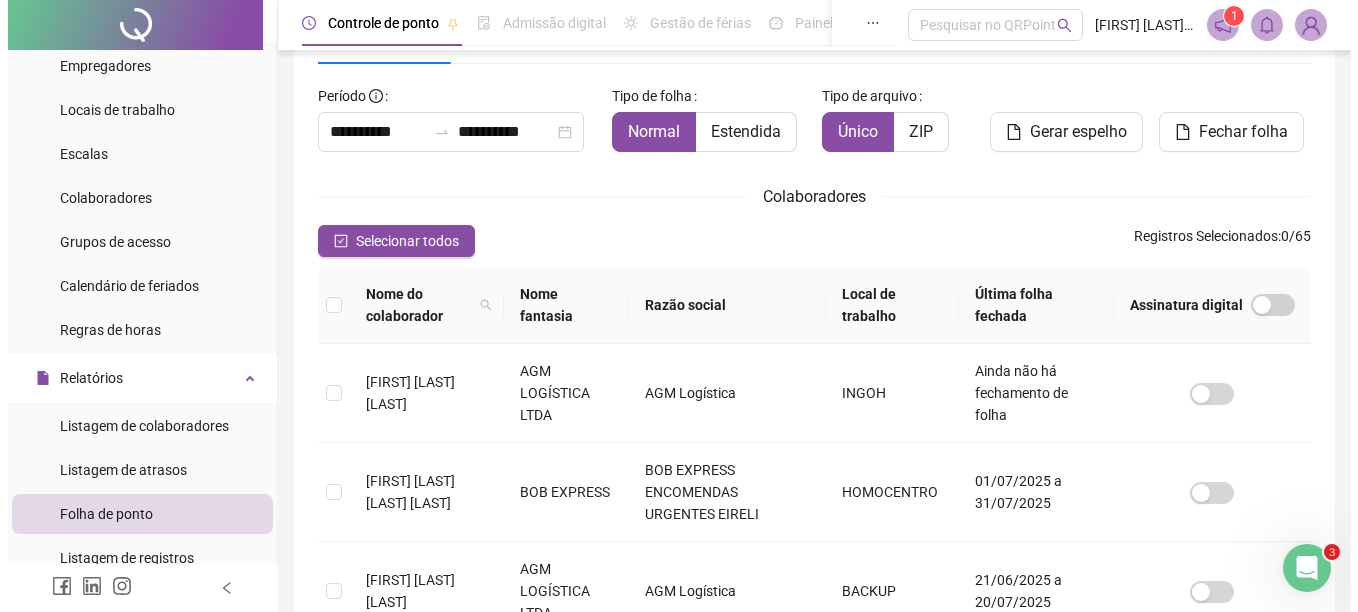 scroll, scrollTop: 0, scrollLeft: 0, axis: both 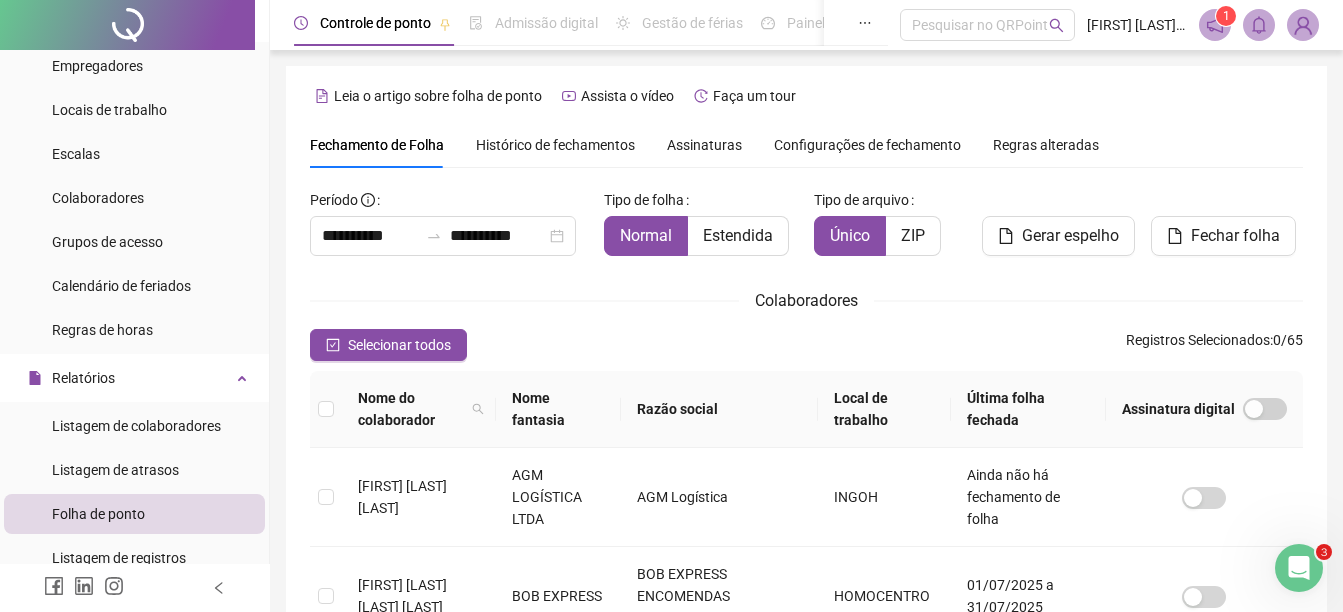 click on "Histórico de fechamentos" at bounding box center [555, 145] 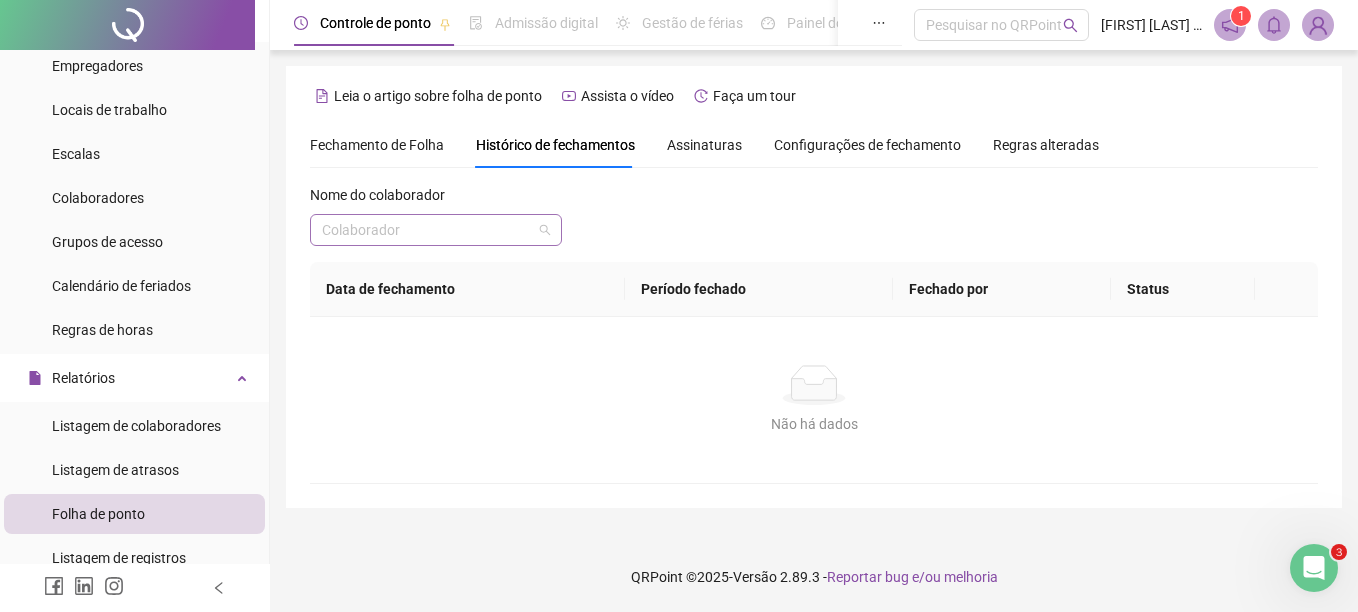 click at bounding box center (427, 230) 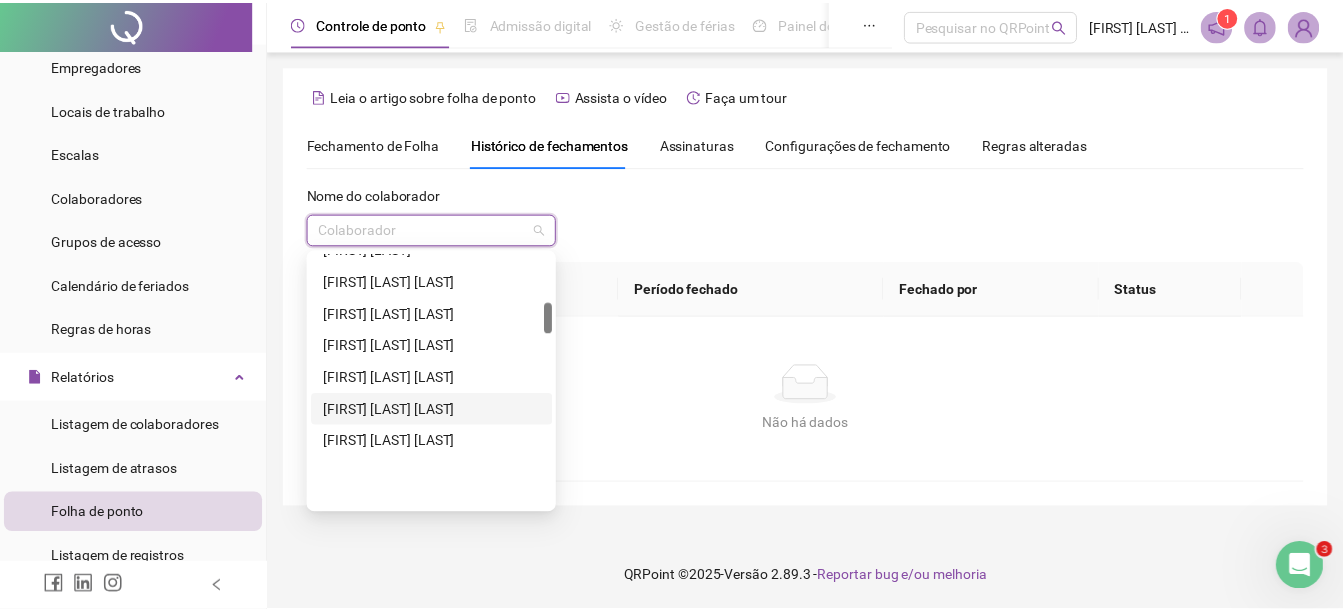 scroll, scrollTop: 400, scrollLeft: 0, axis: vertical 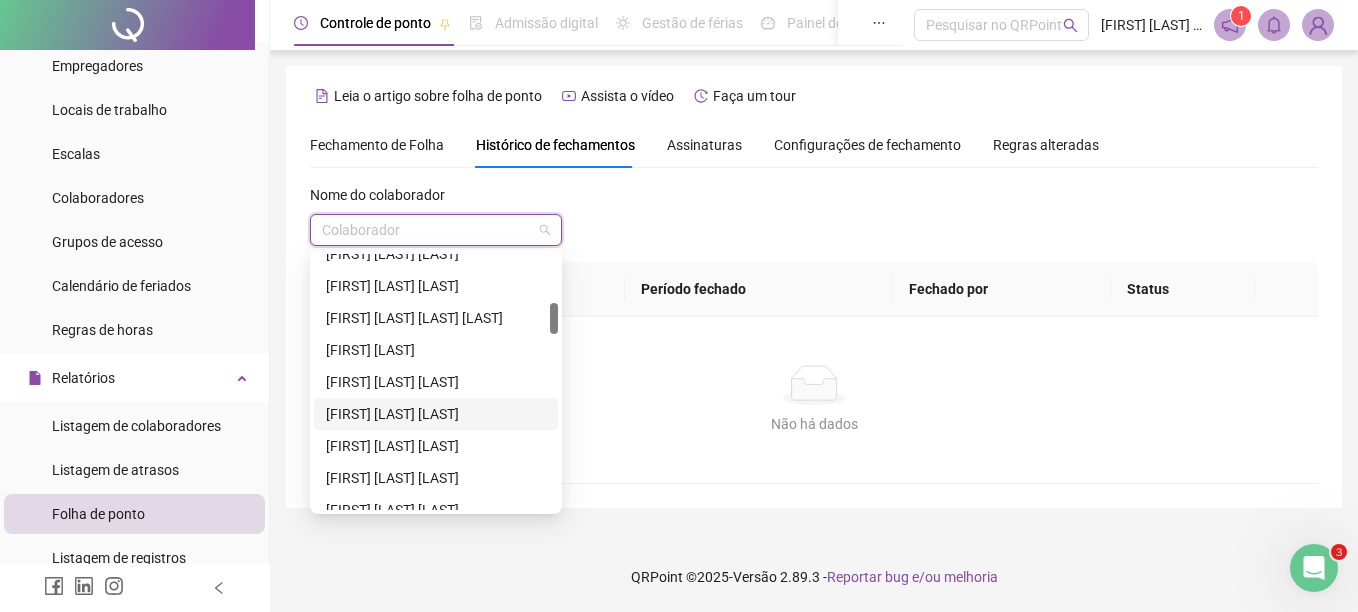 click on "[FIRST] [LAST] [LAST]" at bounding box center (436, 414) 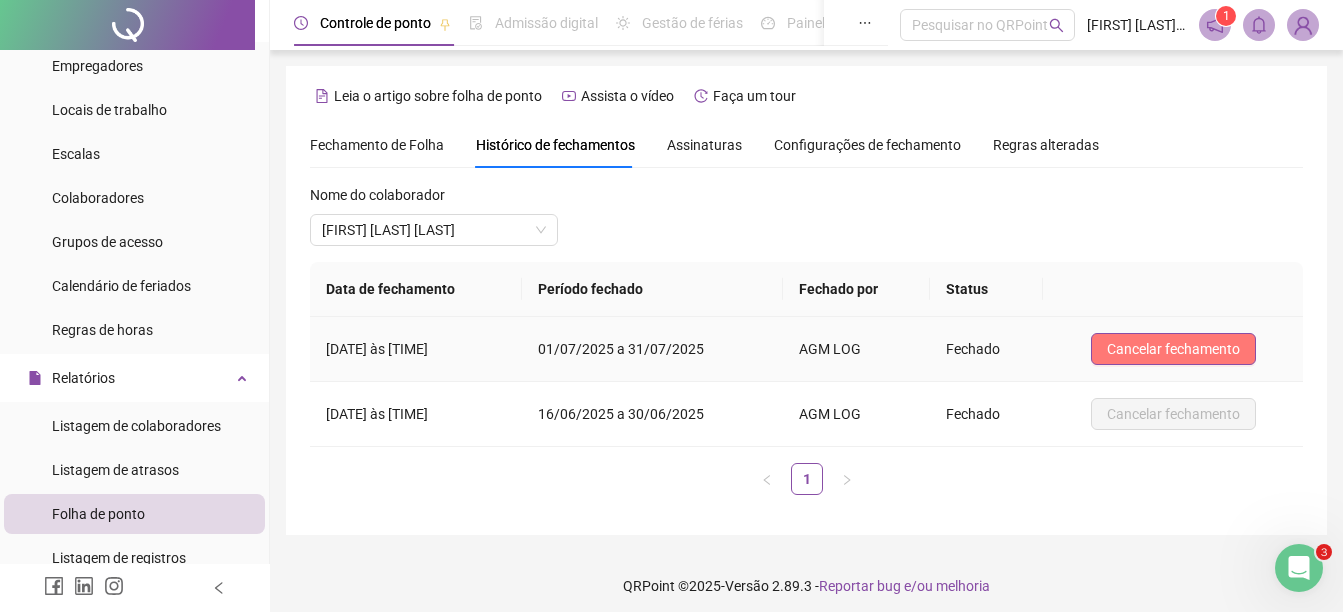 click on "Cancelar fechamento" at bounding box center (1173, 349) 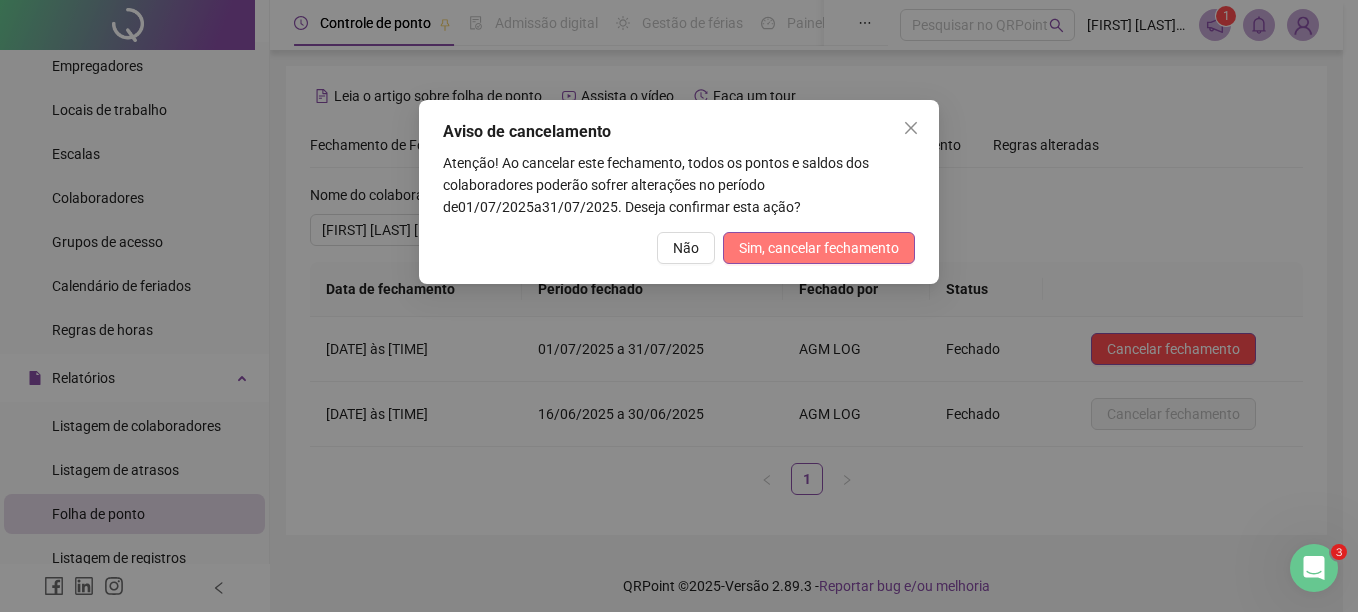 click on "Sim, cancelar fechamento" at bounding box center [819, 248] 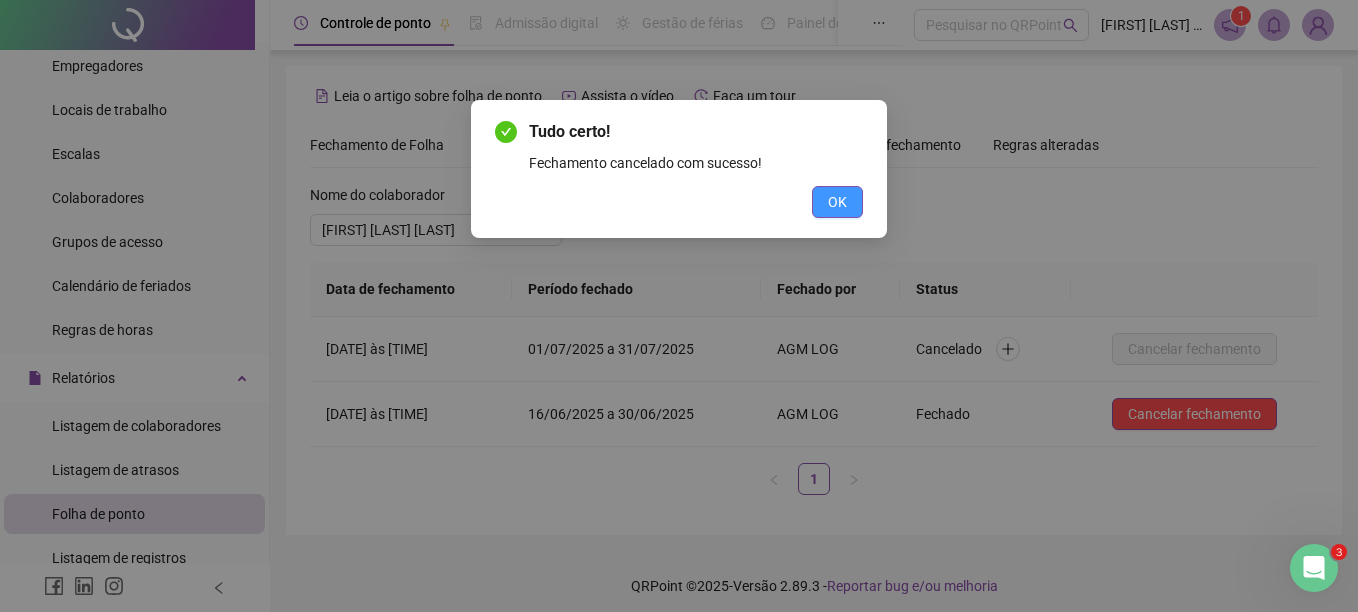 click on "OK" at bounding box center (837, 202) 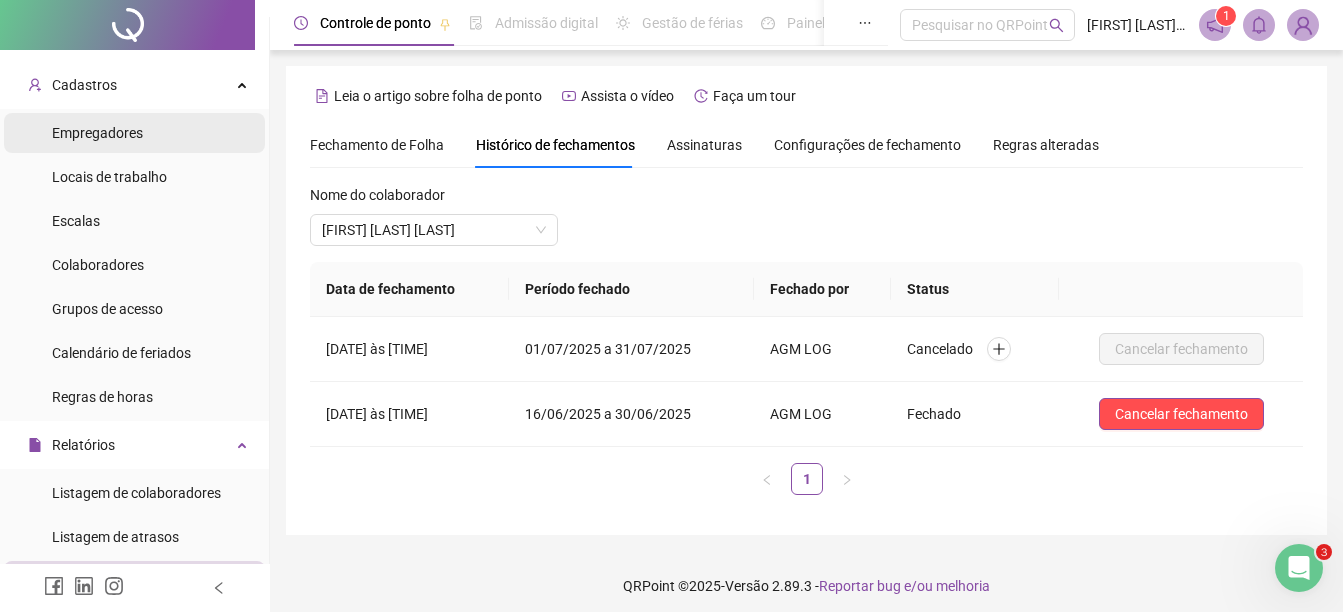 scroll, scrollTop: 0, scrollLeft: 0, axis: both 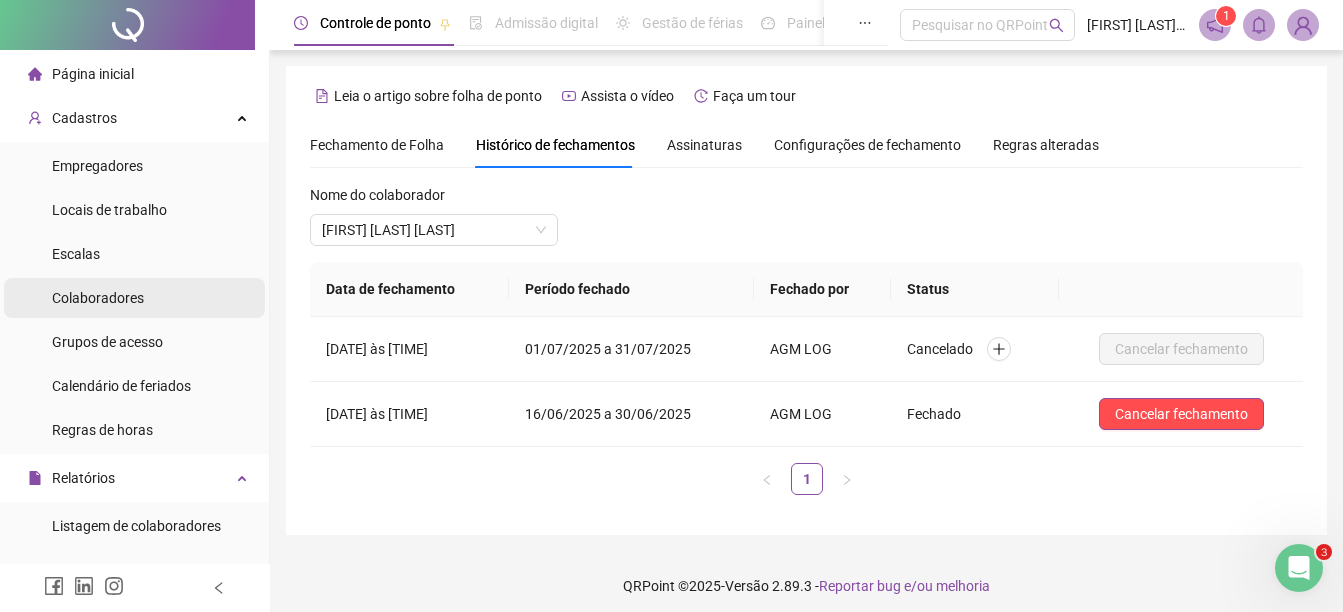 click on "Colaboradores" at bounding box center (98, 298) 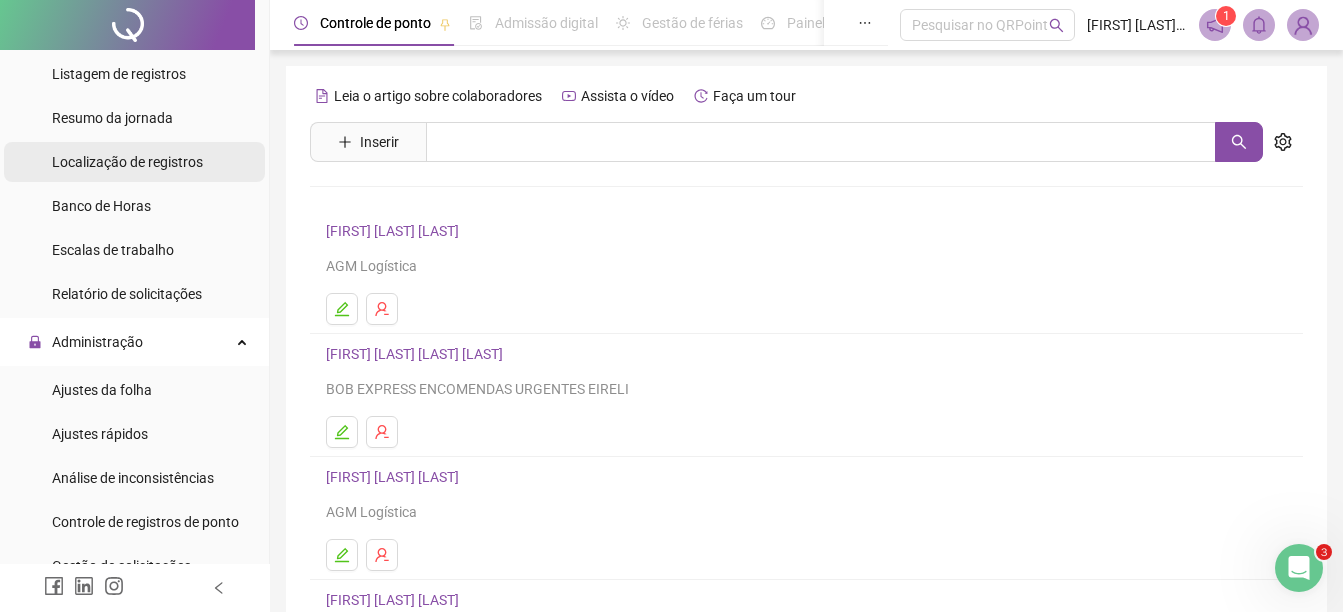 scroll, scrollTop: 600, scrollLeft: 0, axis: vertical 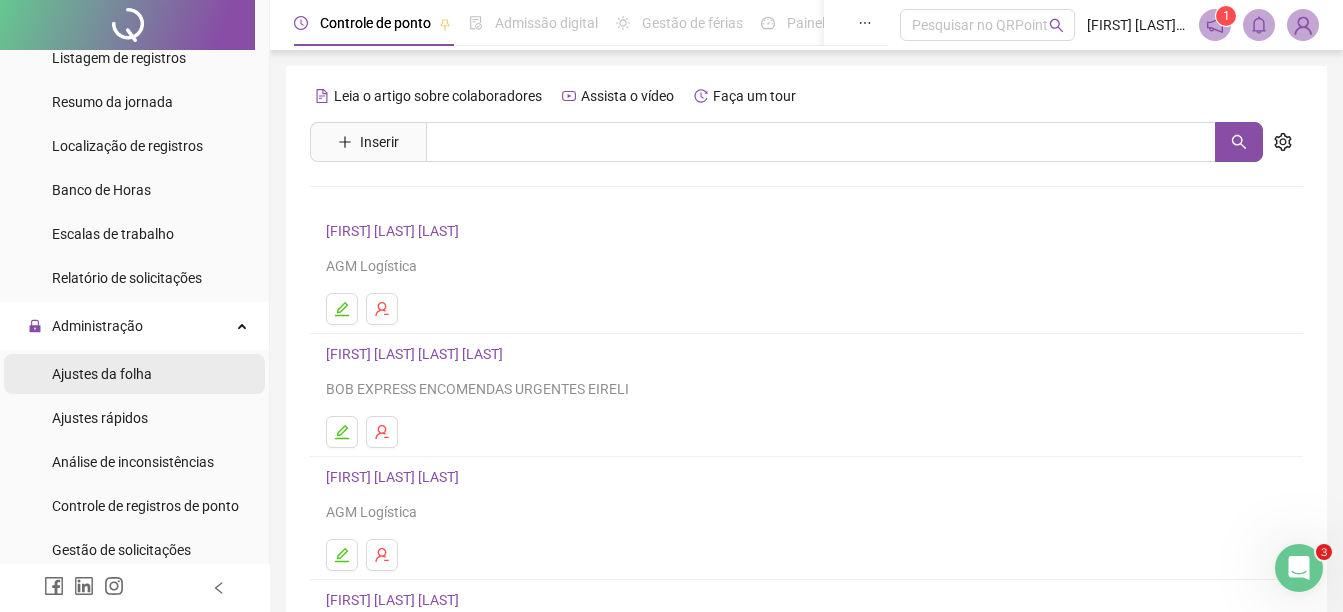 click on "Ajustes da folha" at bounding box center [102, 374] 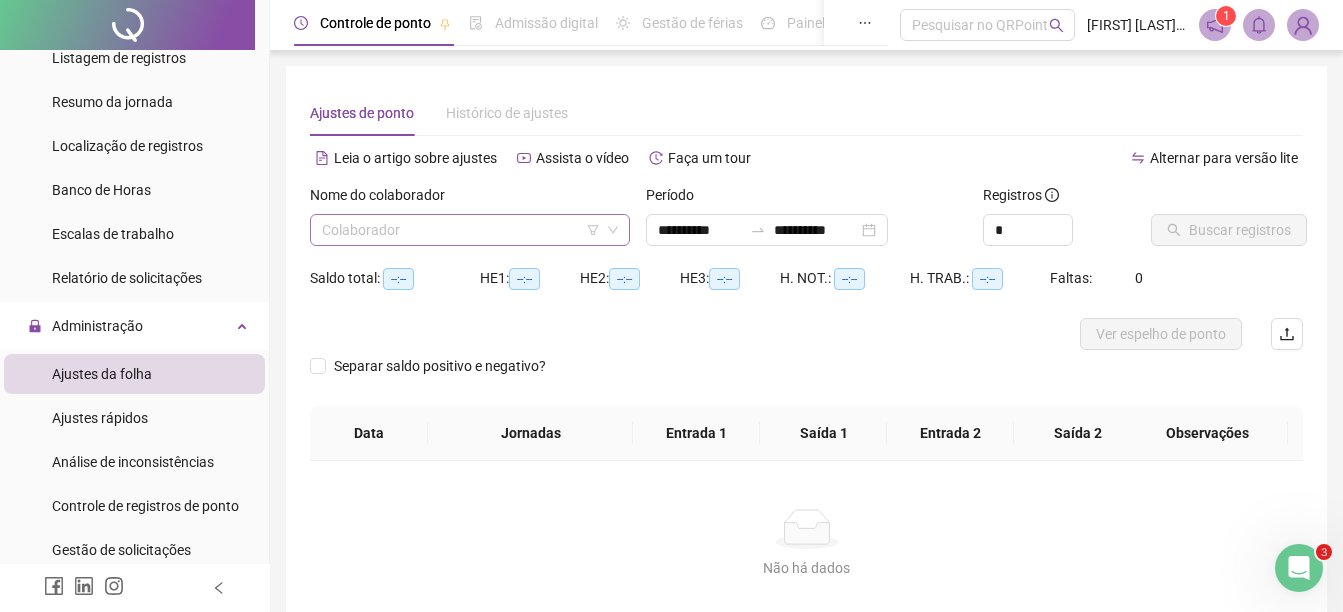 click at bounding box center (461, 230) 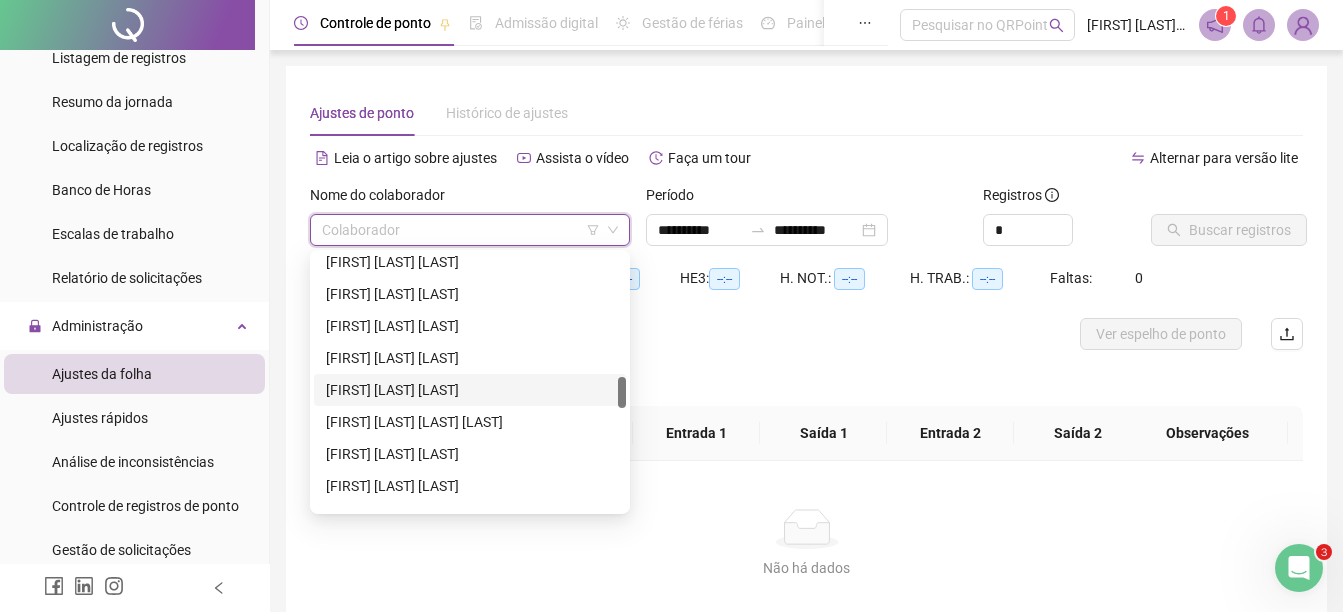 scroll, scrollTop: 1100, scrollLeft: 0, axis: vertical 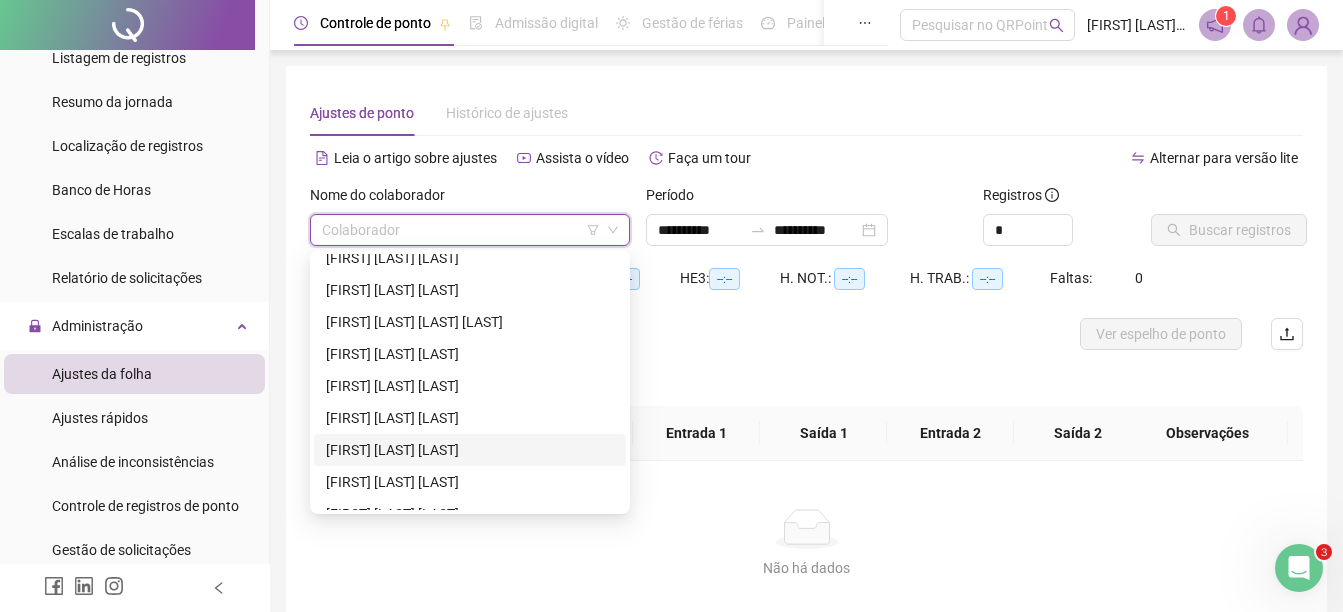click on "[FIRST] [LAST] [LAST]" at bounding box center [470, 450] 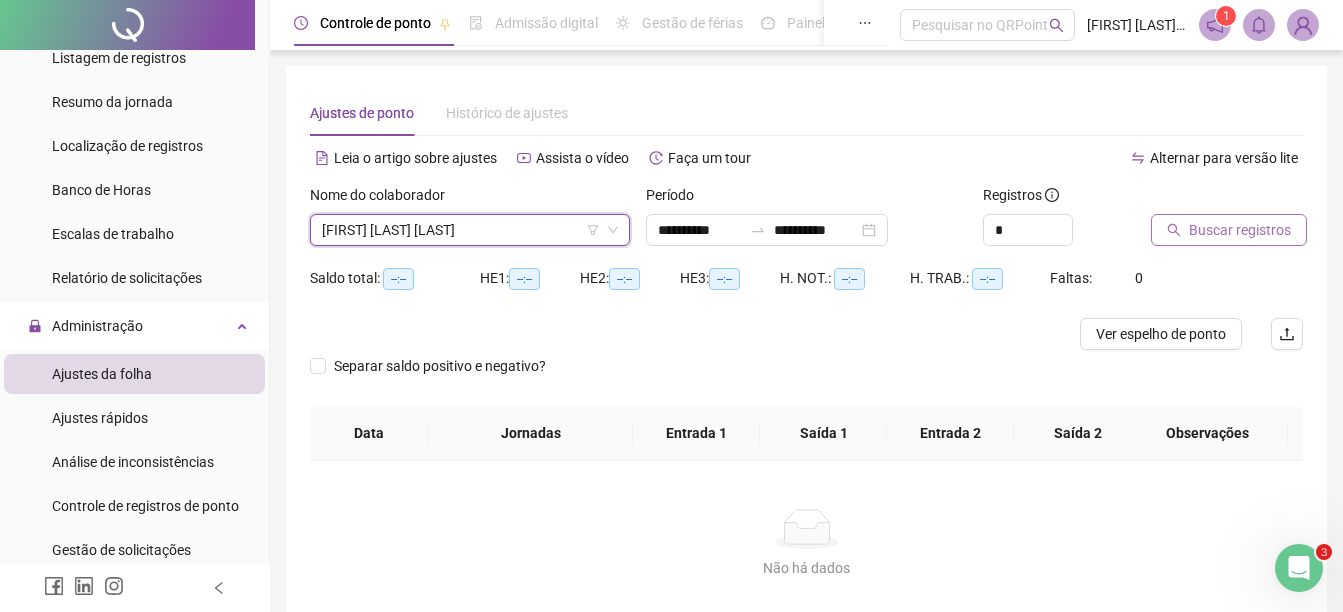 click on "Buscar registros" at bounding box center (1240, 230) 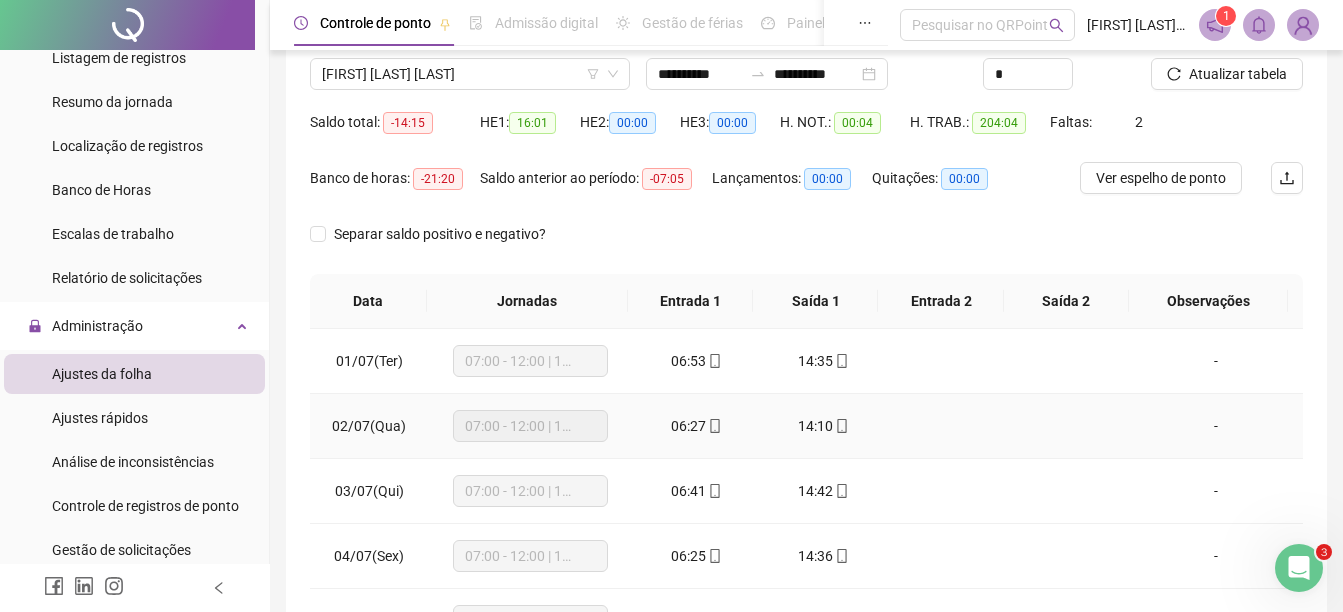 scroll, scrollTop: 200, scrollLeft: 0, axis: vertical 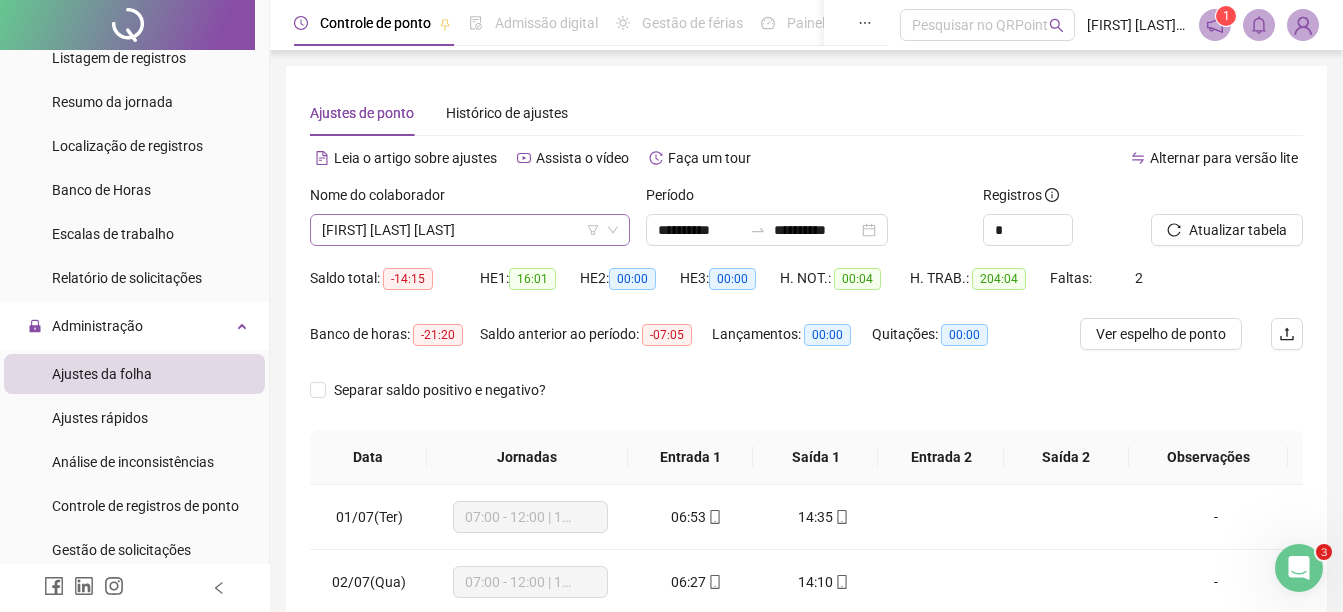 click on "[FIRST] [LAST] [LAST]" at bounding box center (470, 230) 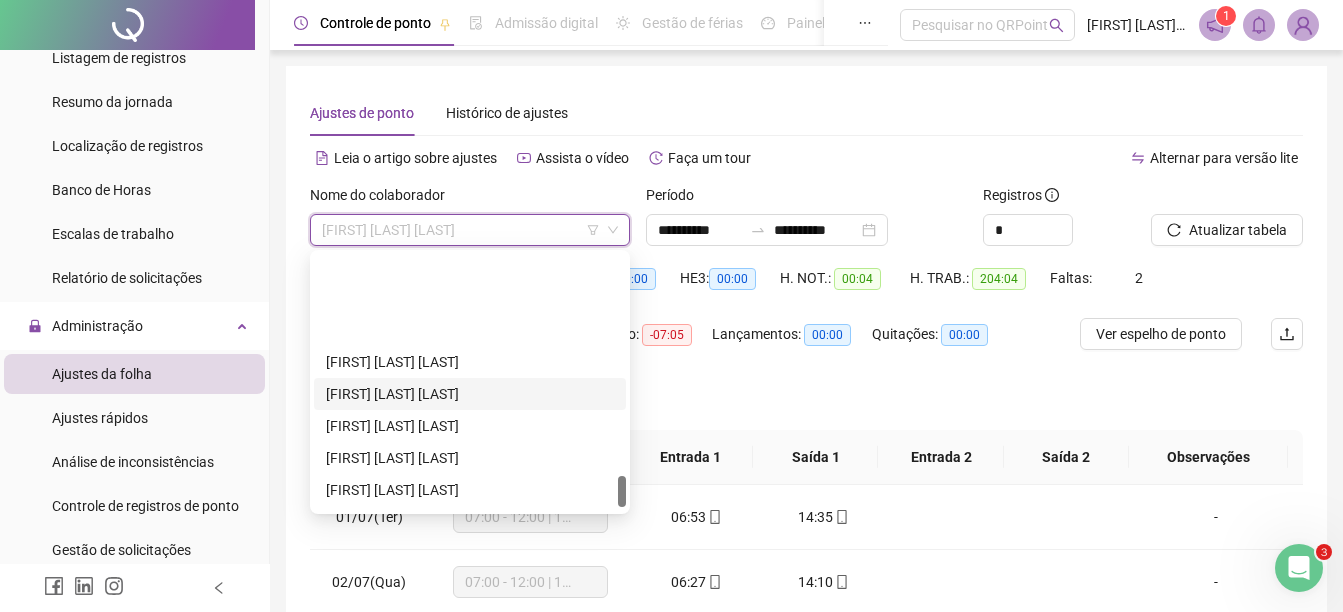 scroll, scrollTop: 1800, scrollLeft: 0, axis: vertical 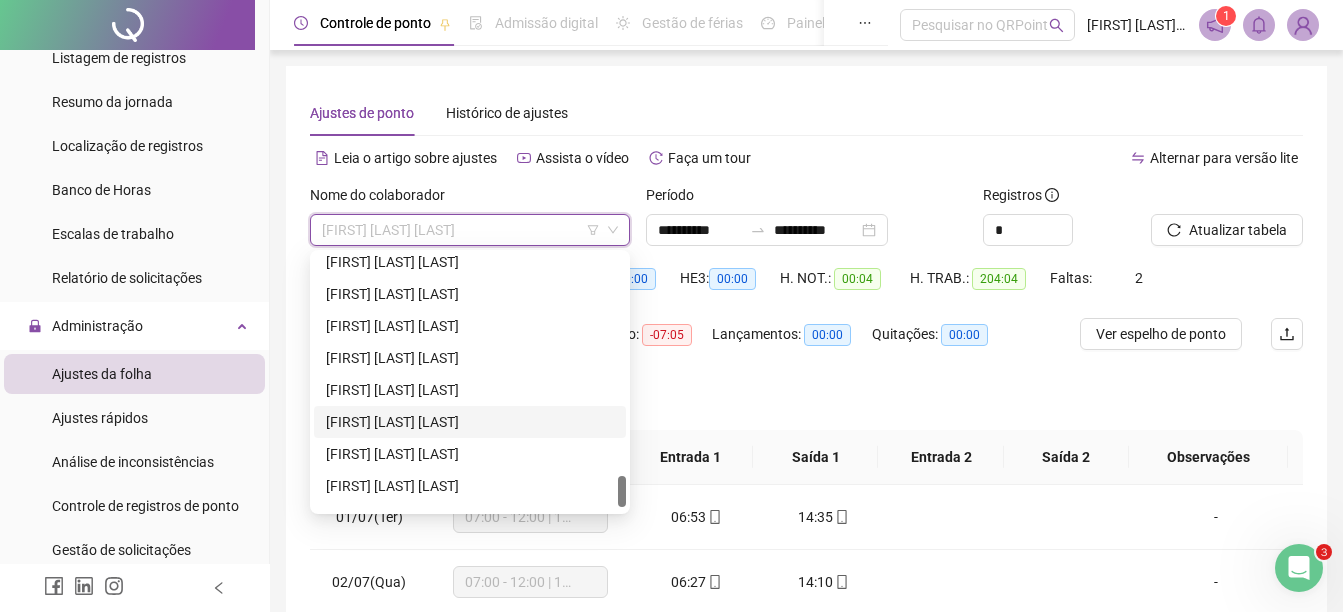 click on "[FIRST] [LAST] [LAST]" at bounding box center (470, 422) 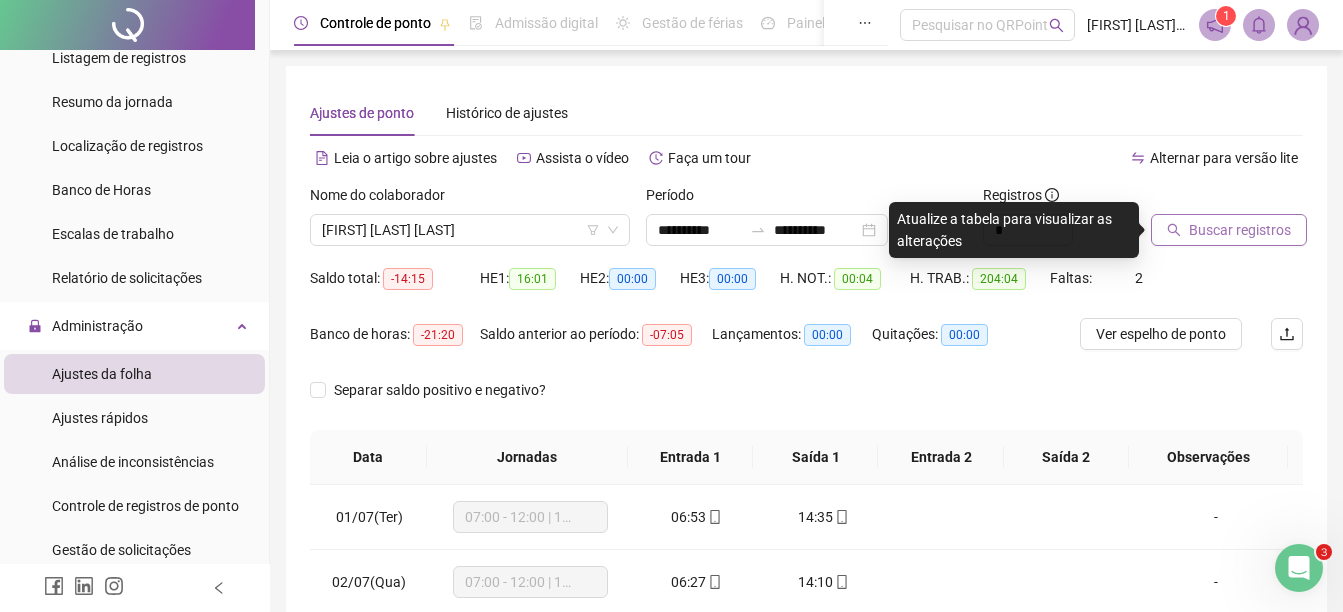 click on "Buscar registros" at bounding box center [1240, 230] 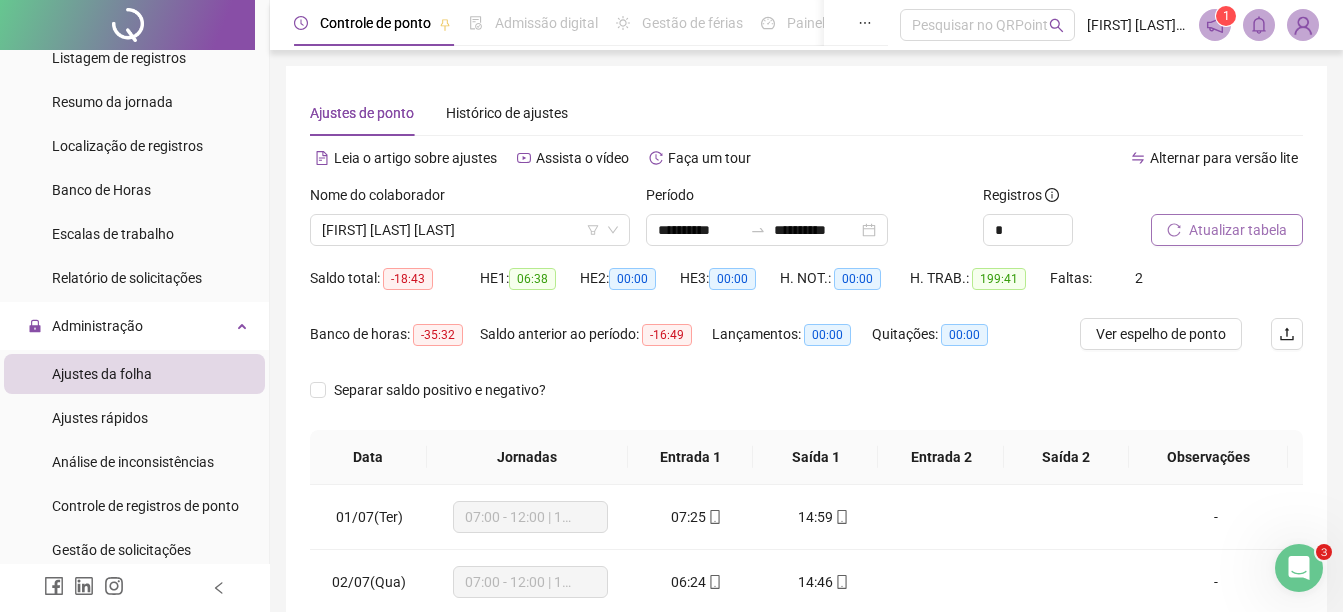 scroll, scrollTop: 300, scrollLeft: 0, axis: vertical 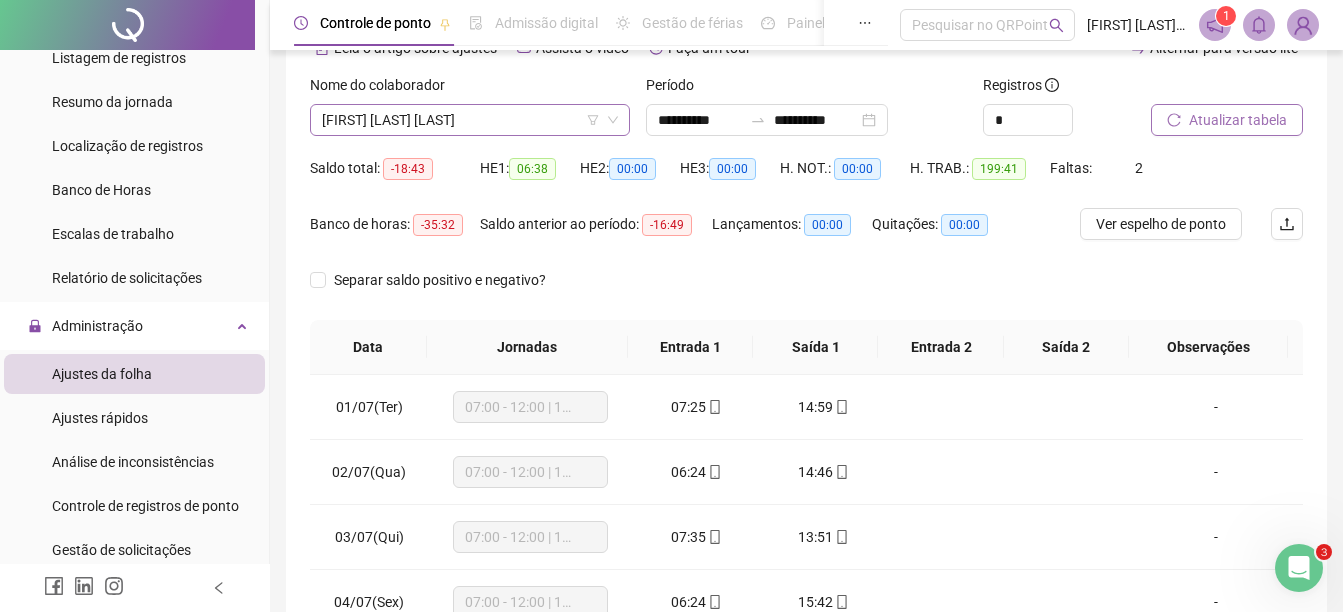 click on "[FIRST] [LAST] [LAST]" at bounding box center (470, 120) 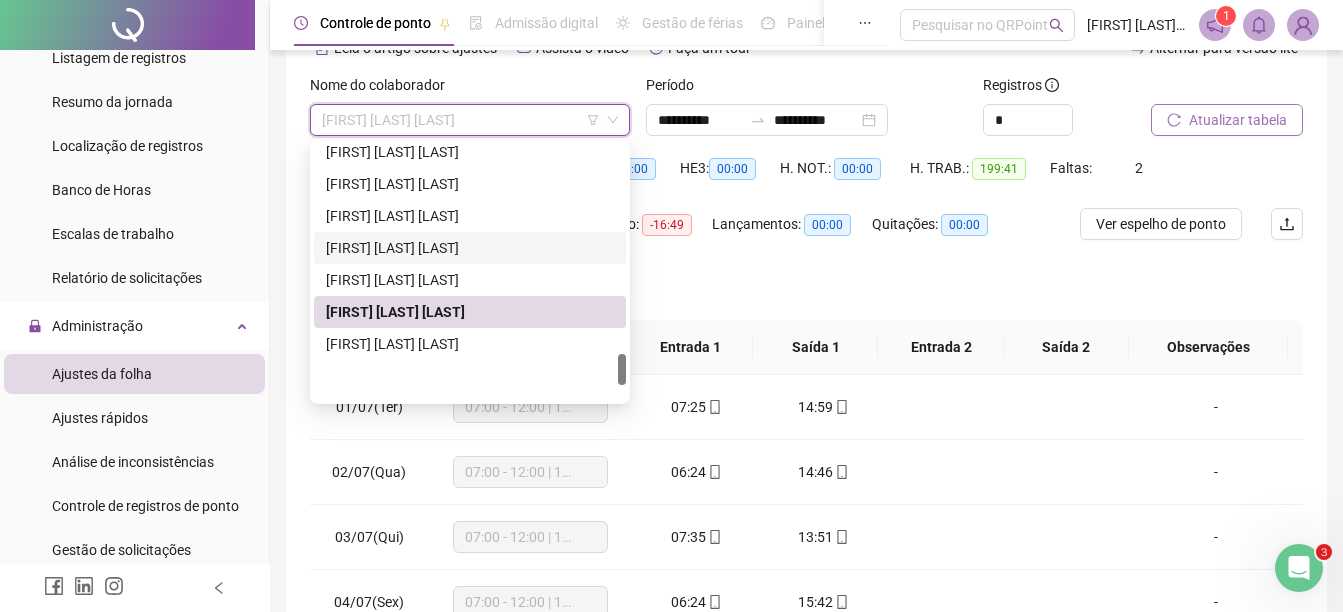 scroll, scrollTop: 1700, scrollLeft: 0, axis: vertical 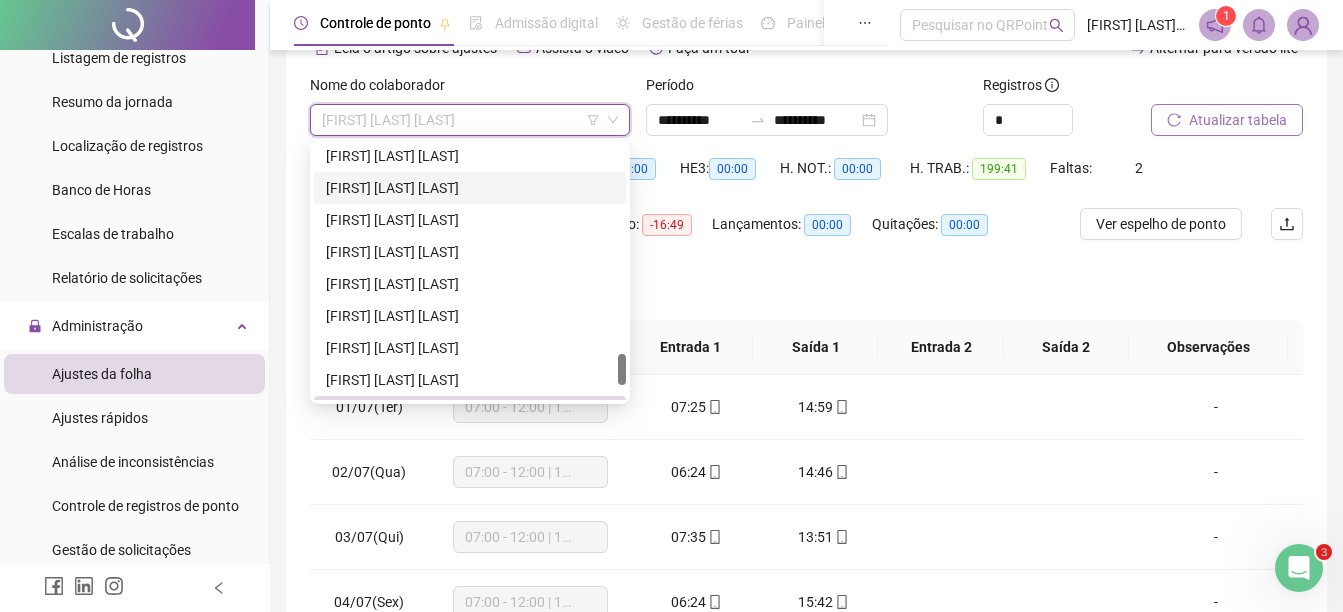 click on "[FIRST] [LAST] [LAST]" at bounding box center (470, 188) 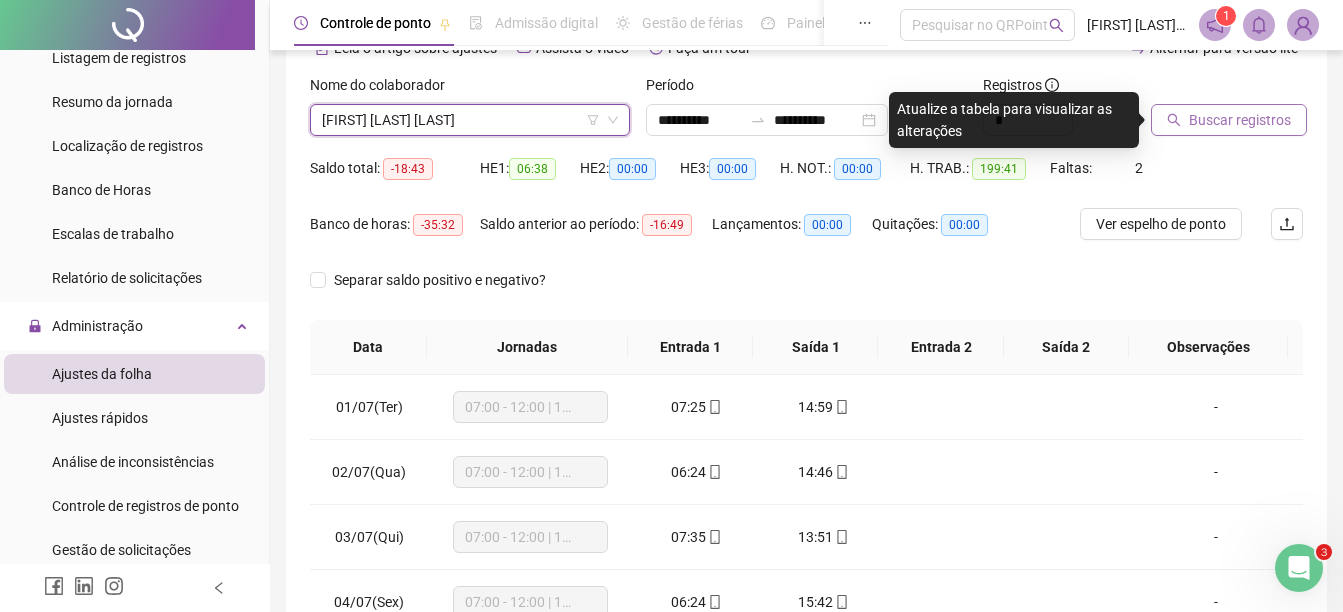 click on "Buscar registros" at bounding box center (1240, 120) 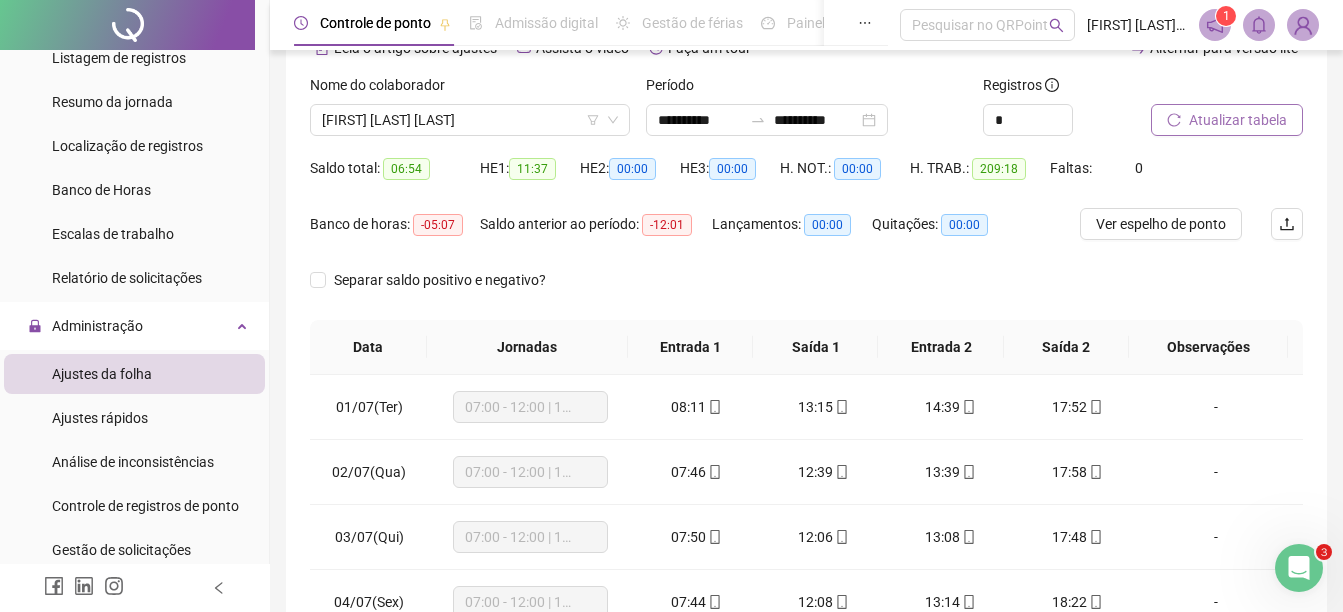 click on "[FIRST] [LAST] [LAST]" at bounding box center (470, 120) 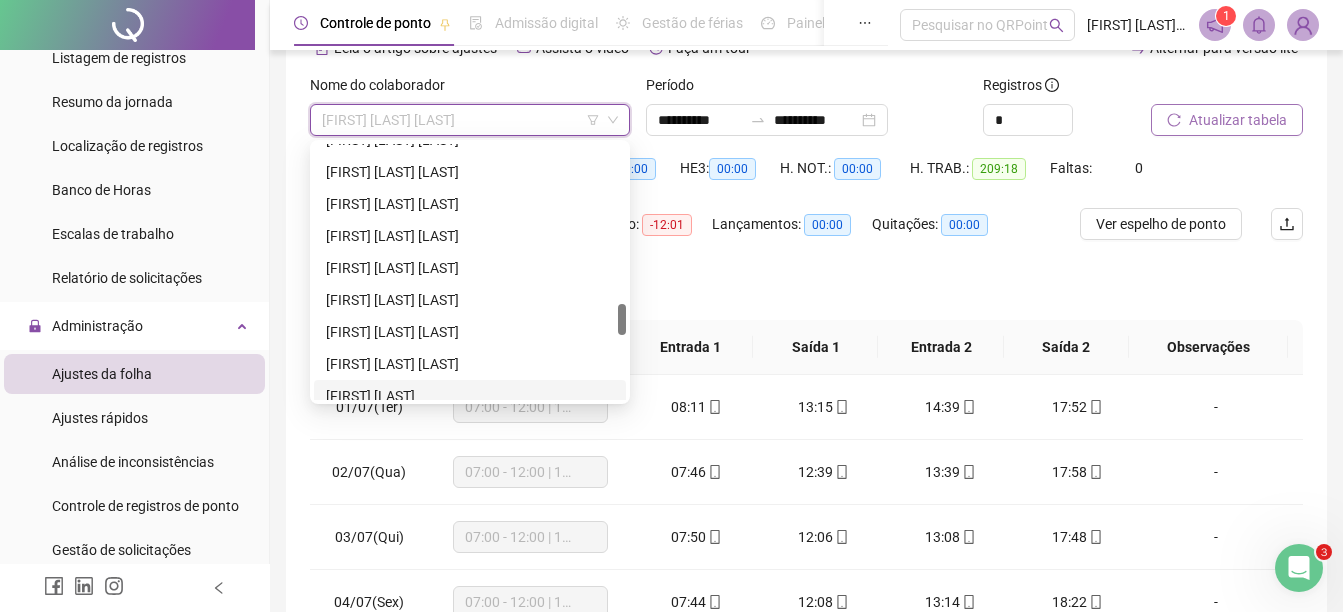 scroll, scrollTop: 1200, scrollLeft: 0, axis: vertical 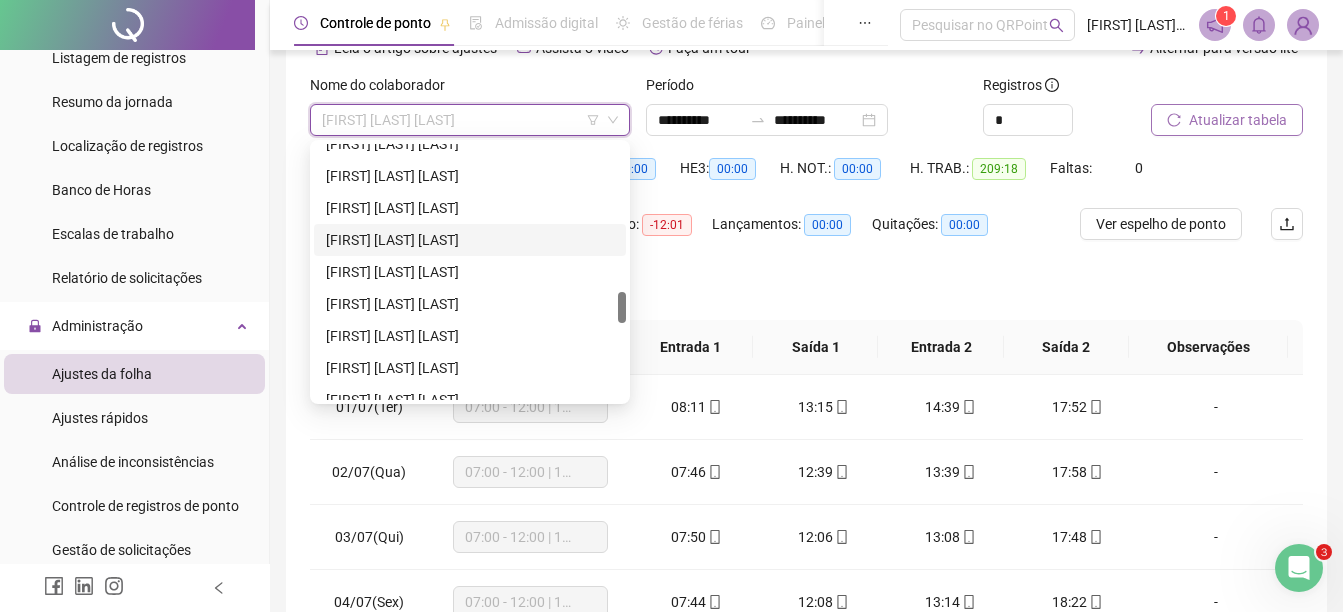 click on "[FIRST] [LAST] [LAST]" at bounding box center (470, 240) 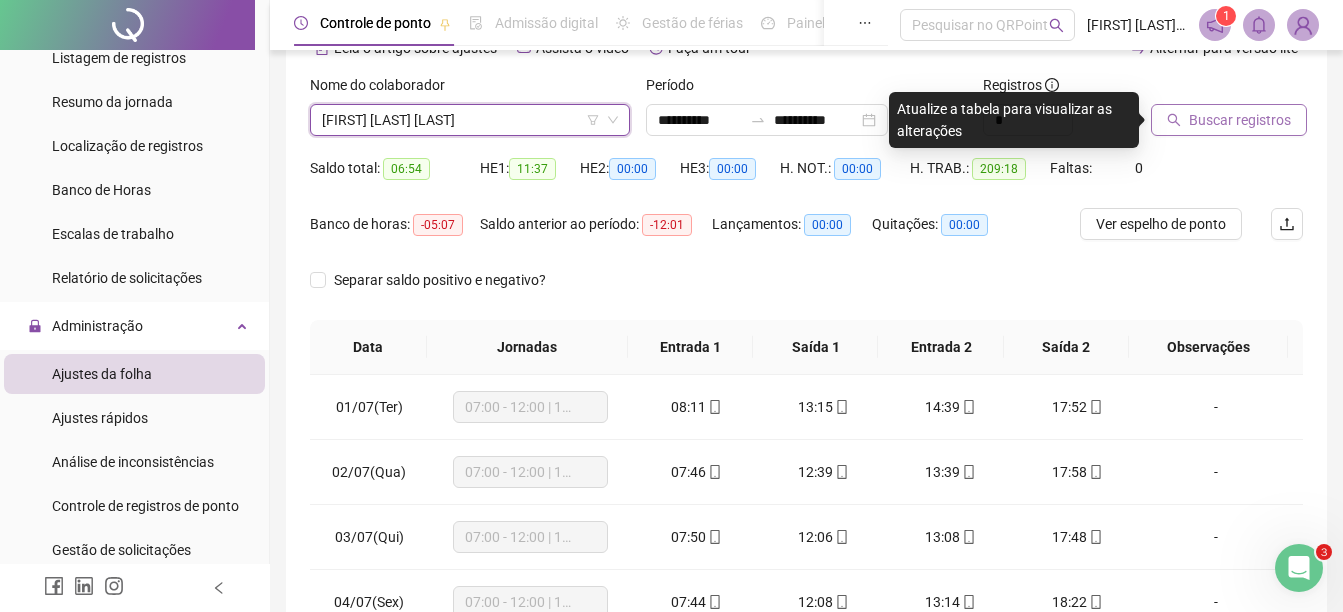 click on "Buscar registros" at bounding box center [1240, 120] 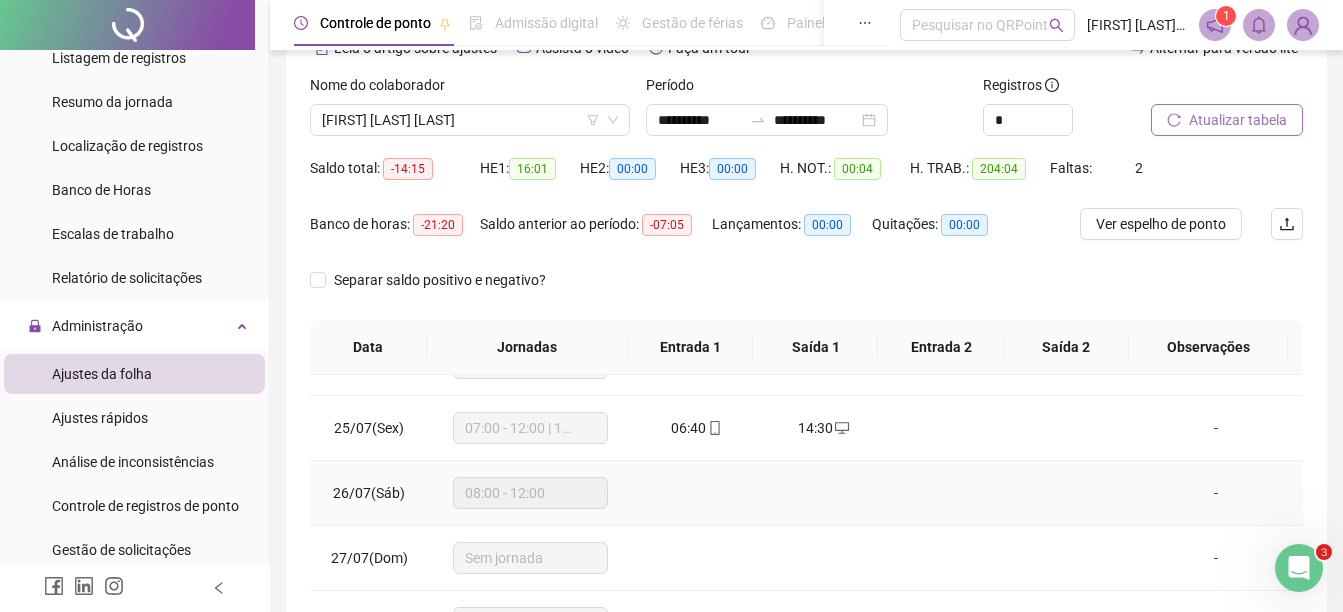 scroll, scrollTop: 1588, scrollLeft: 0, axis: vertical 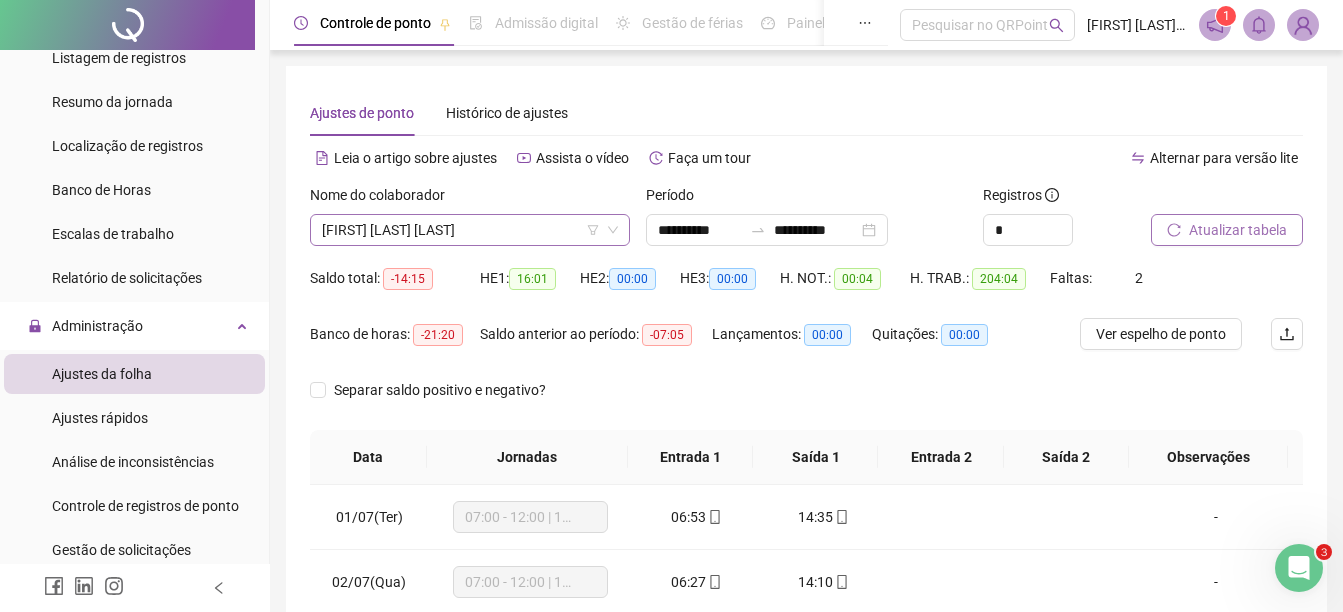 click on "[FIRST] [LAST] [LAST]" at bounding box center (470, 230) 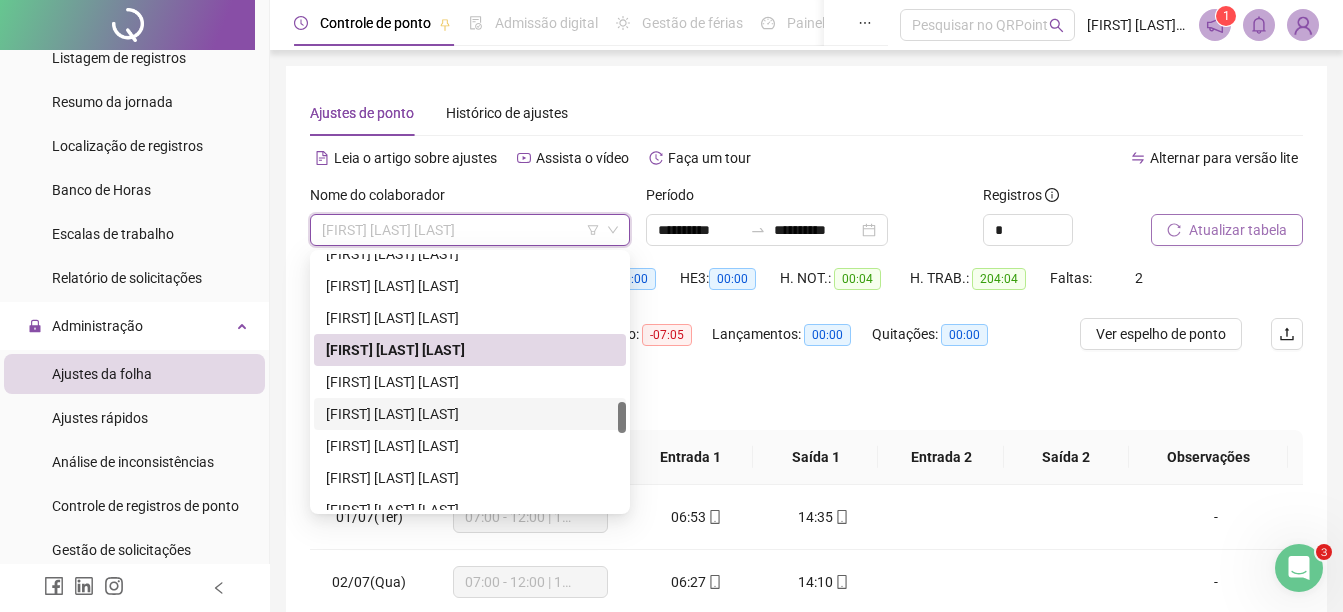 click on "[FIRST] [LAST] [LAST]" at bounding box center (470, 414) 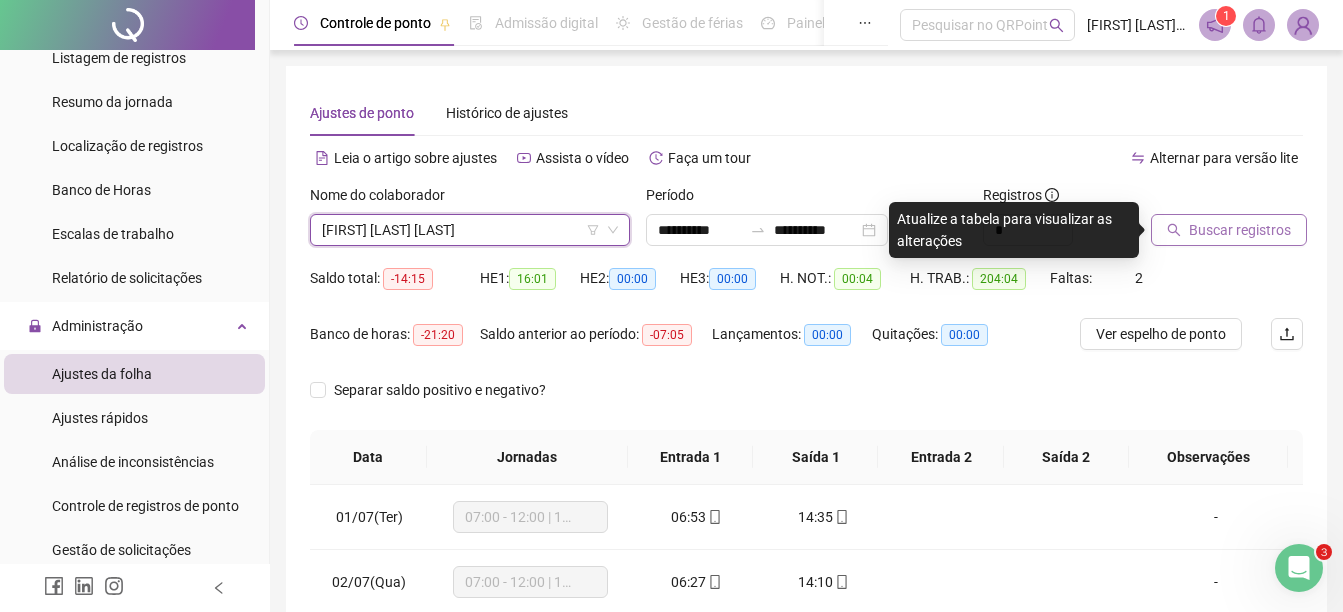click on "Buscar registros" at bounding box center [1240, 230] 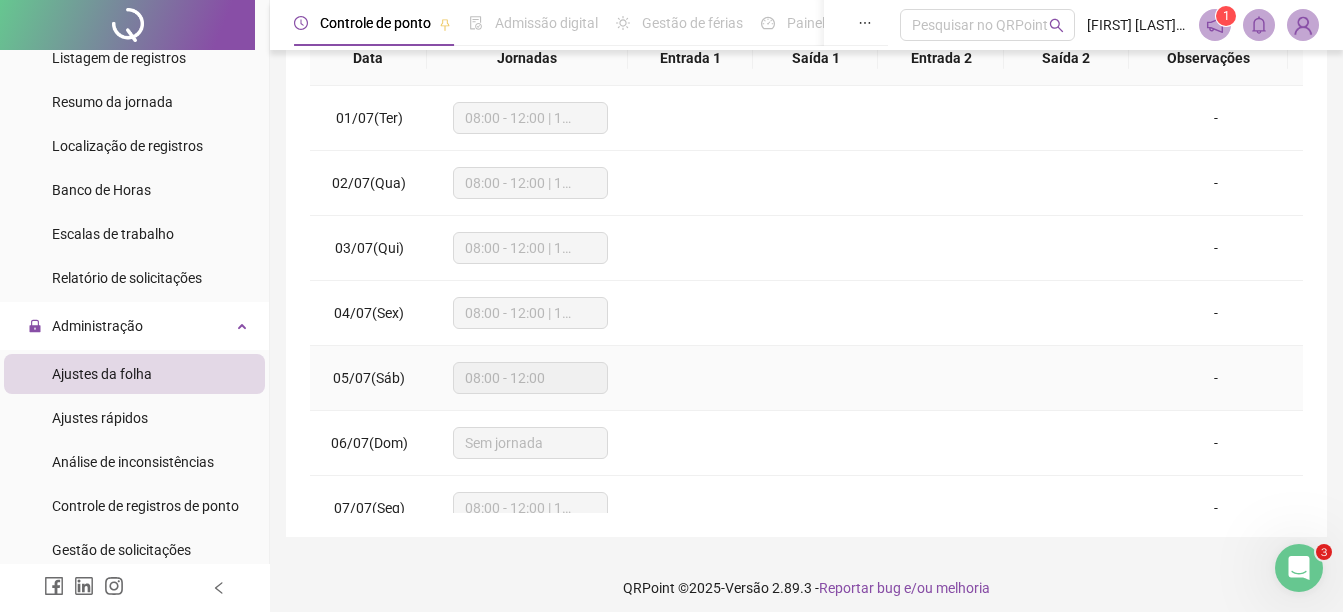 scroll, scrollTop: 400, scrollLeft: 0, axis: vertical 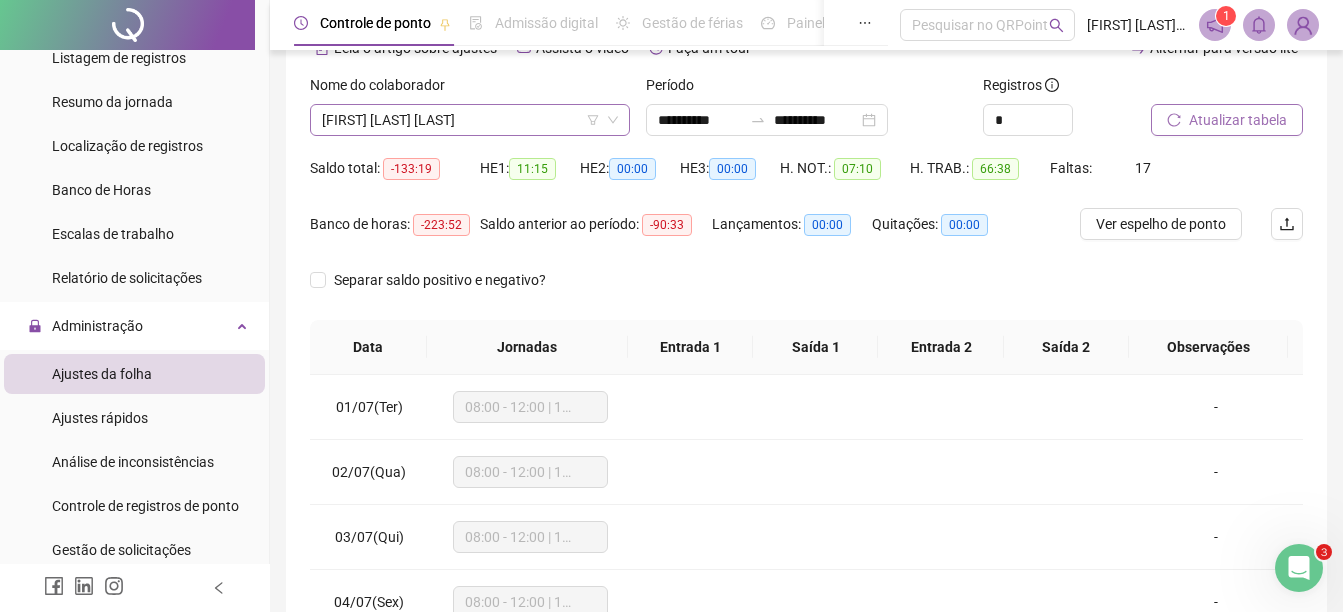 click on "[FIRST] [LAST] [LAST]" at bounding box center [470, 120] 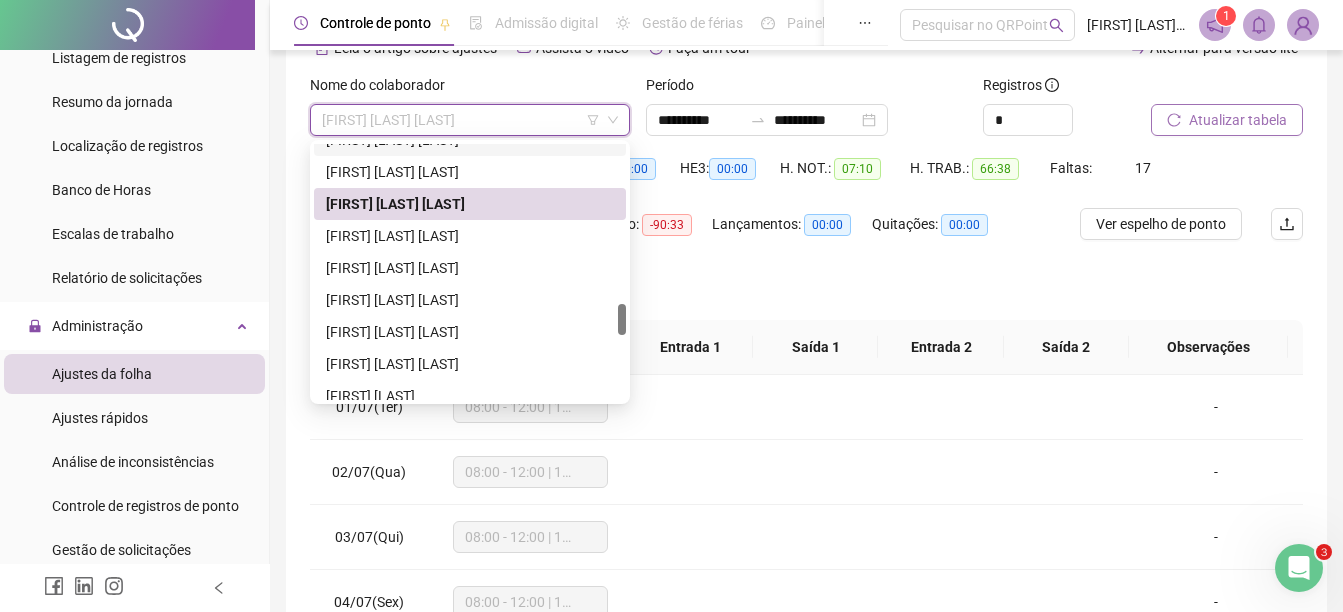 scroll, scrollTop: 1400, scrollLeft: 0, axis: vertical 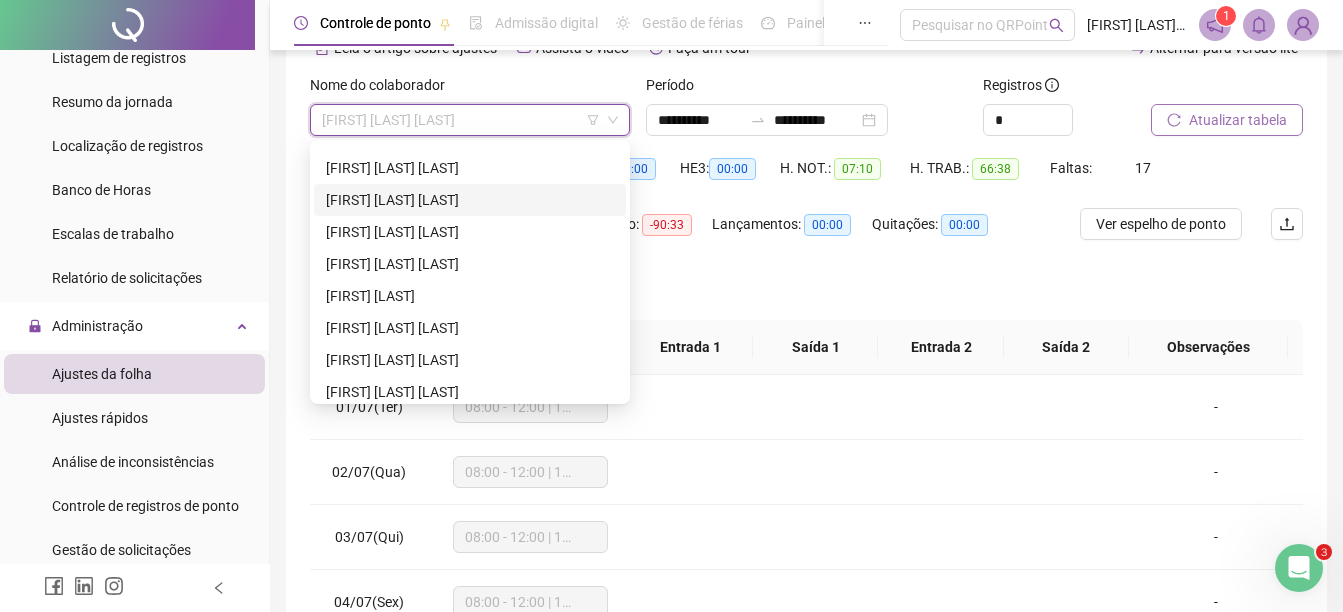 click on "[FIRST] [LAST] [LAST]" at bounding box center (470, 200) 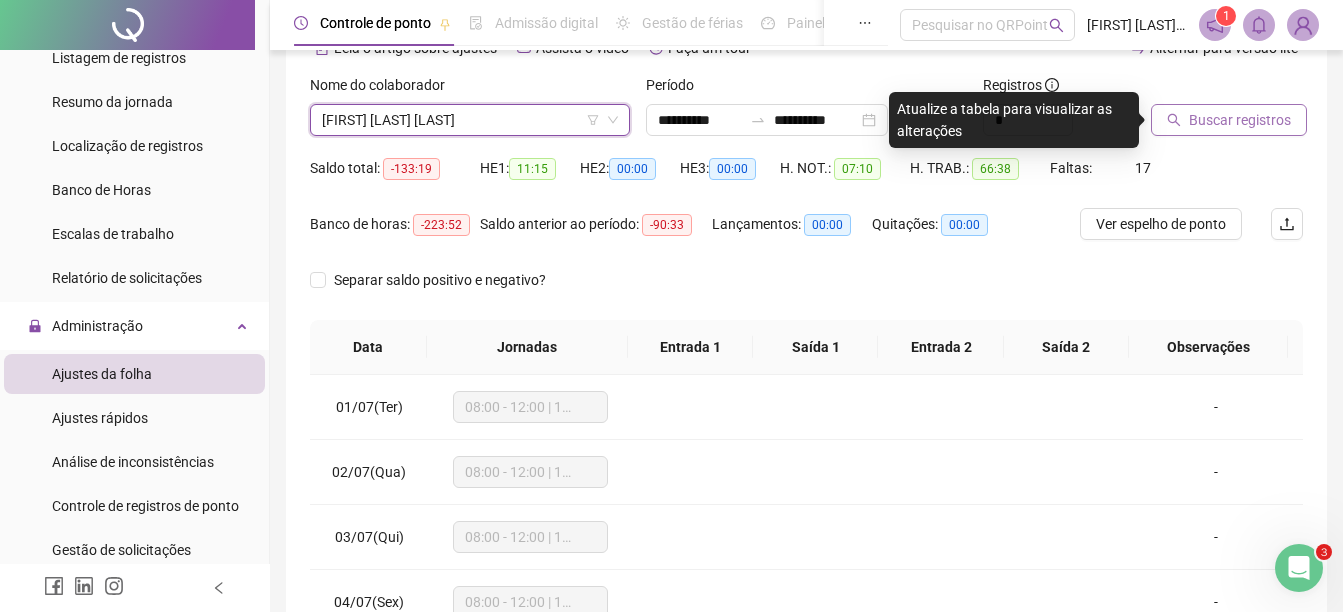 click on "Buscar registros" at bounding box center (1240, 120) 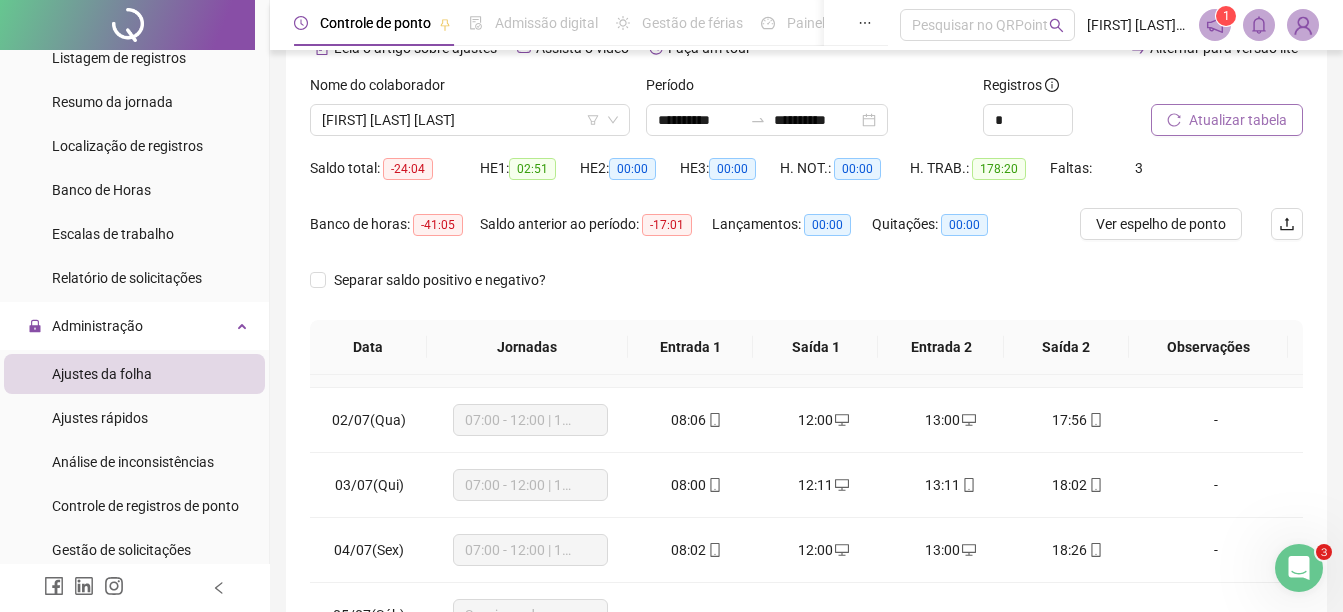 scroll, scrollTop: 100, scrollLeft: 0, axis: vertical 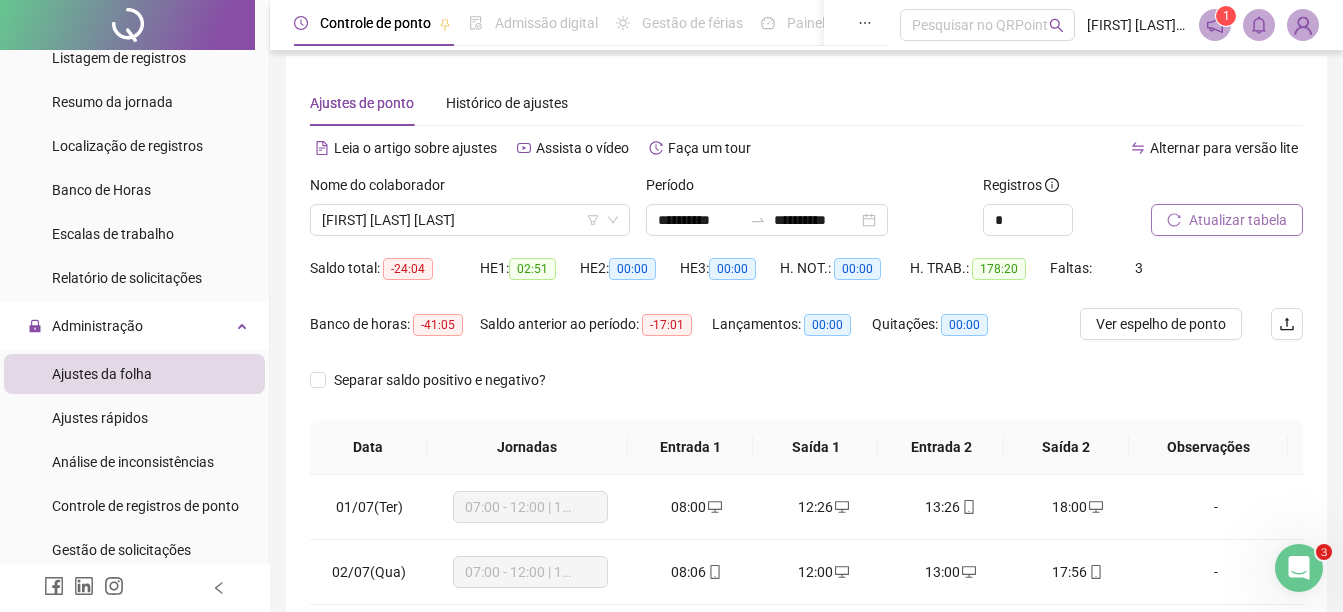click on "Atualizar tabela" at bounding box center (1238, 220) 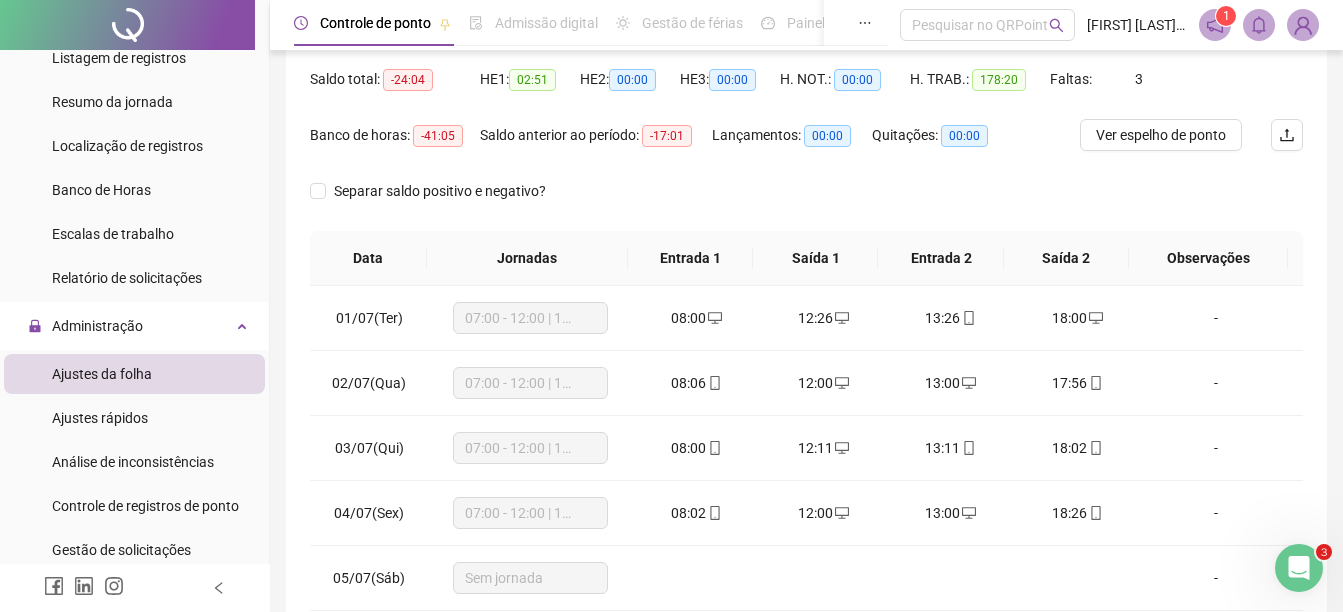 scroll, scrollTop: 410, scrollLeft: 0, axis: vertical 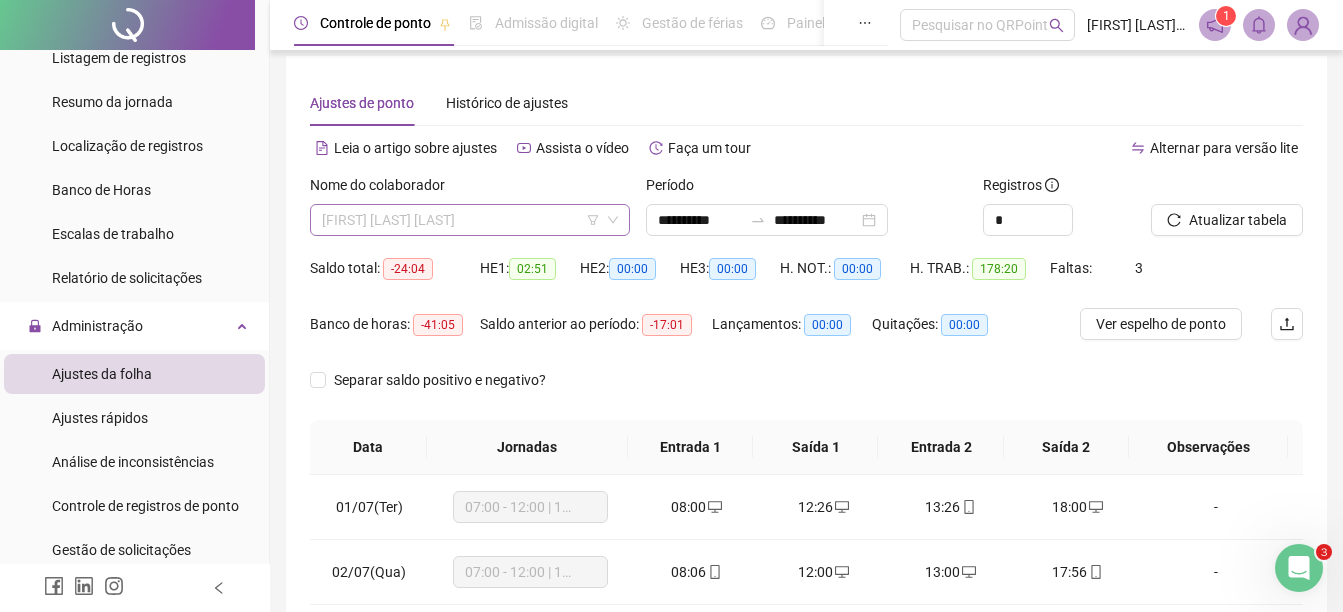 click on "[FIRST] [LAST] [LAST]" at bounding box center [470, 220] 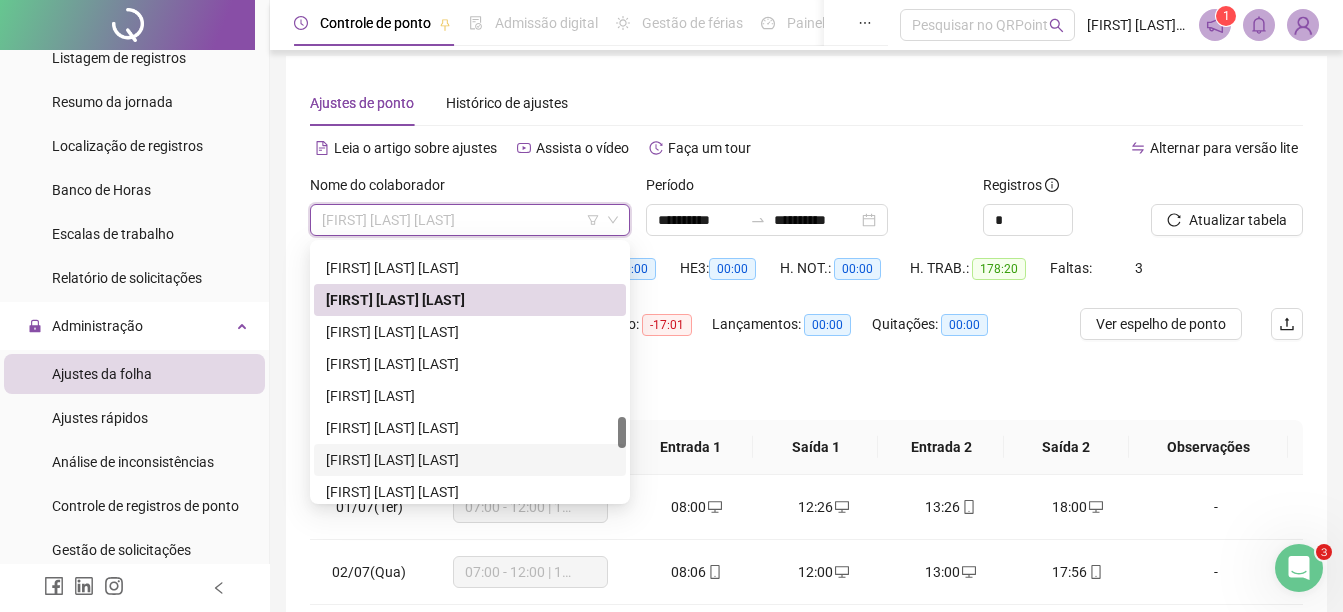 click on "[FIRST] [LAST] [LAST]" at bounding box center (470, 460) 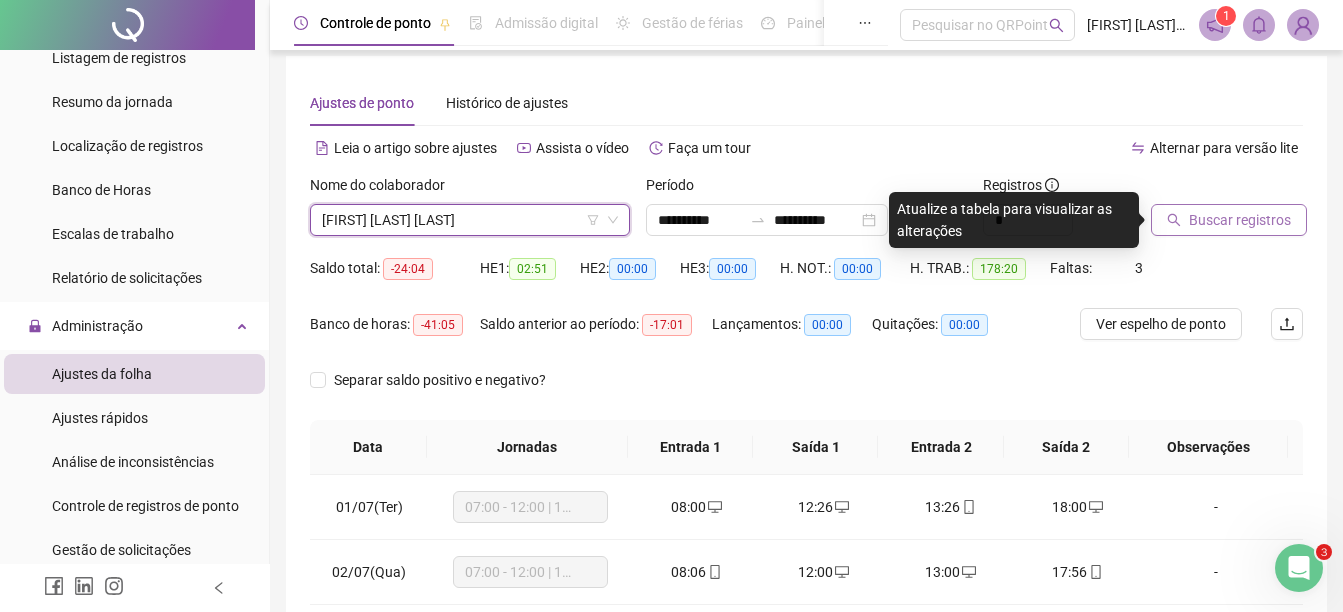 click on "Buscar registros" at bounding box center (1240, 220) 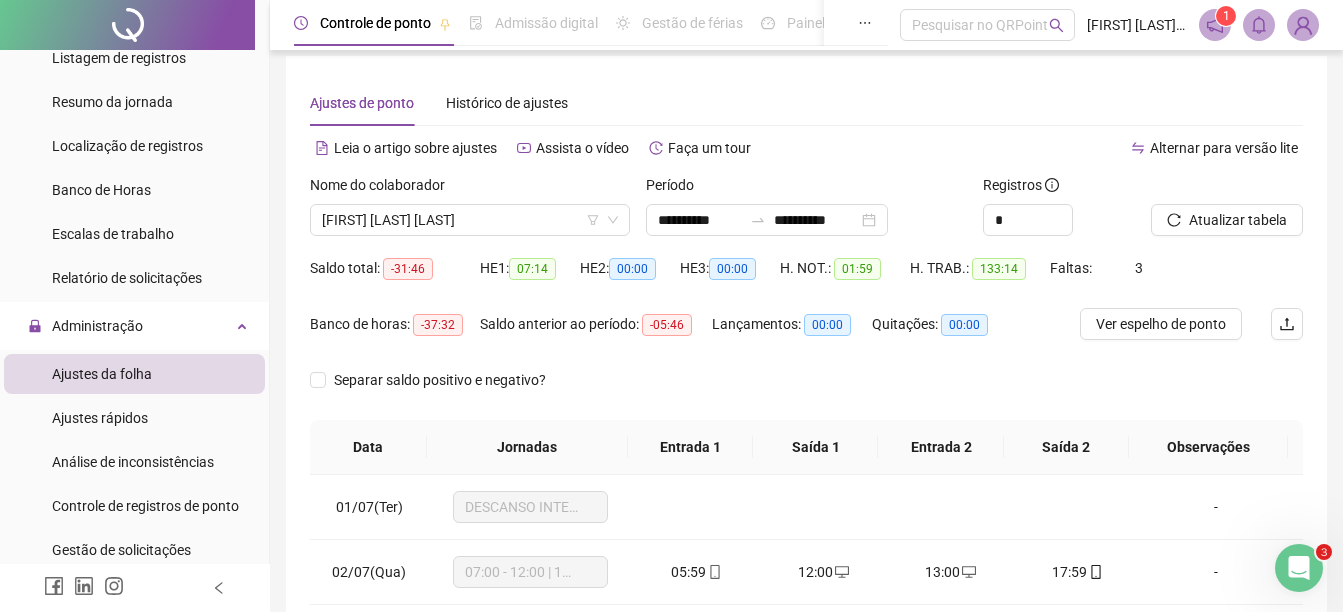 scroll, scrollTop: 410, scrollLeft: 0, axis: vertical 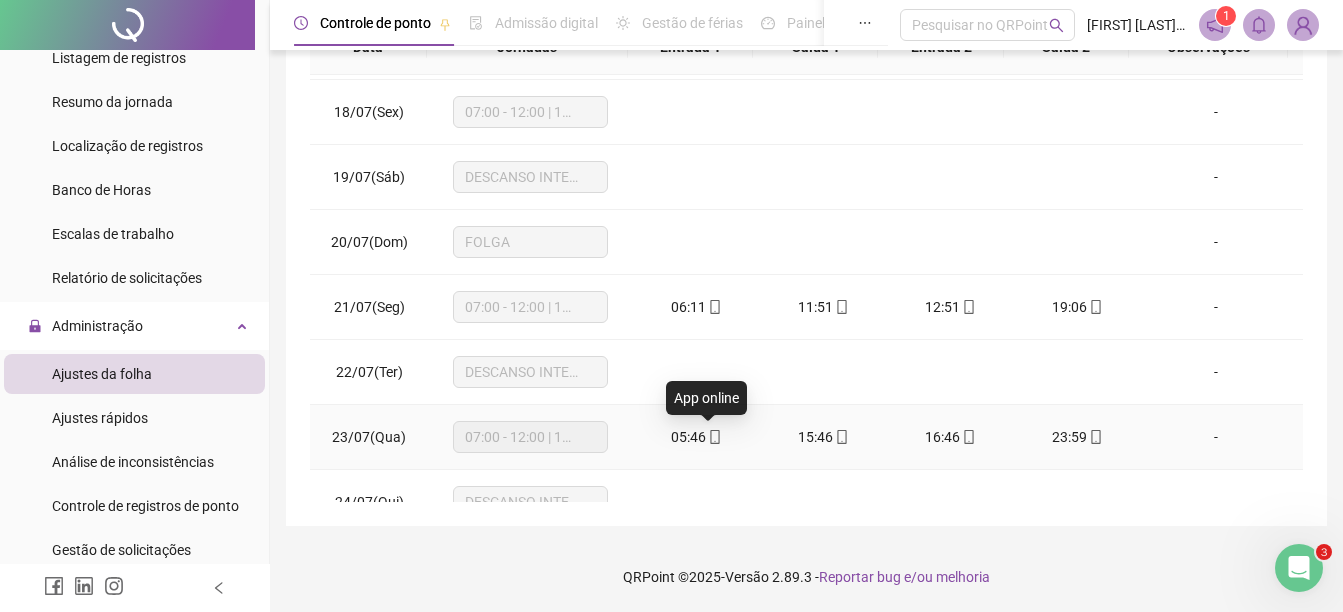 click 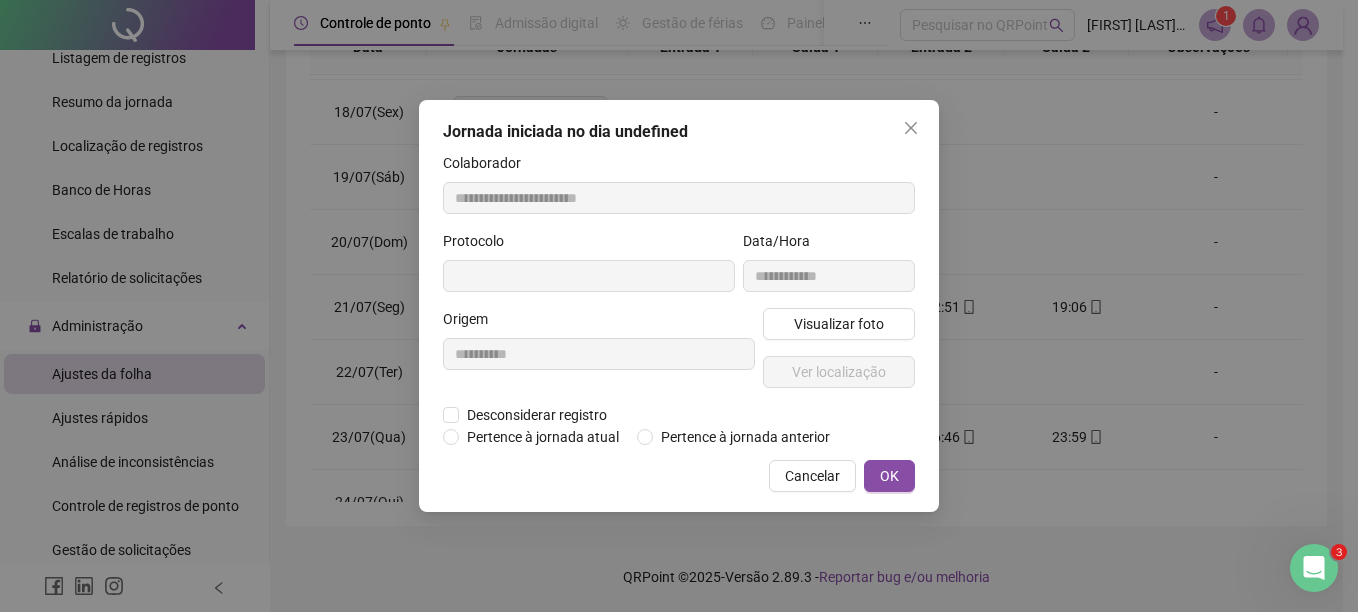 type on "**********" 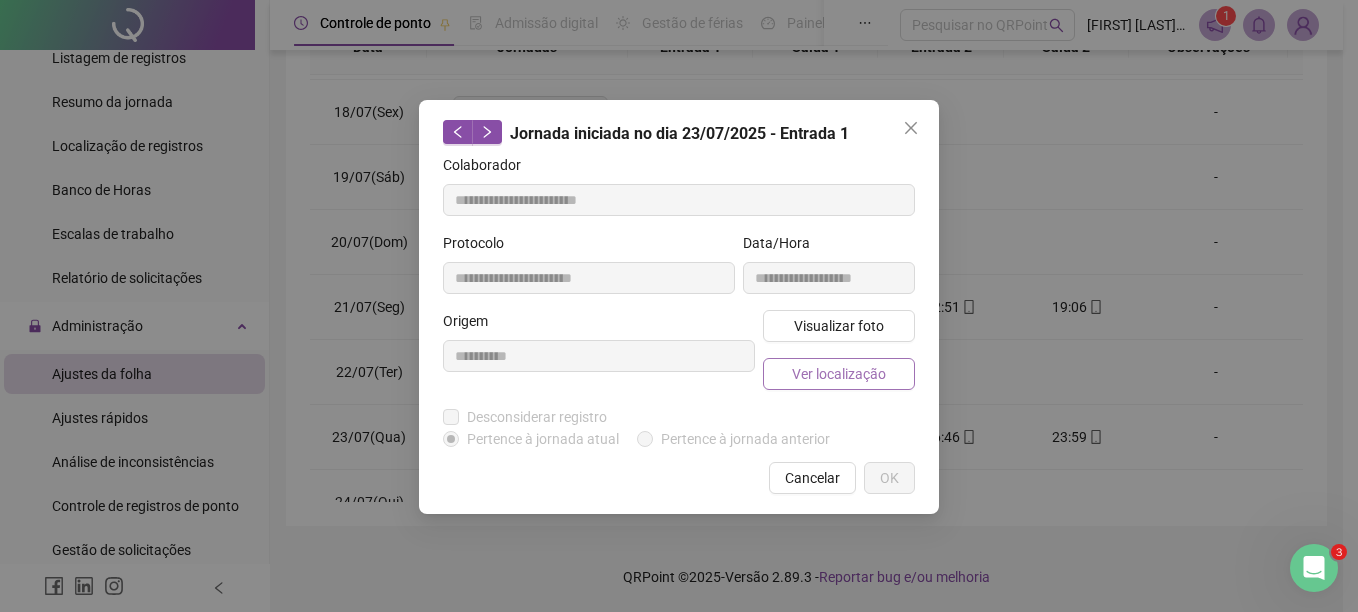 click on "Ver localização" at bounding box center (839, 374) 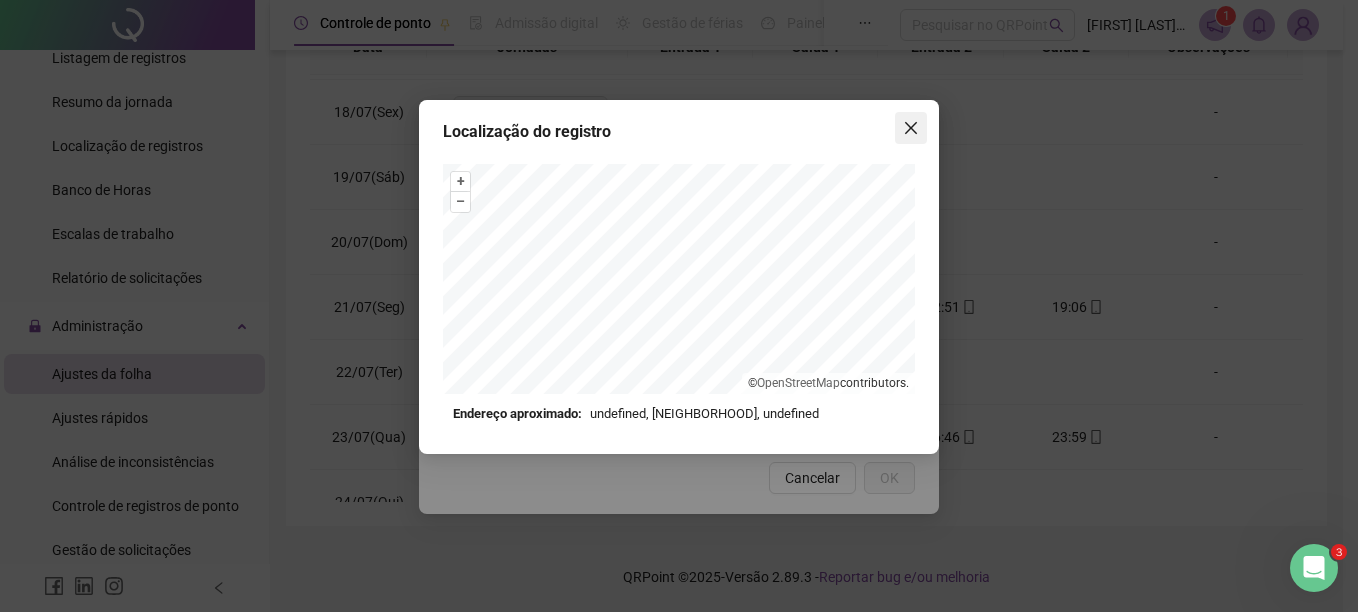 click 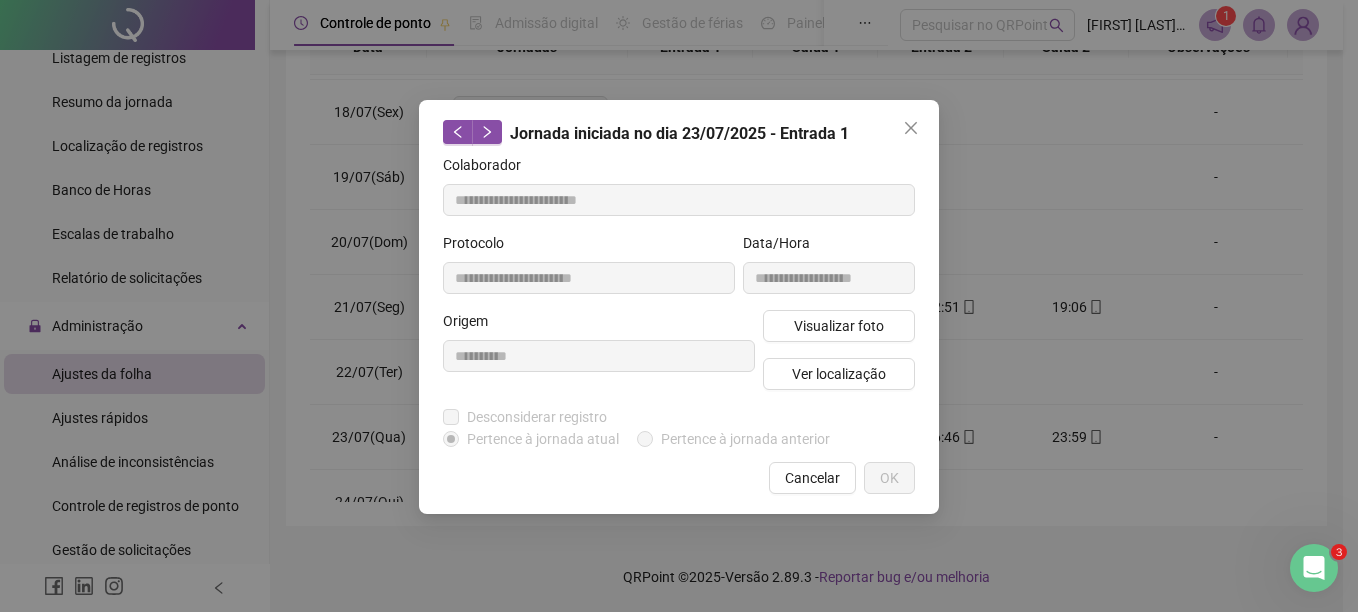 click 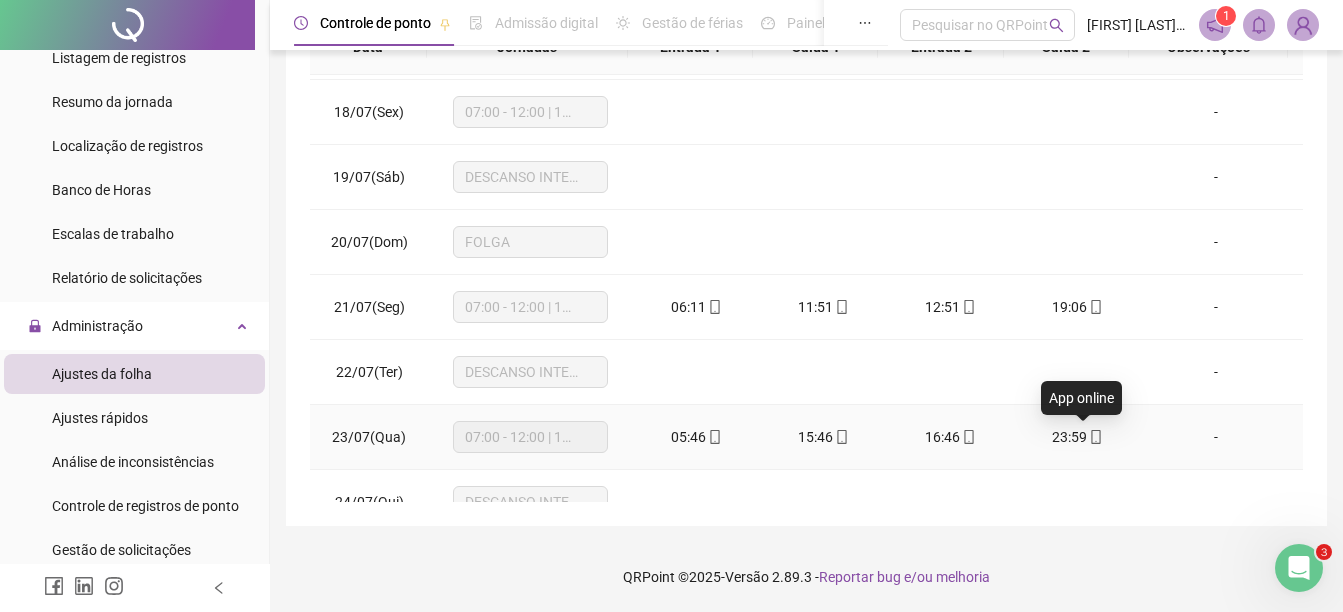 click 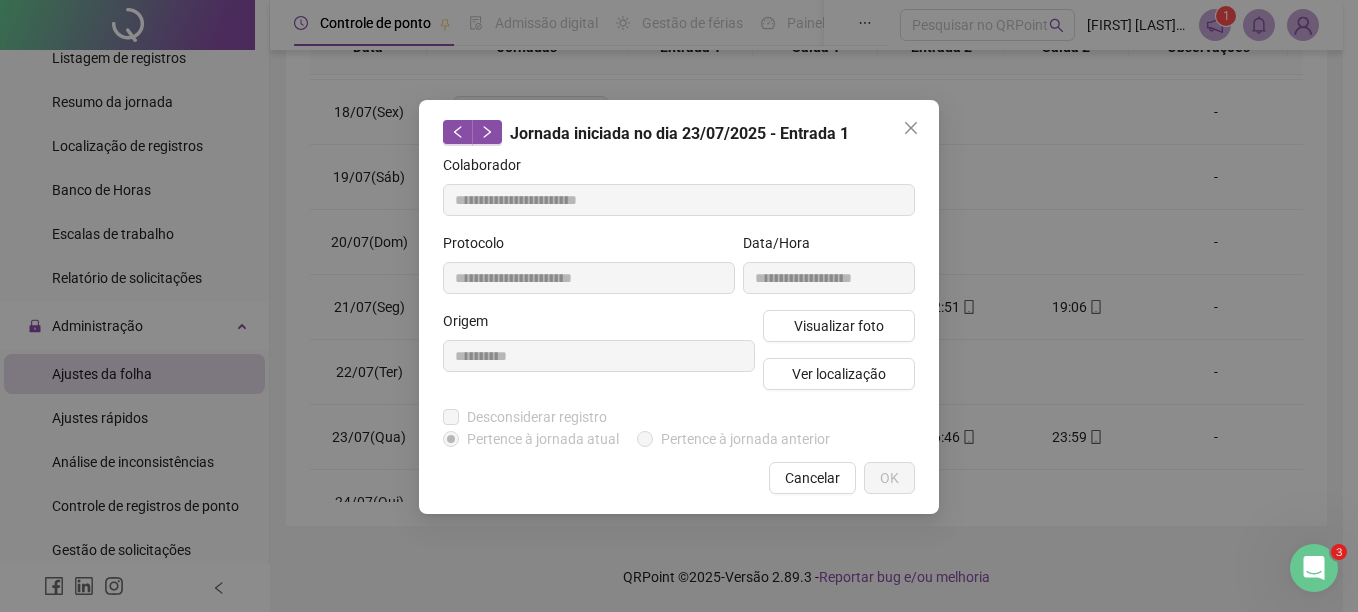 type on "**********" 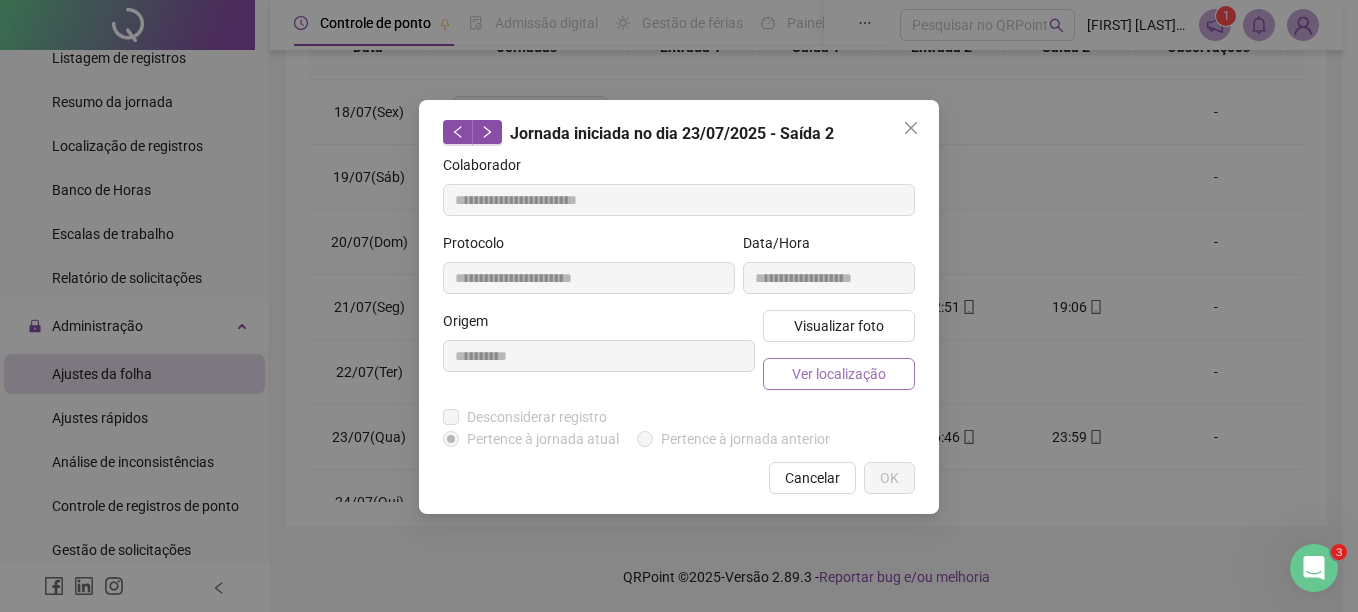 click on "Ver localização" at bounding box center (839, 374) 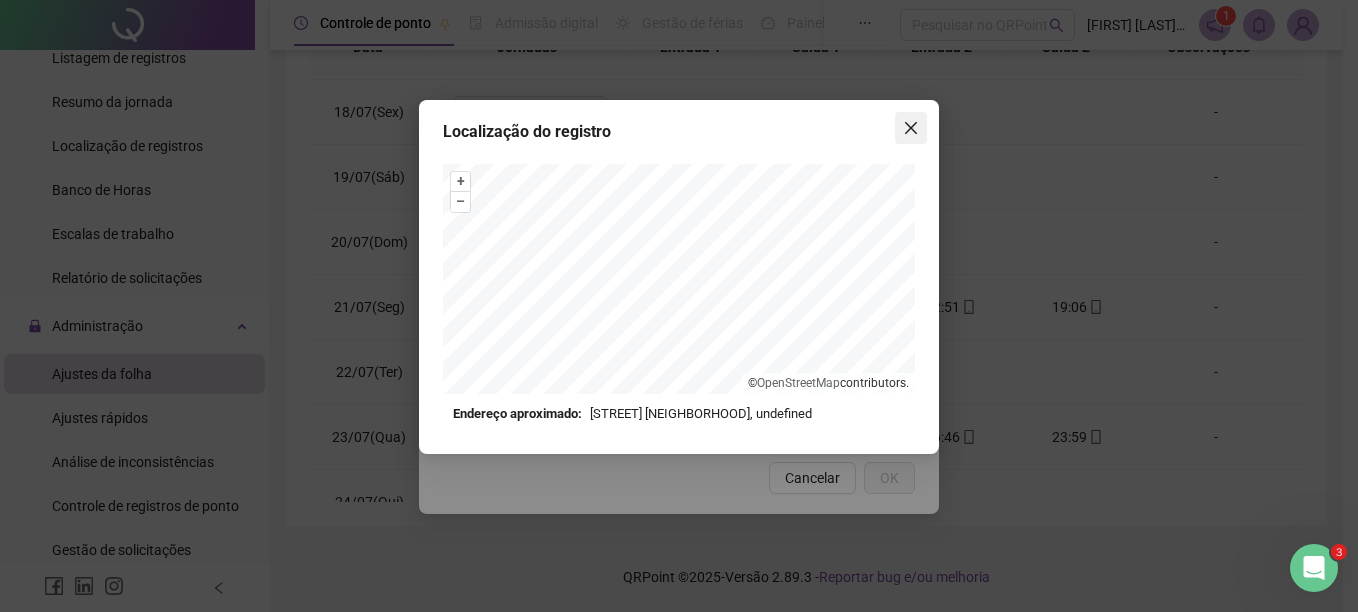 click 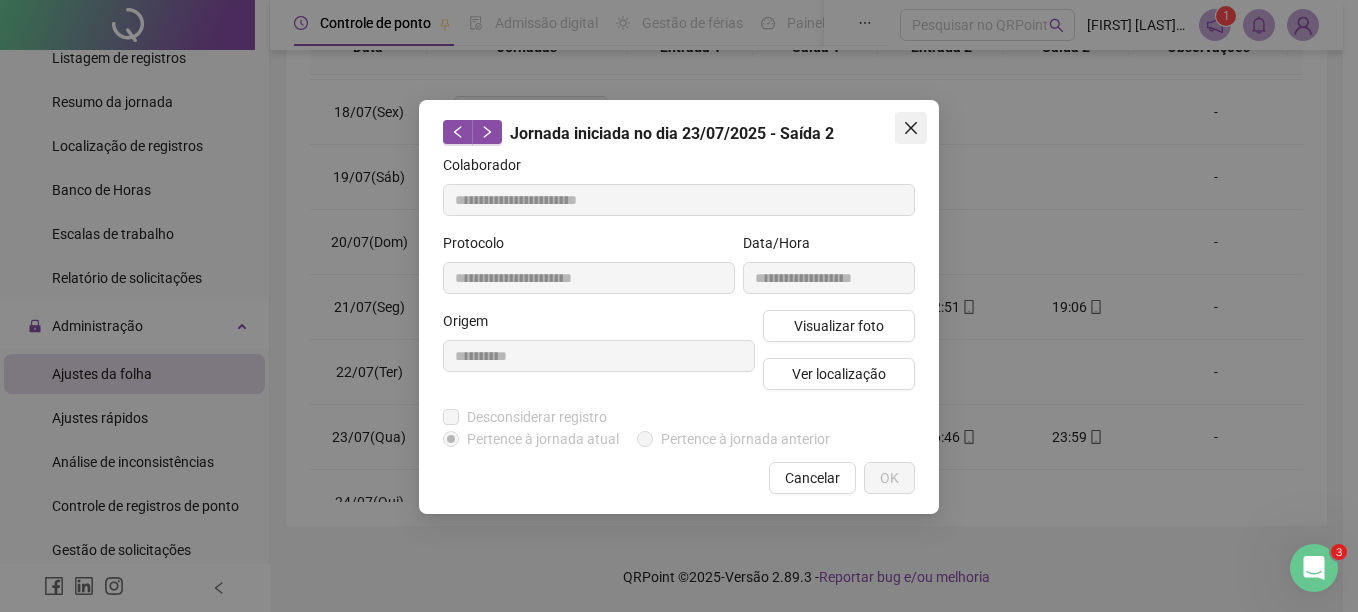 click 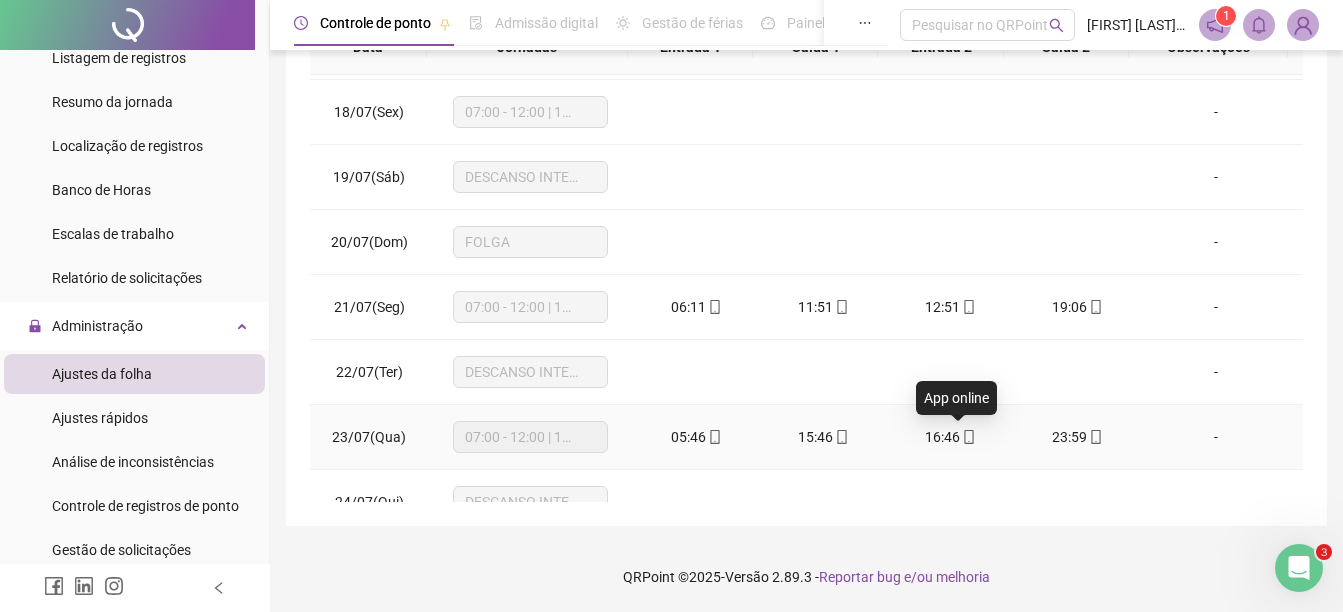click 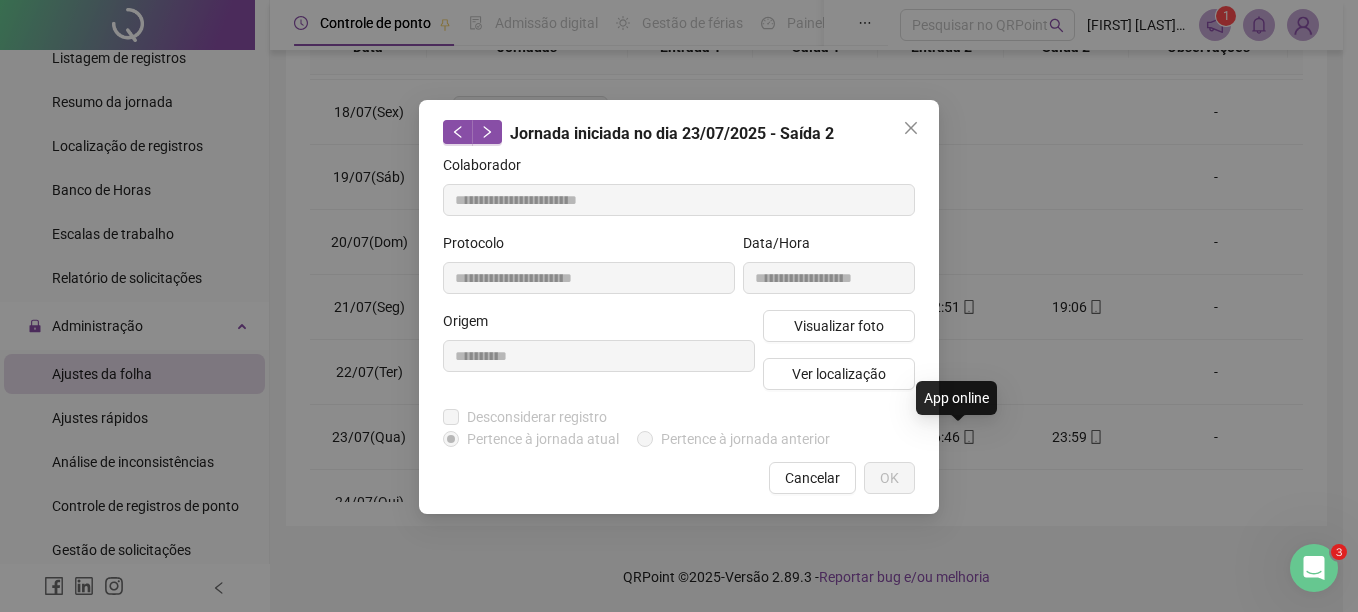 type on "**********" 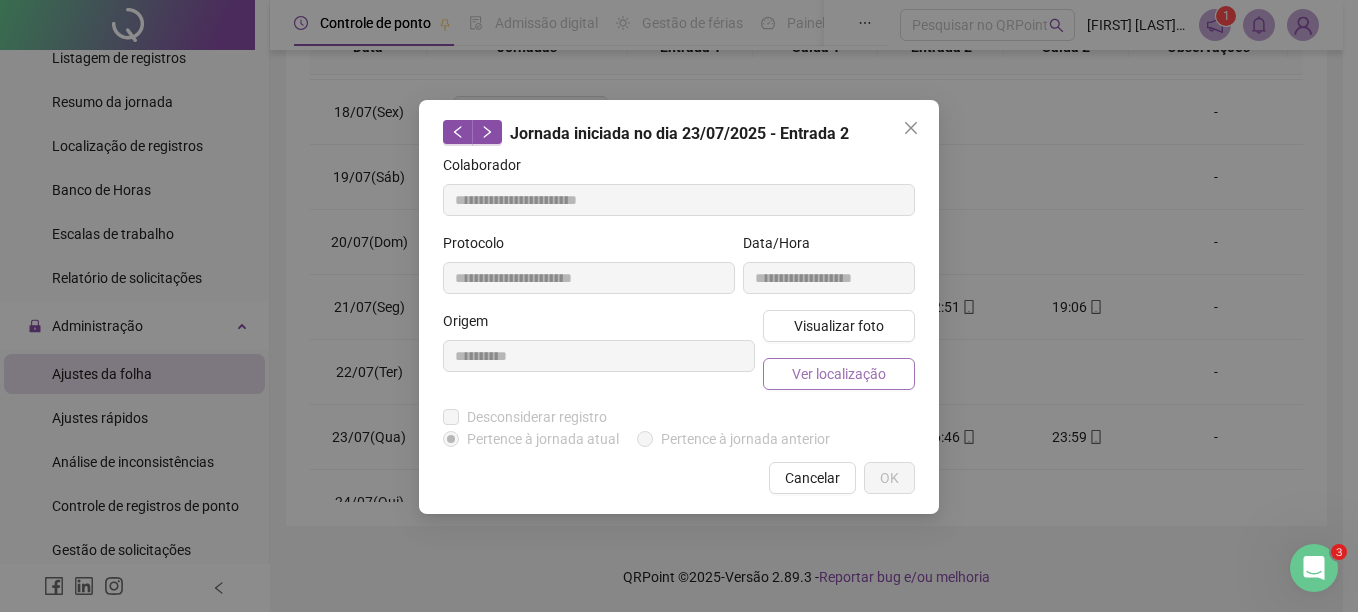 click on "Ver localização" at bounding box center [839, 374] 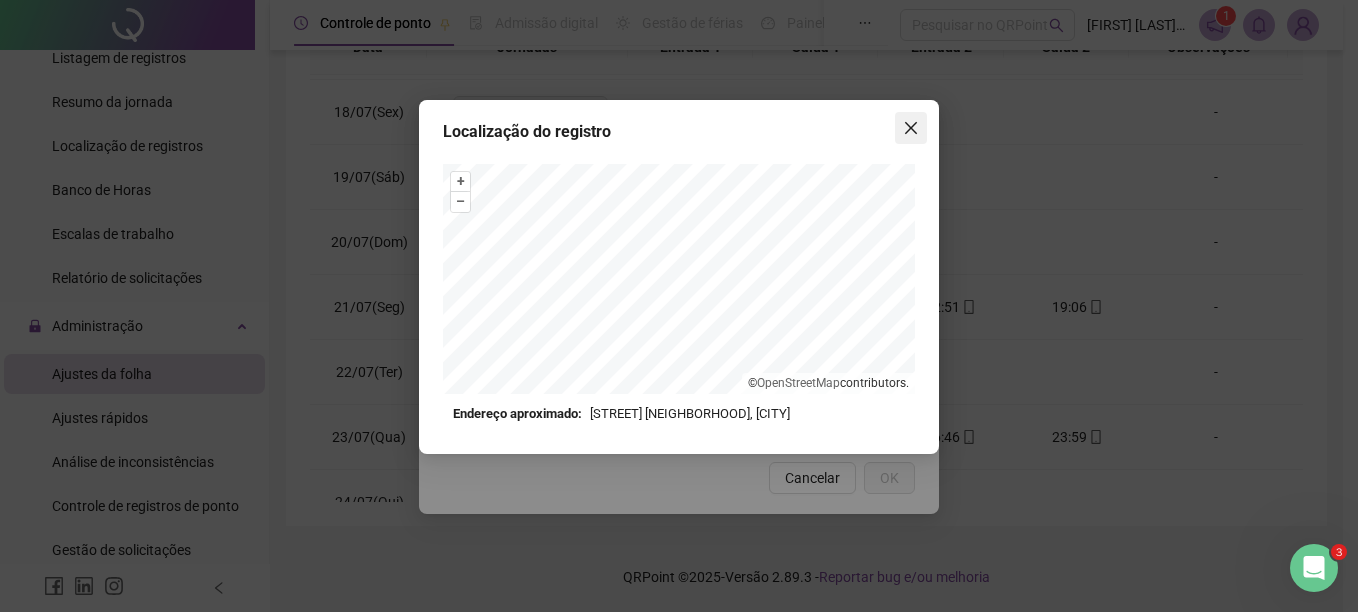 click 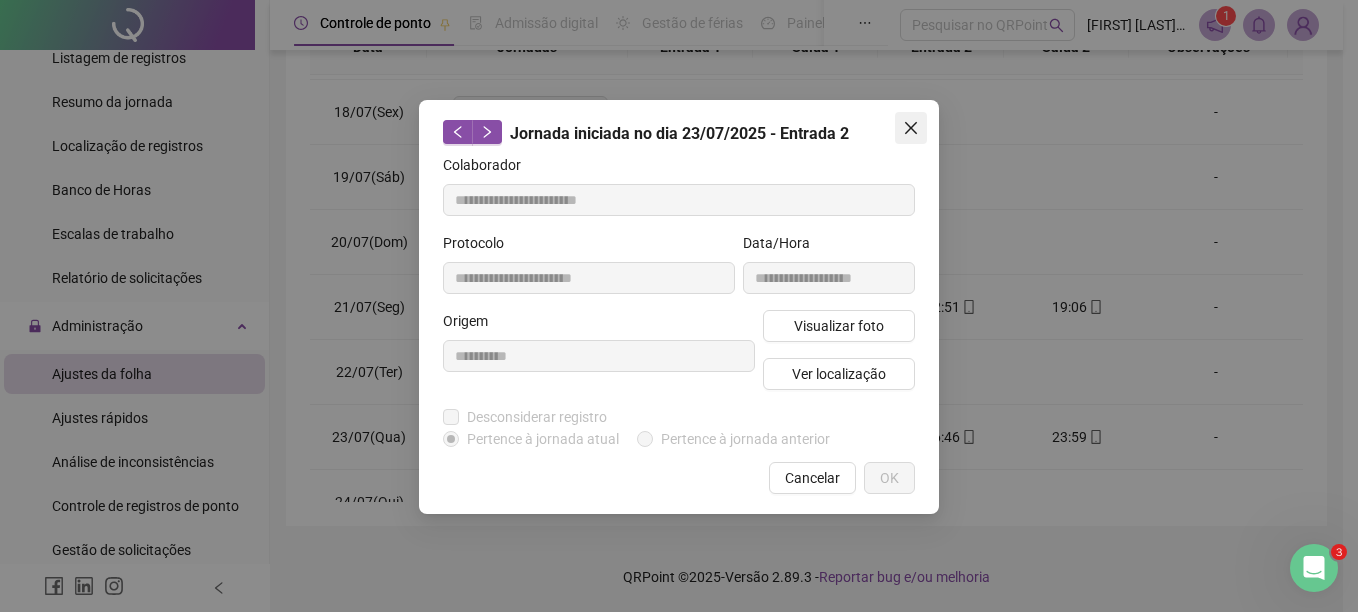click 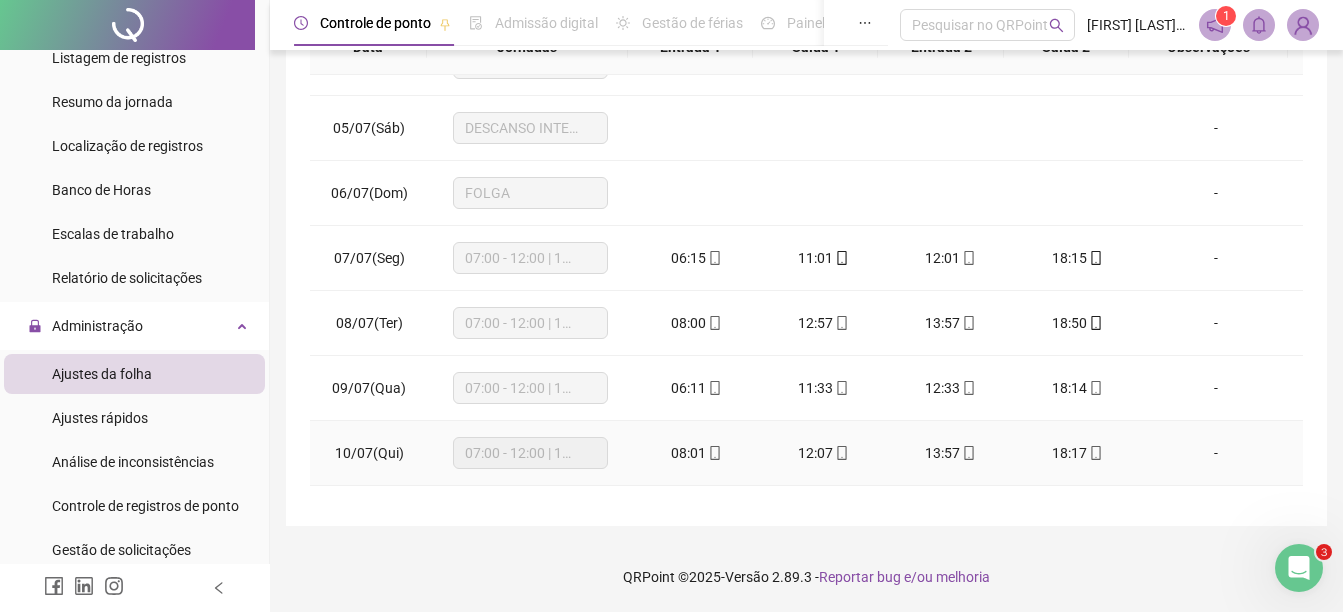scroll, scrollTop: 0, scrollLeft: 0, axis: both 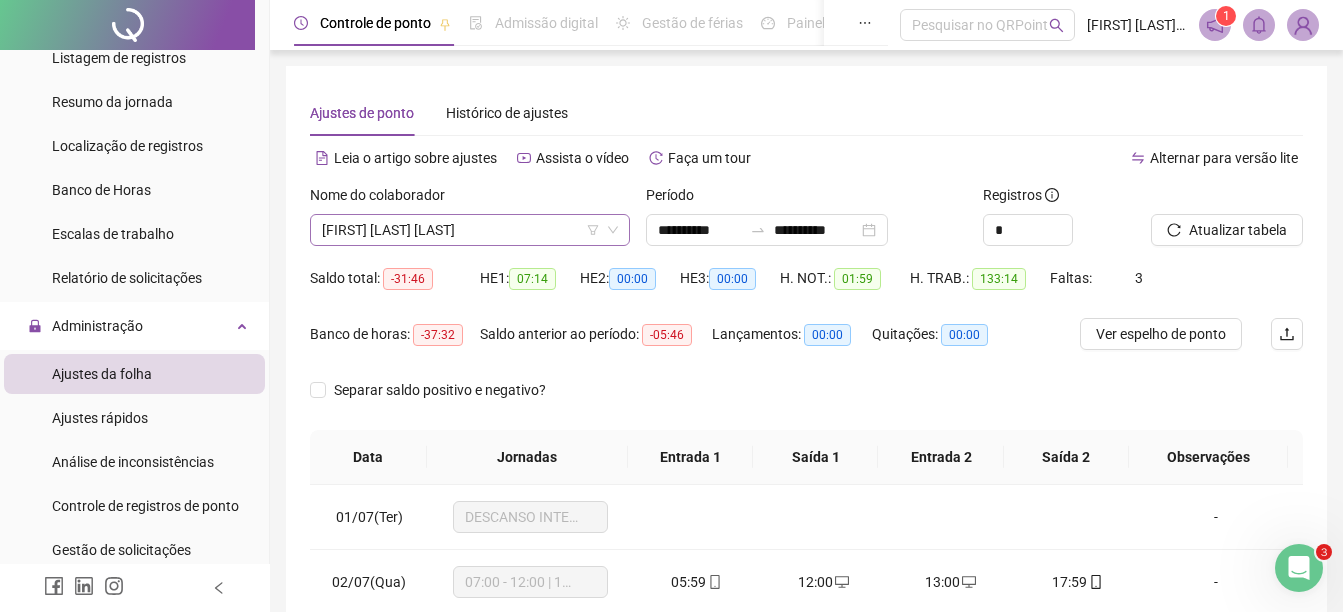 click on "[FIRST] [LAST] [LAST]" at bounding box center [470, 230] 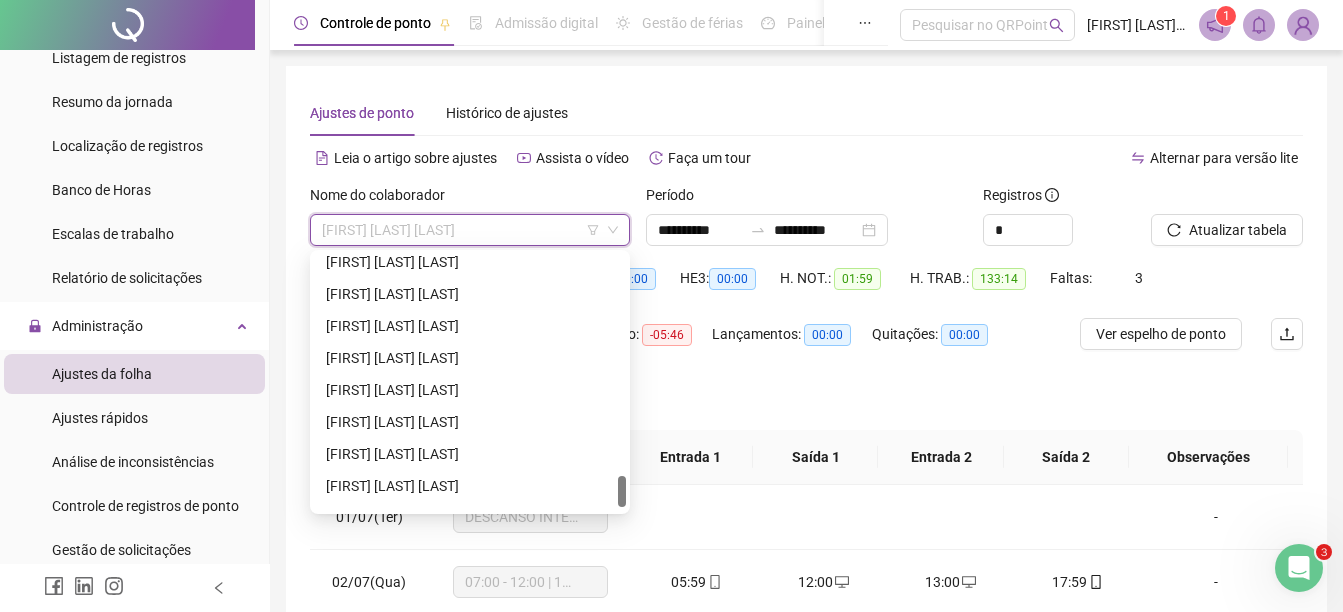scroll, scrollTop: 1824, scrollLeft: 0, axis: vertical 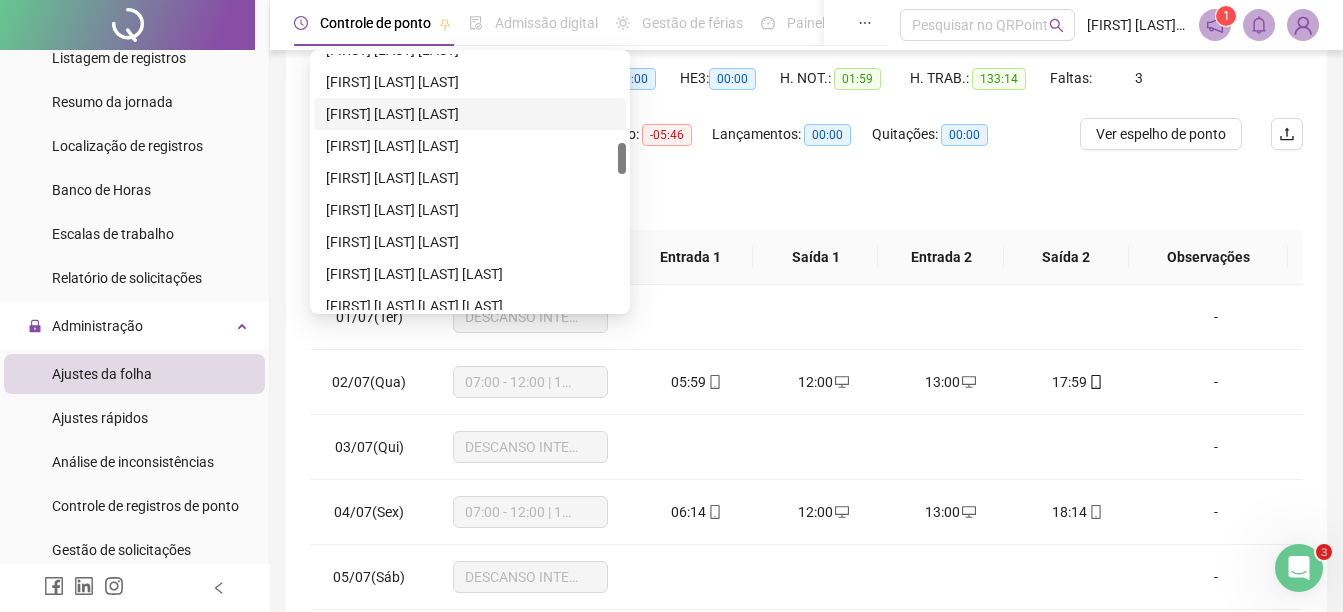 click on "[FIRST] [LAST] [LAST]" at bounding box center (470, 114) 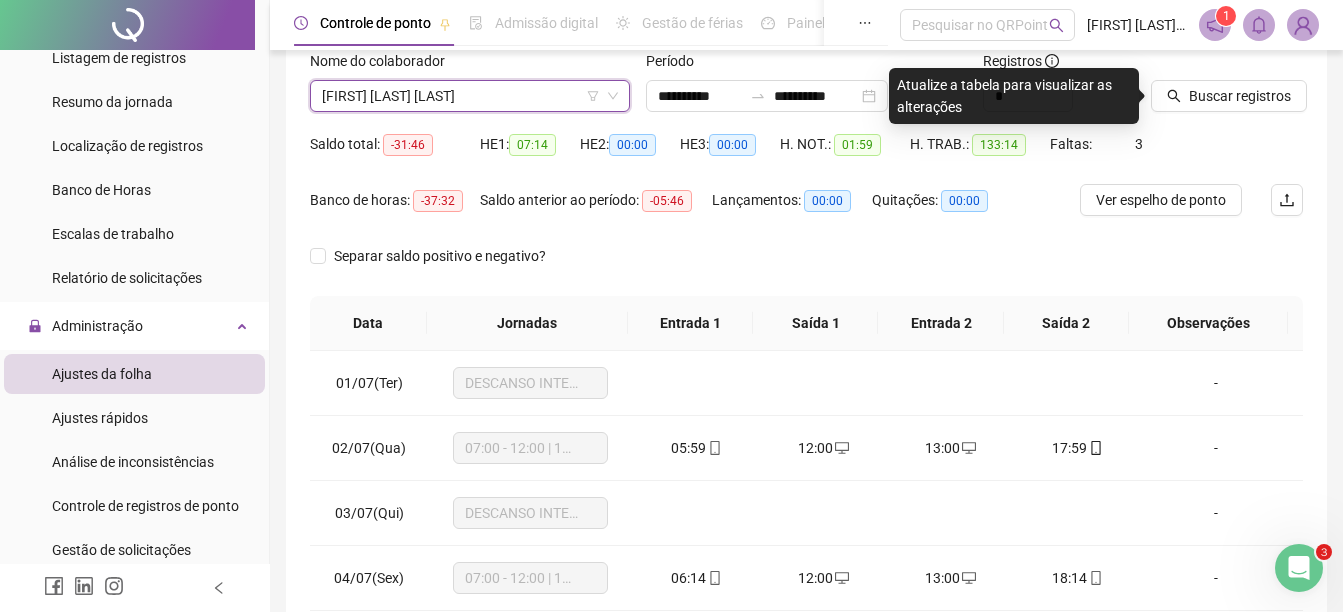 scroll, scrollTop: 100, scrollLeft: 0, axis: vertical 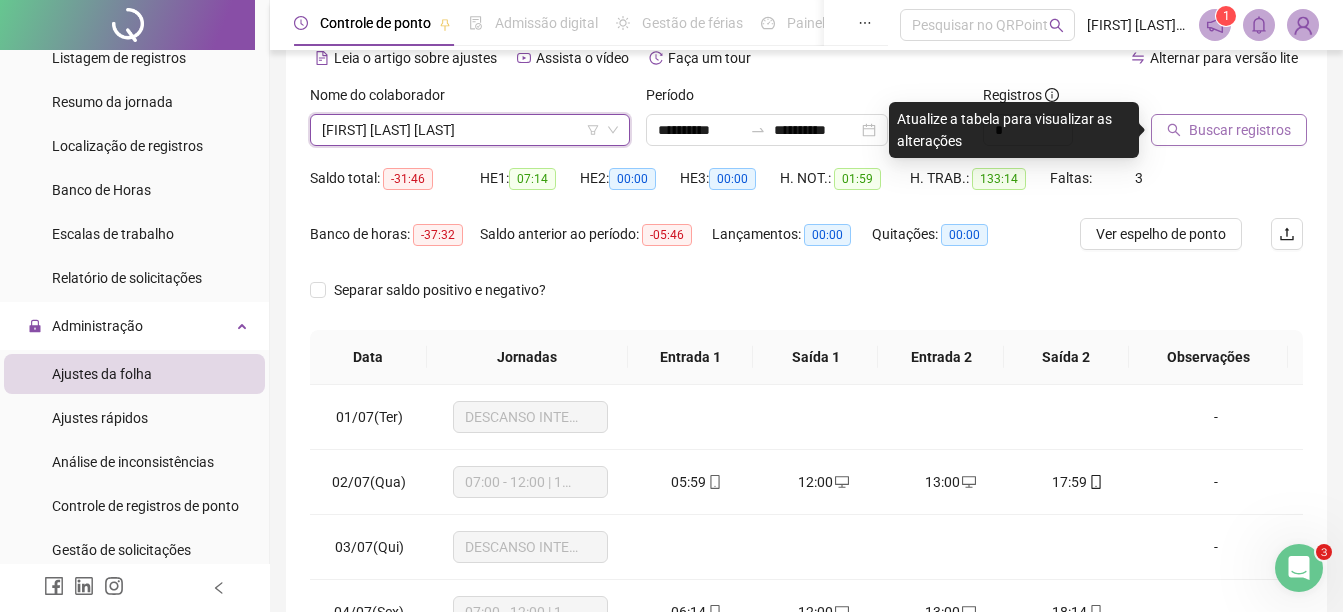 click on "Buscar registros" at bounding box center [1240, 130] 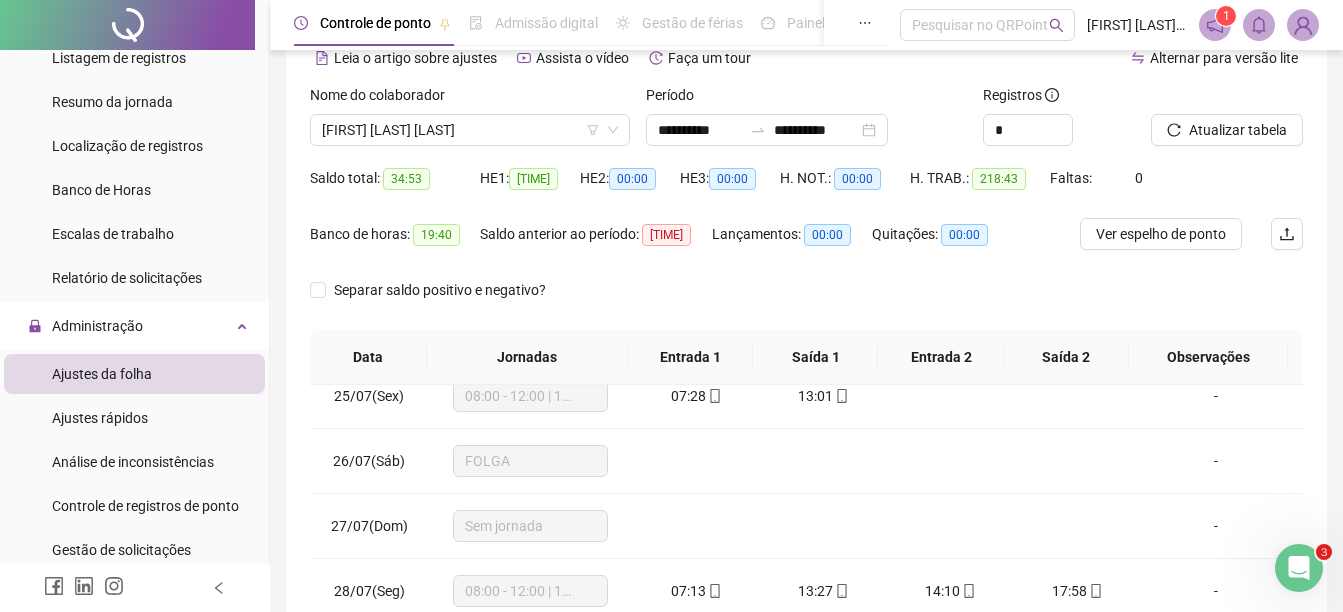 scroll, scrollTop: 1588, scrollLeft: 0, axis: vertical 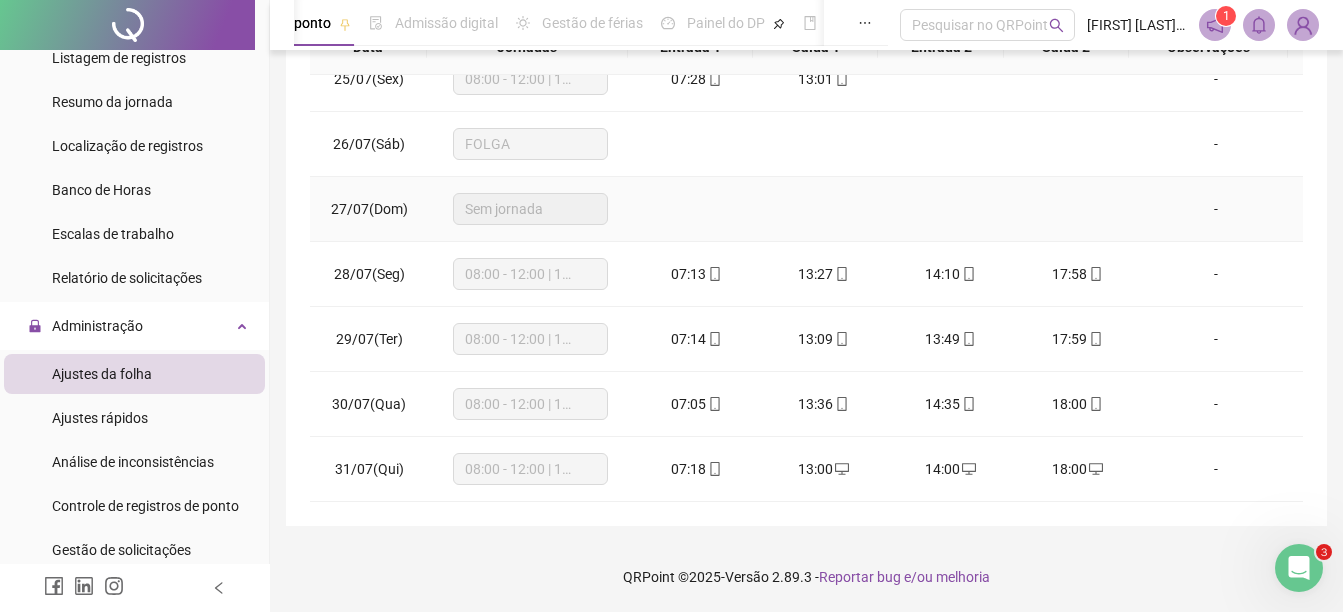 click on "-" at bounding box center [1216, 209] 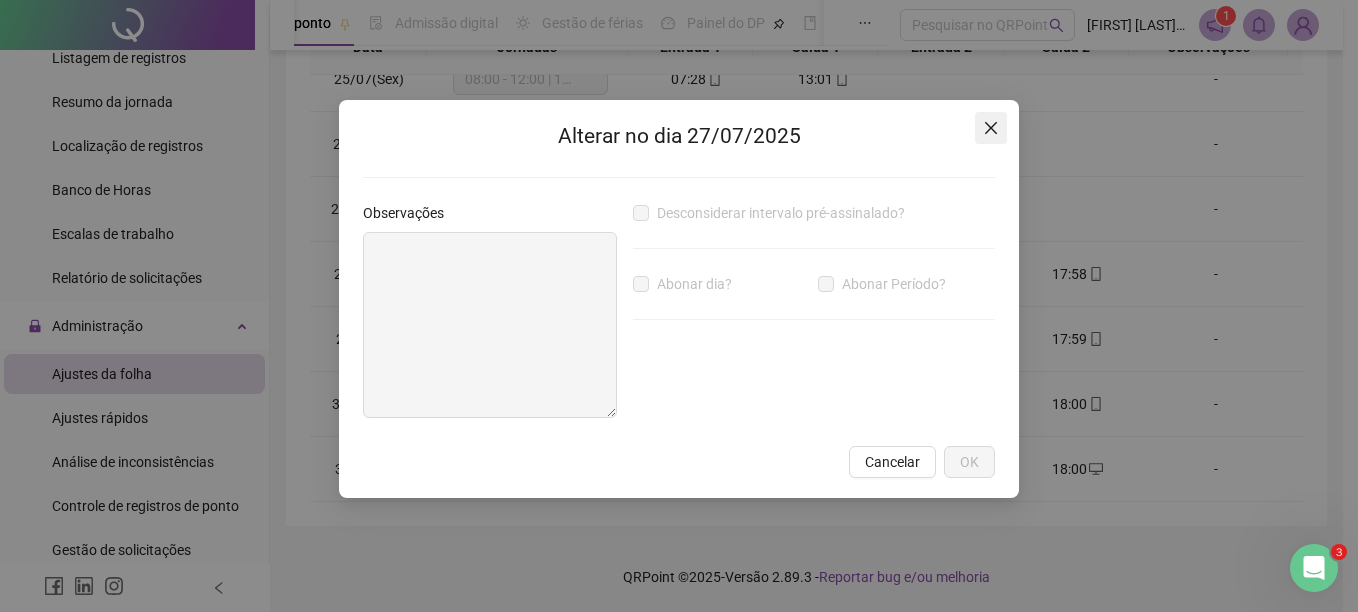 click 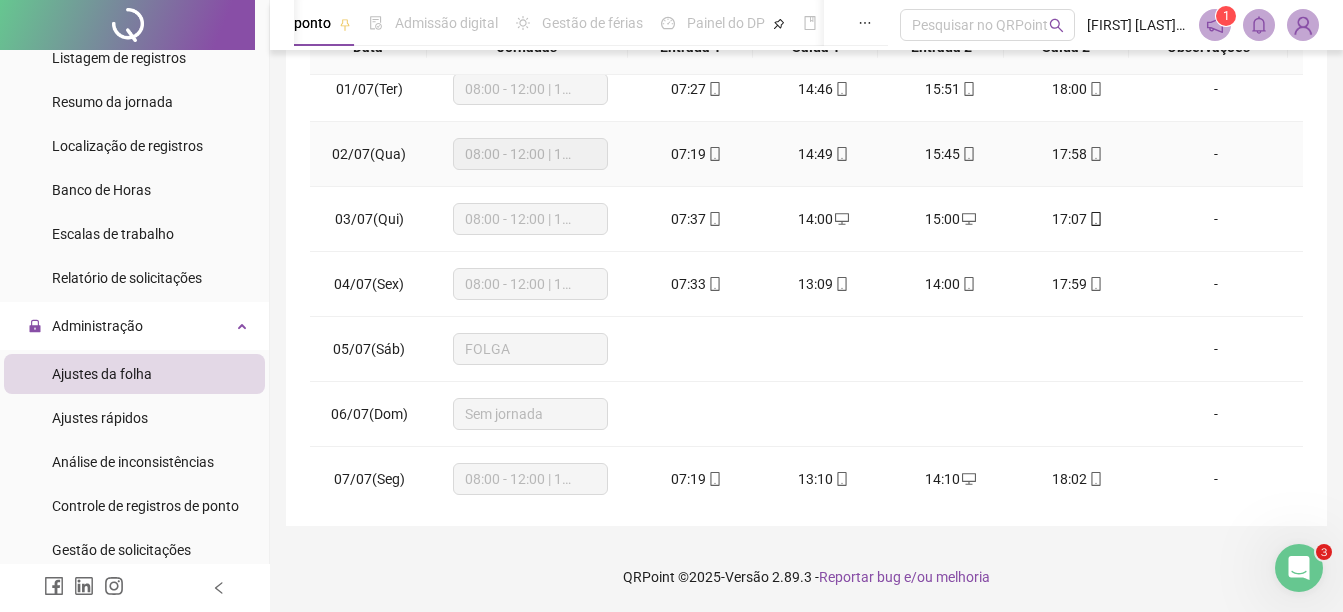 scroll, scrollTop: 0, scrollLeft: 0, axis: both 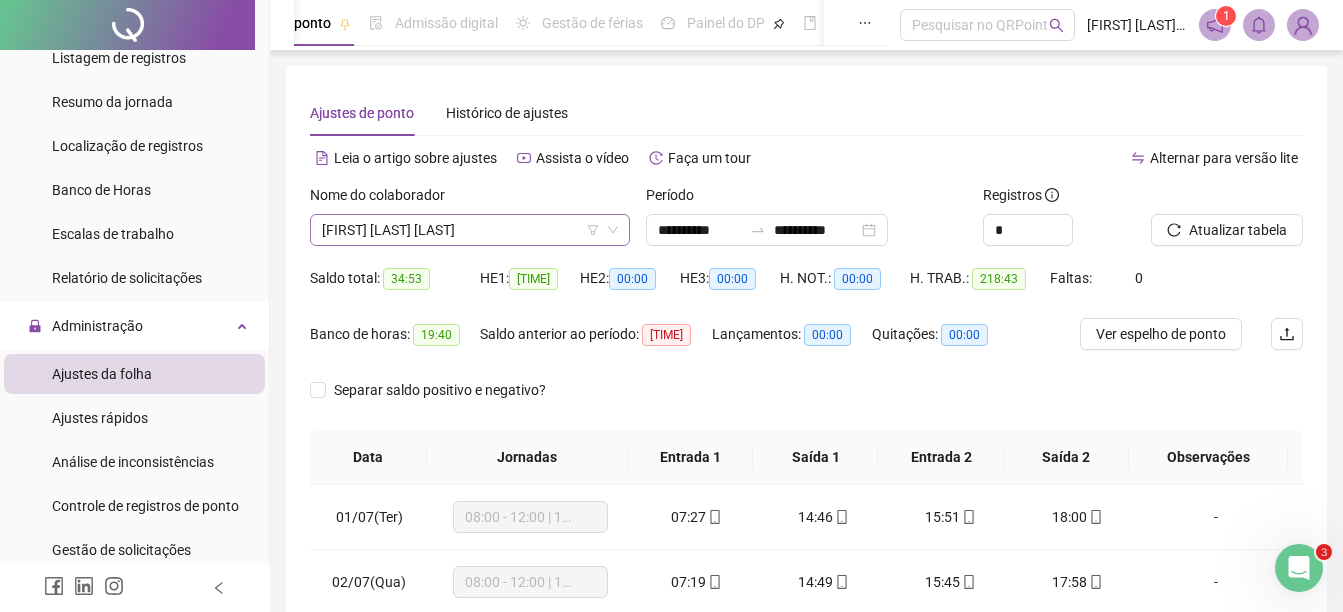 click on "[FIRST] [LAST] [LAST]" at bounding box center [470, 230] 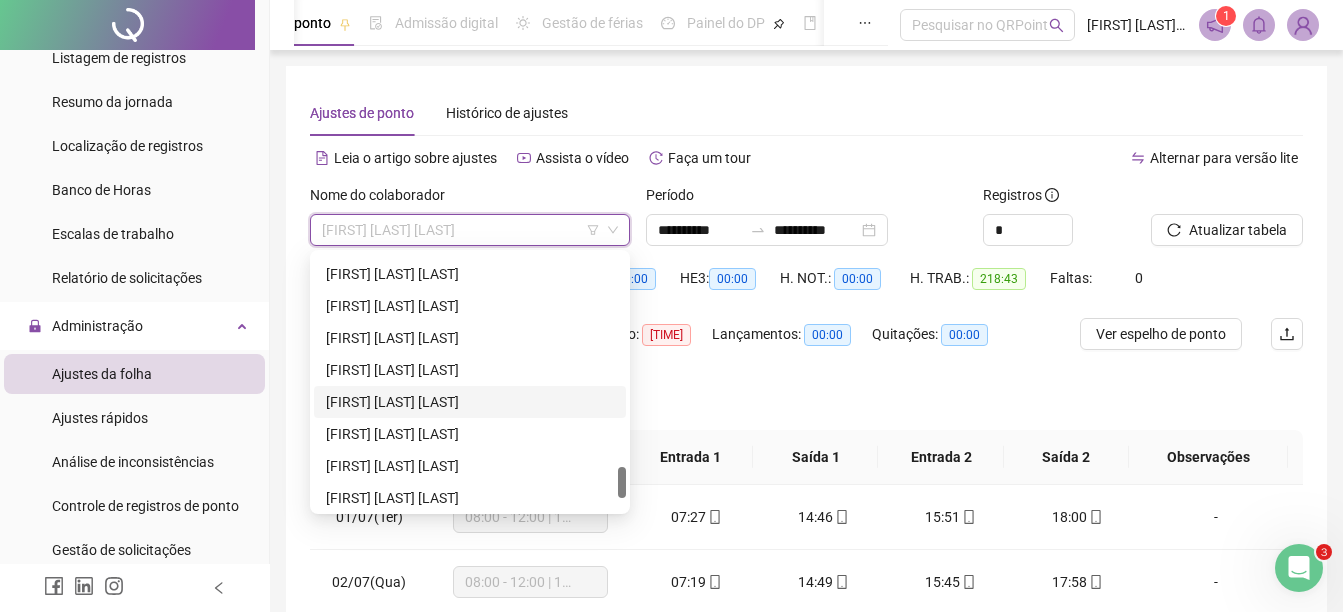 scroll, scrollTop: 1824, scrollLeft: 0, axis: vertical 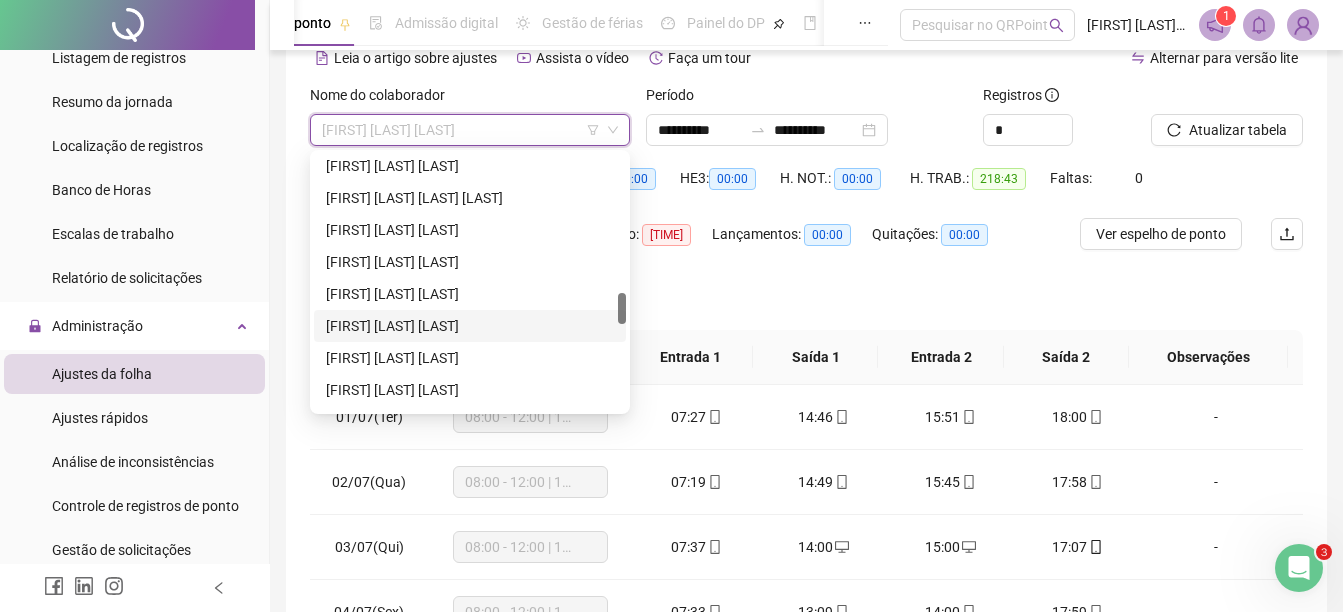 click on "[FIRST] [LAST] [LAST]" at bounding box center [470, 326] 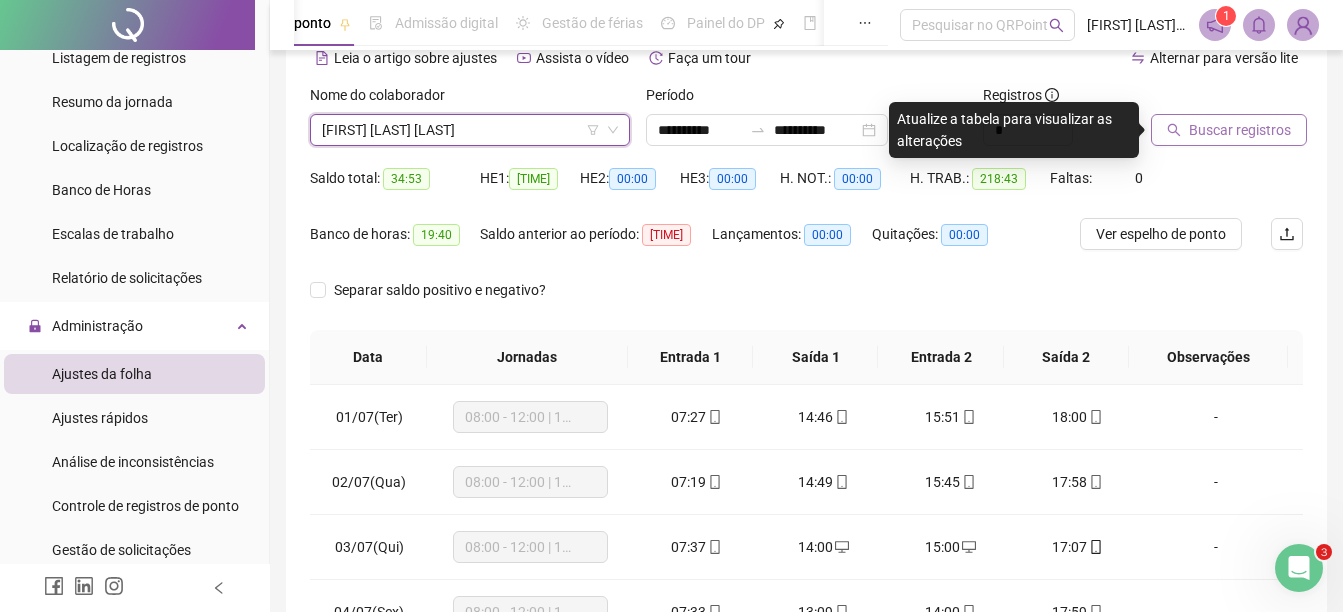 click on "Buscar registros" at bounding box center [1240, 130] 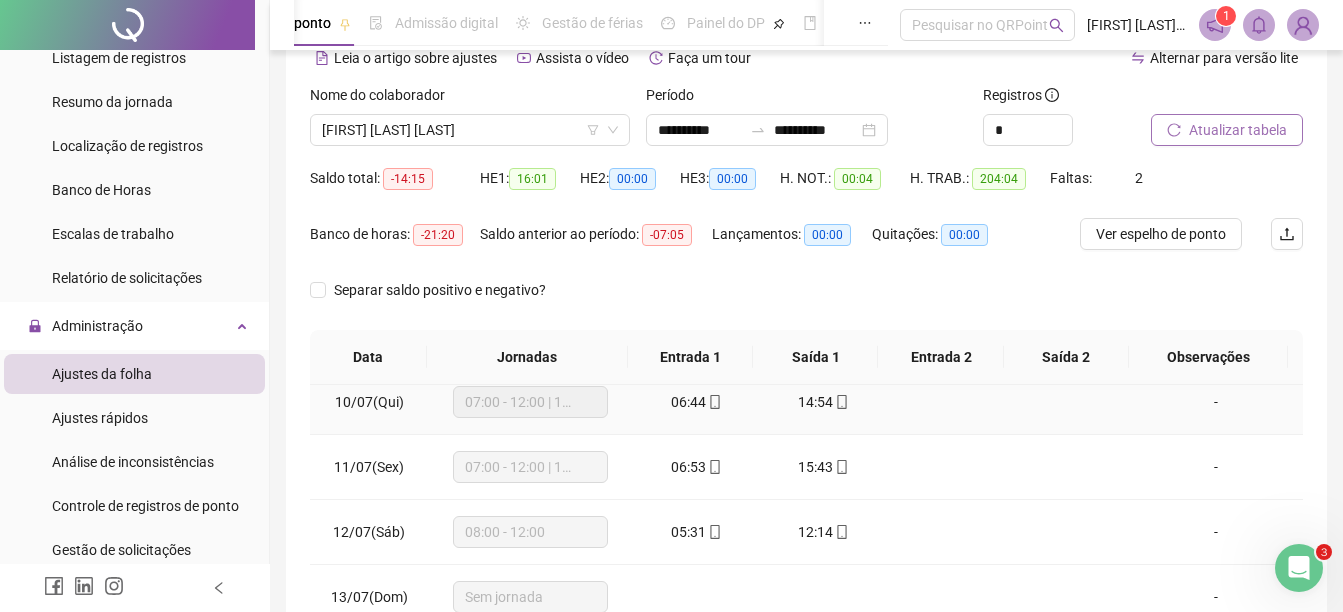 scroll, scrollTop: 1000, scrollLeft: 0, axis: vertical 